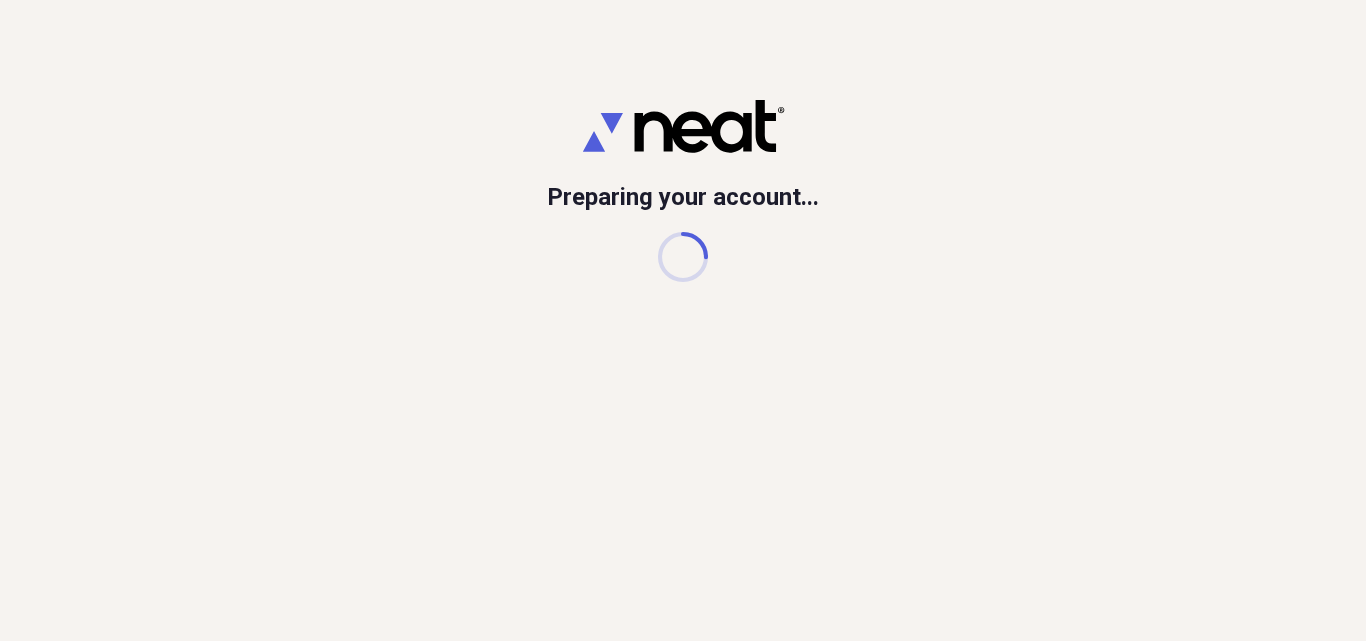 scroll, scrollTop: 0, scrollLeft: 0, axis: both 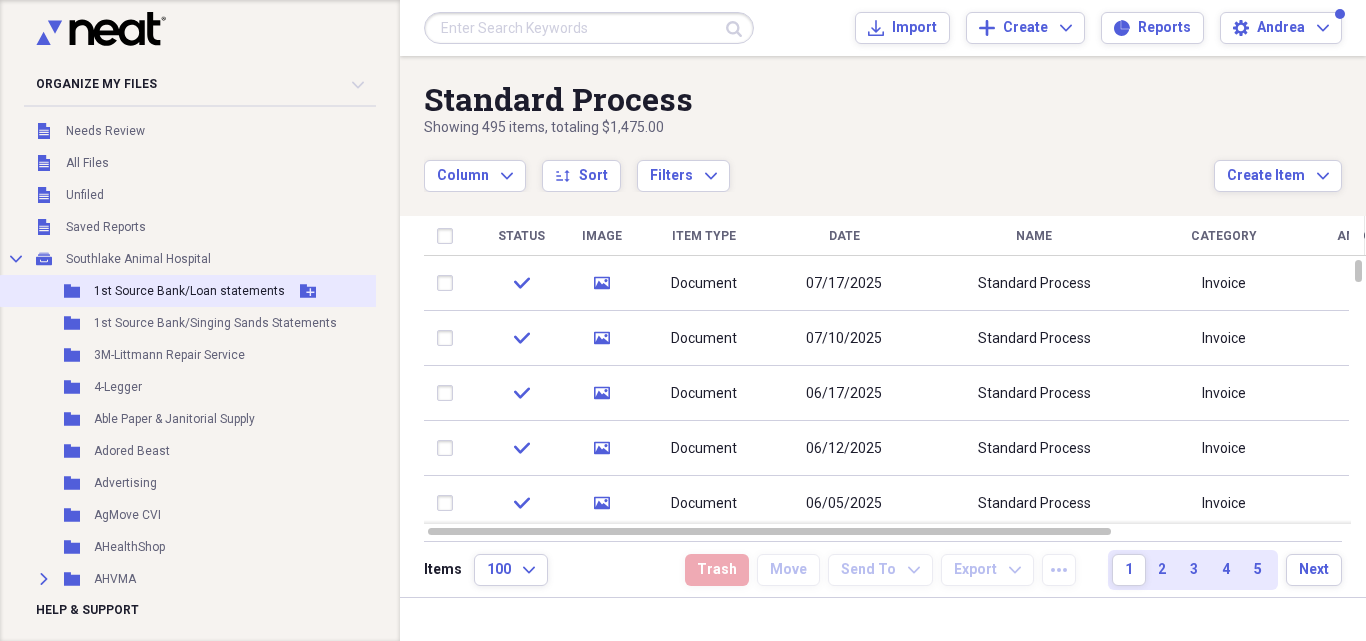 click on "1st Source Bank/Loan statements" at bounding box center [189, 291] 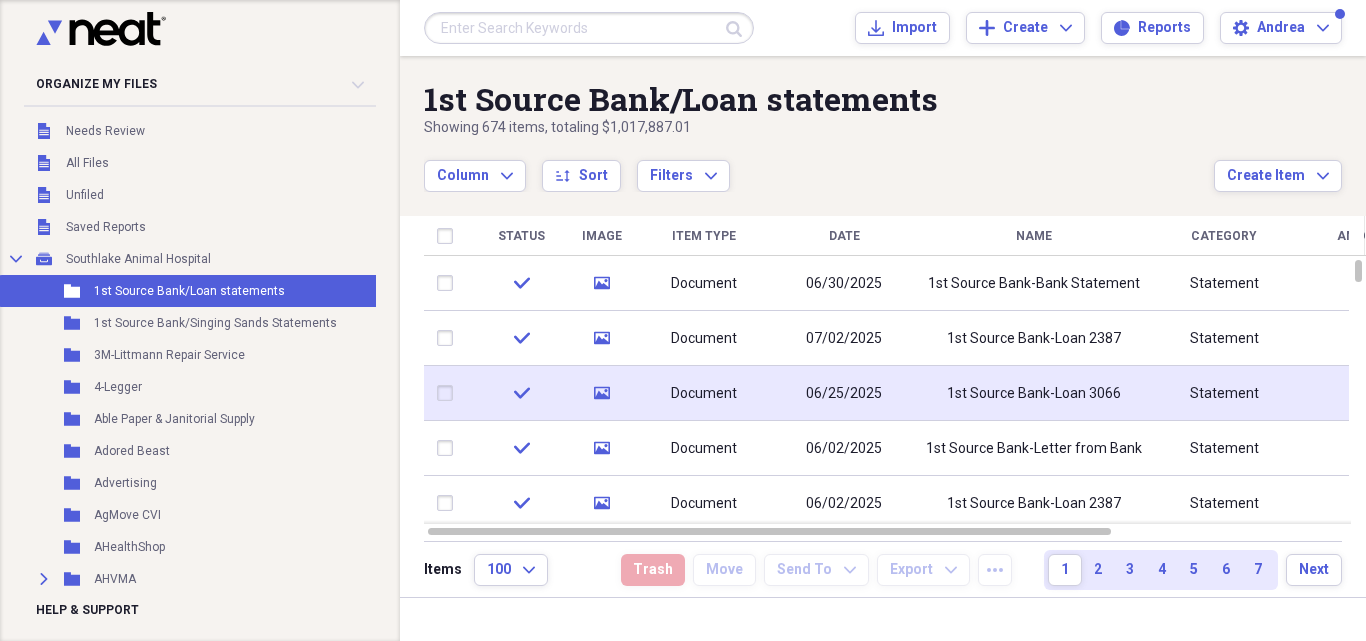 click on "1st Source Bank-Loan 3066" at bounding box center [1034, 394] 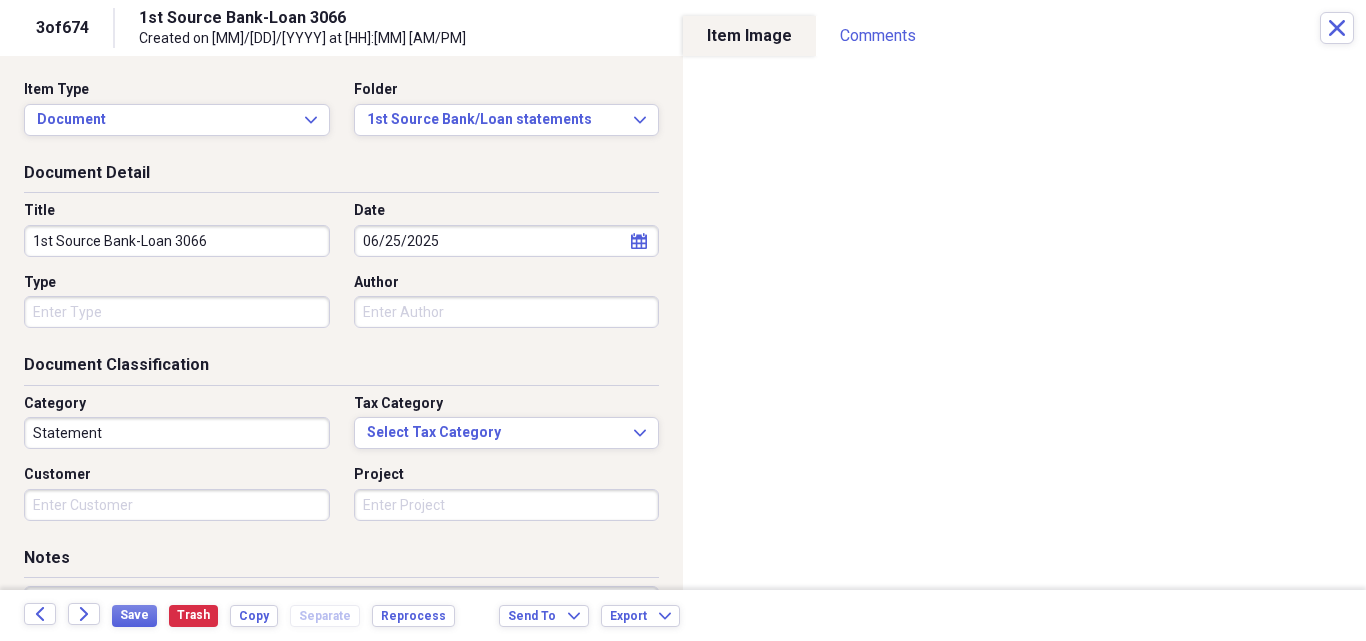 drag, startPoint x: 32, startPoint y: 238, endPoint x: 218, endPoint y: 234, distance: 186.043 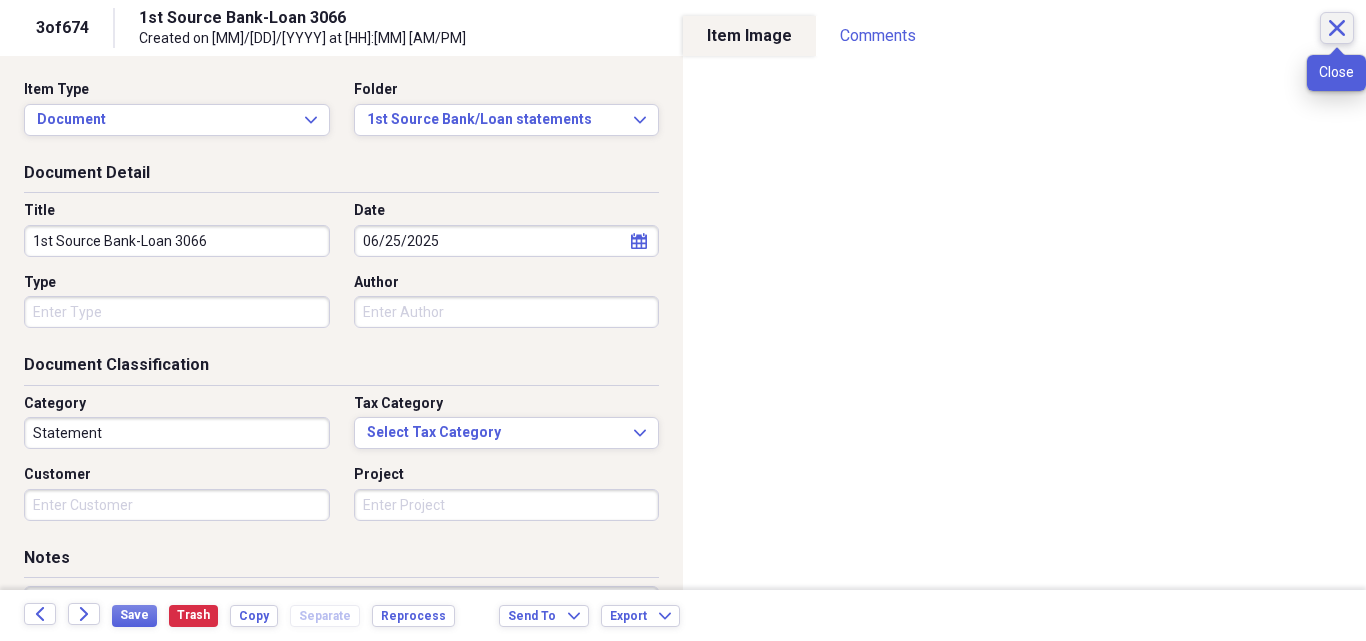 click on "Close" 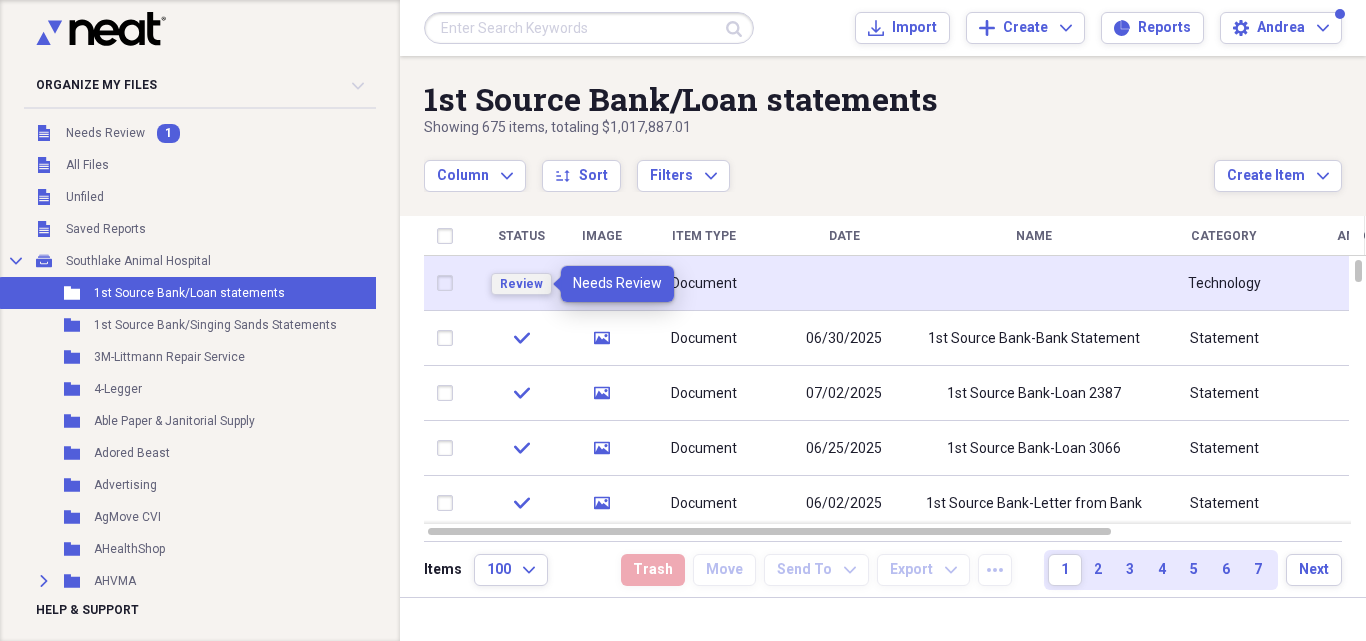 click on "Review" at bounding box center [521, 284] 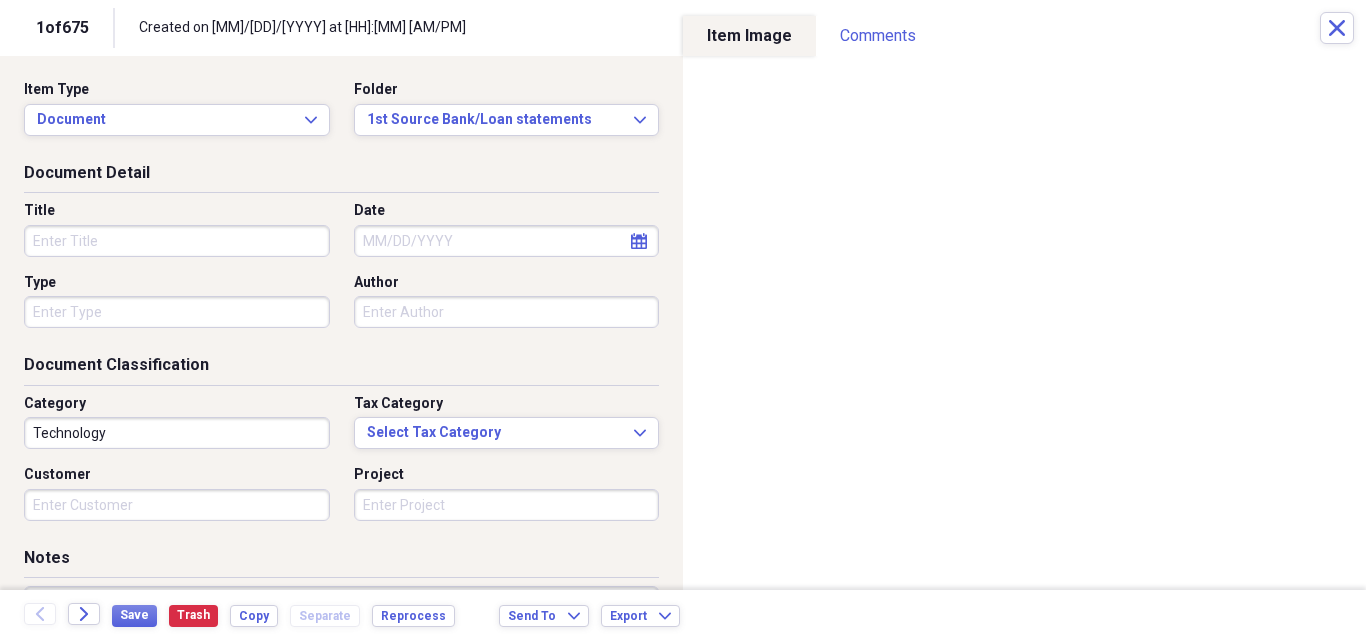 click on "Title" at bounding box center (177, 241) 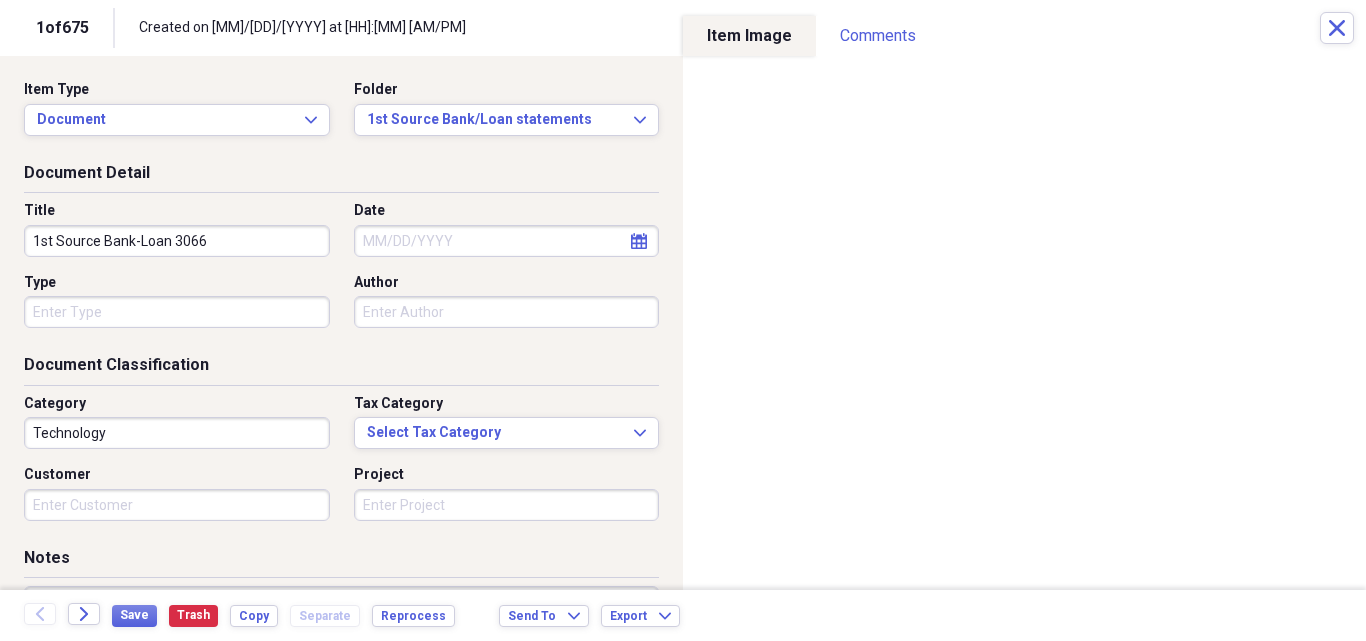 type on "1st Source Bank-Loan 3066" 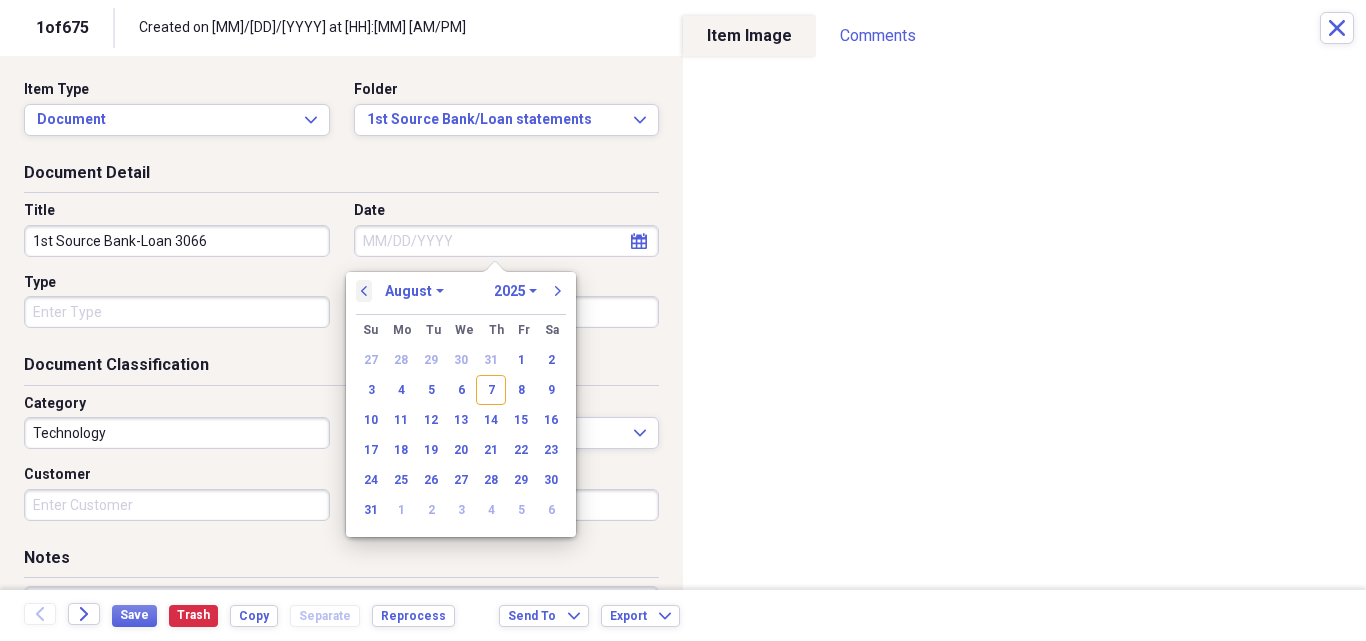 click on "previous" at bounding box center [364, 291] 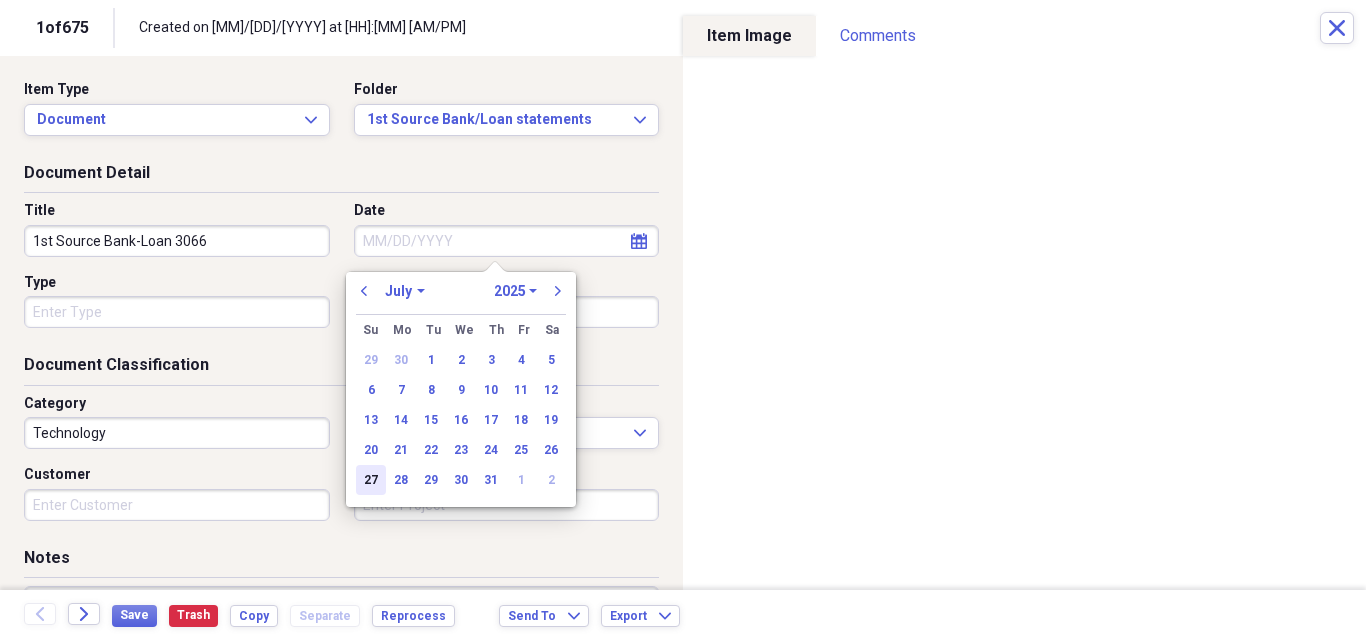 click on "27" at bounding box center [371, 480] 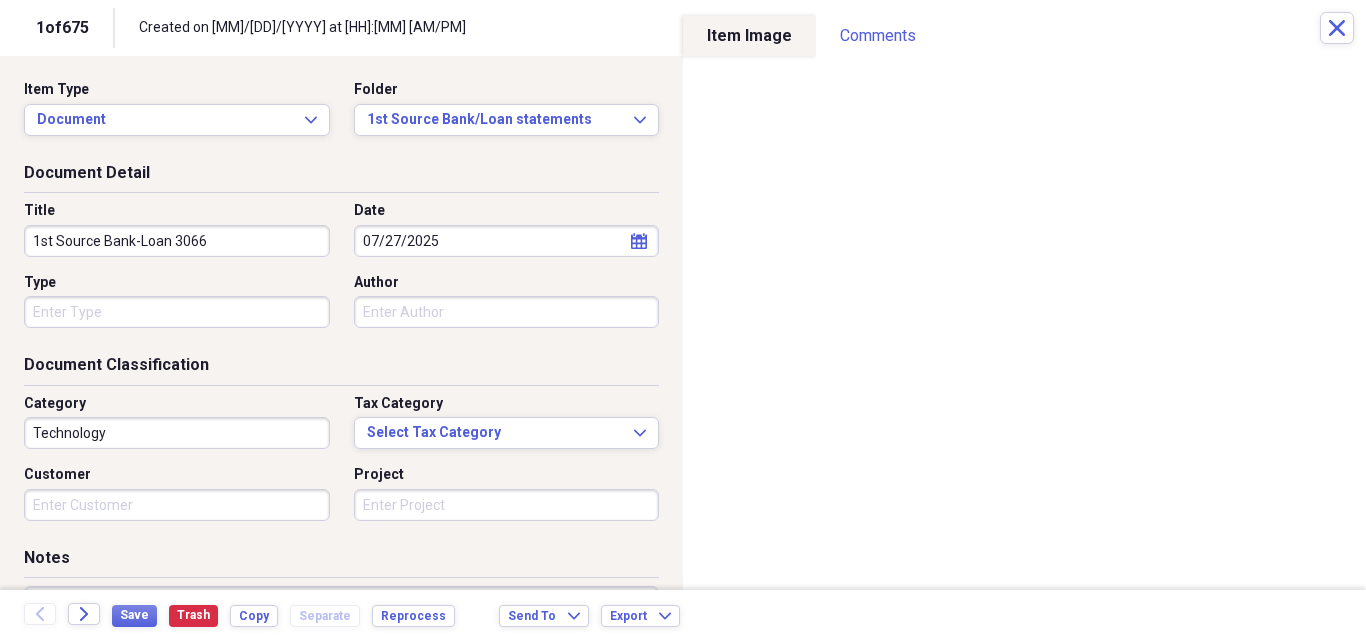 click on "Technology" at bounding box center [177, 433] 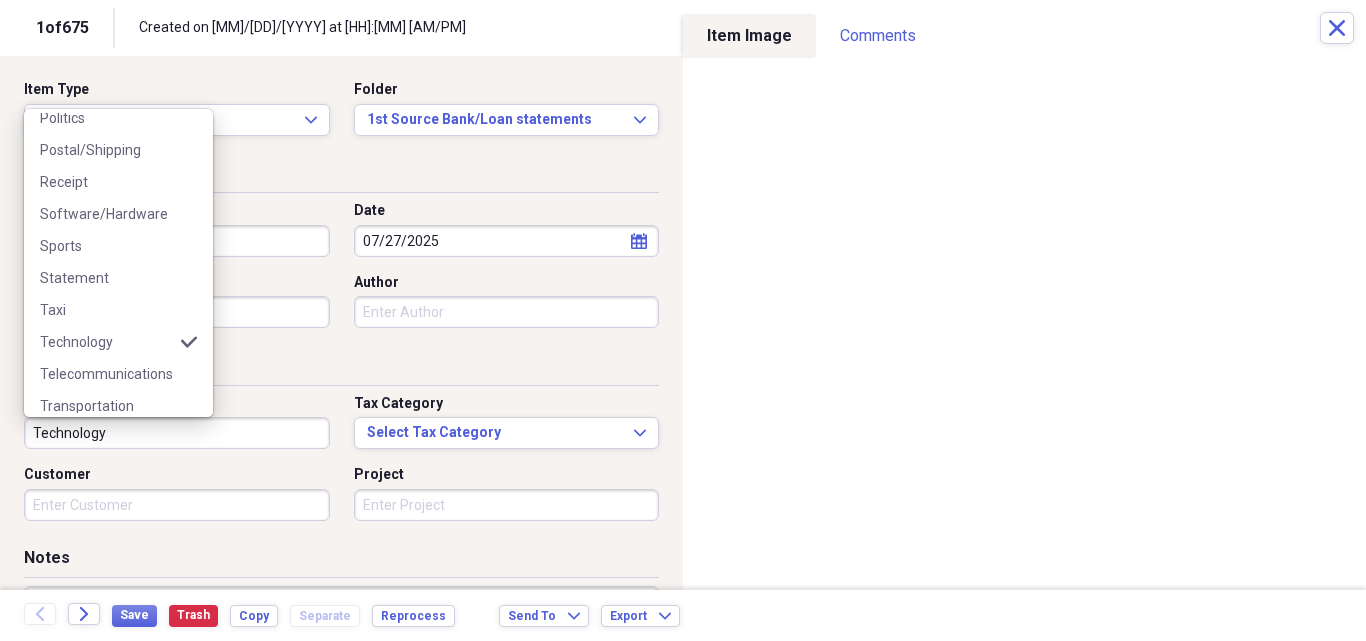 scroll, scrollTop: 800, scrollLeft: 0, axis: vertical 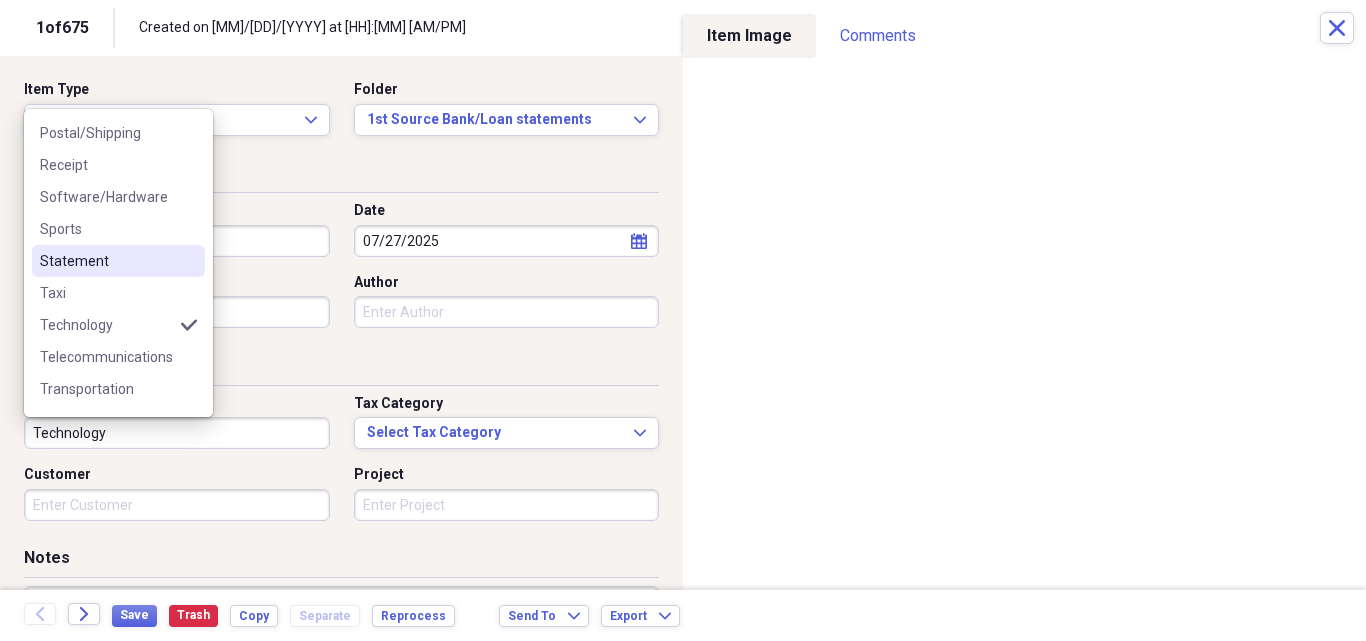 click on "Statement" at bounding box center (106, 261) 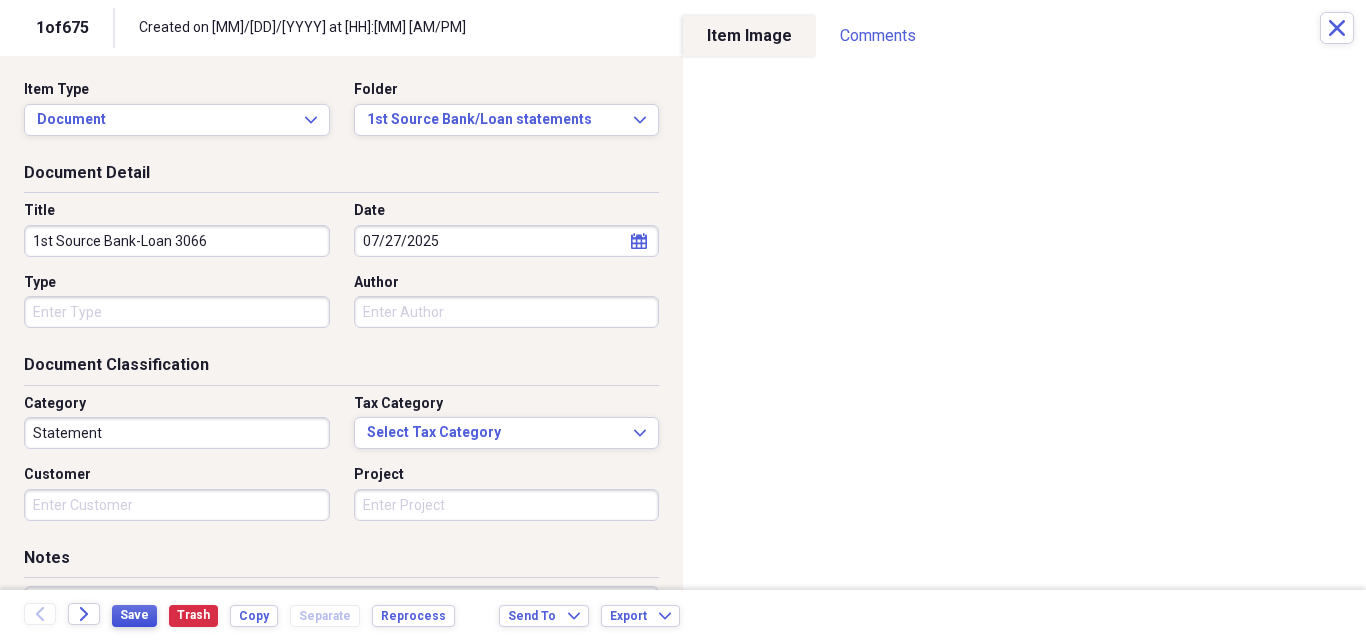 click on "Save" at bounding box center [134, 615] 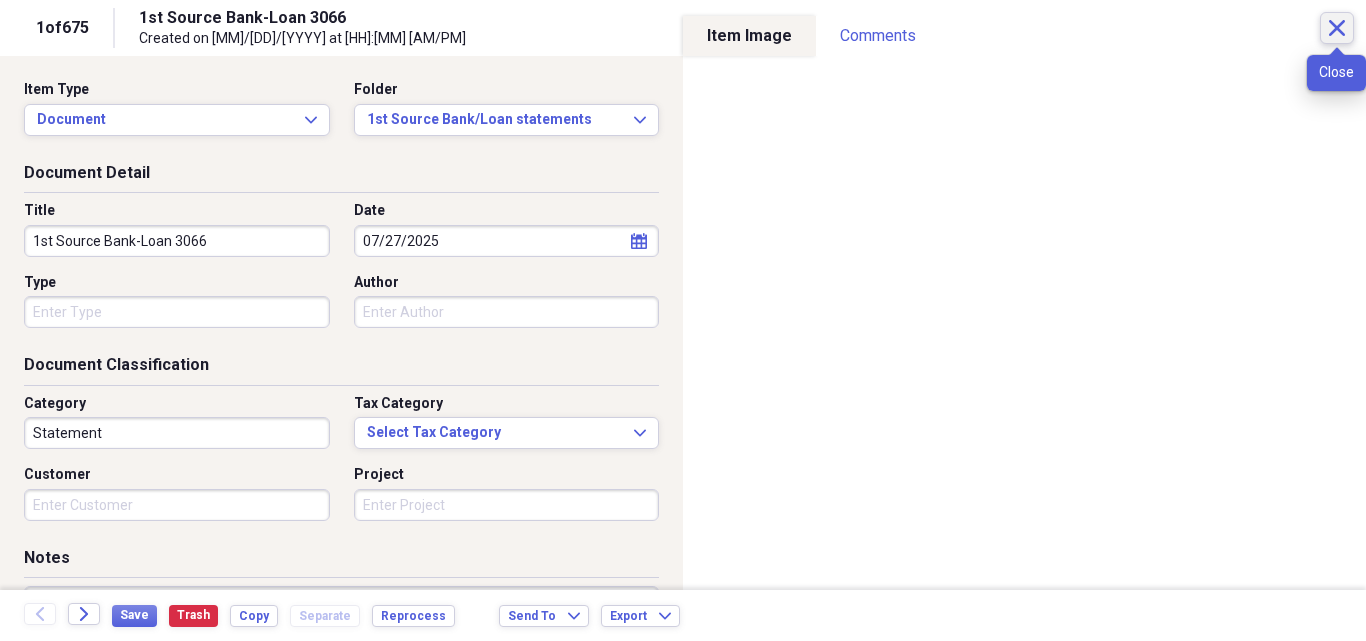 click on "Close" 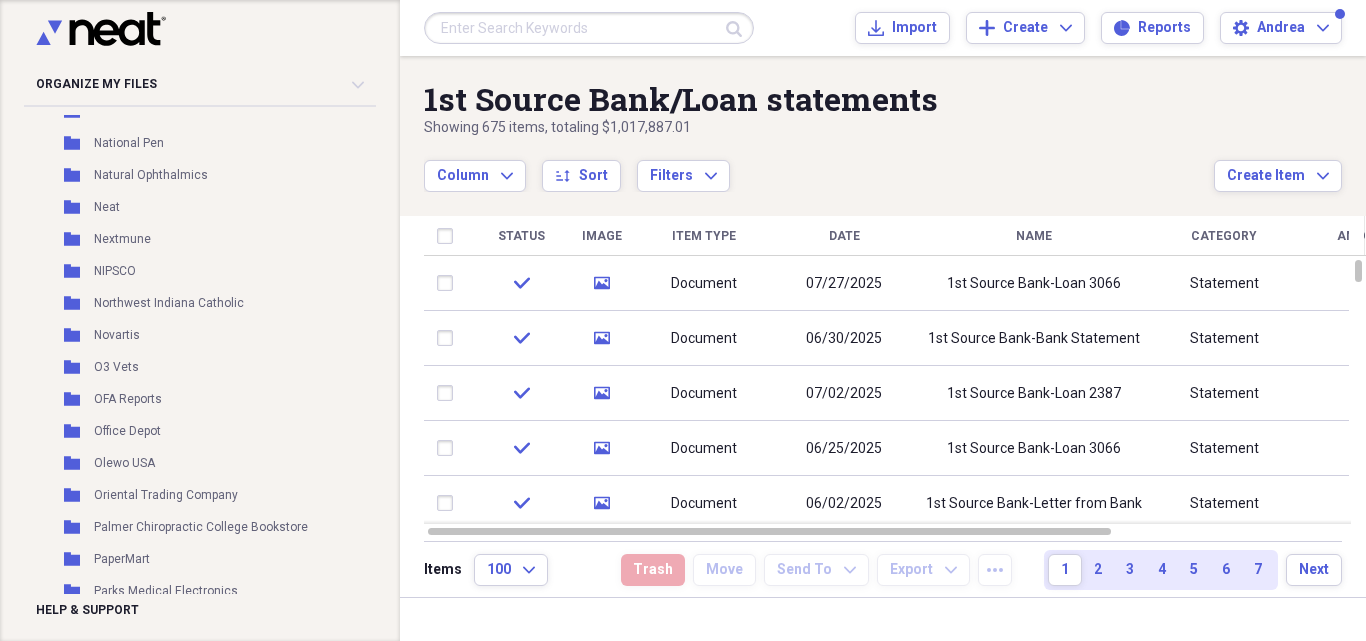 scroll, scrollTop: 5821, scrollLeft: 0, axis: vertical 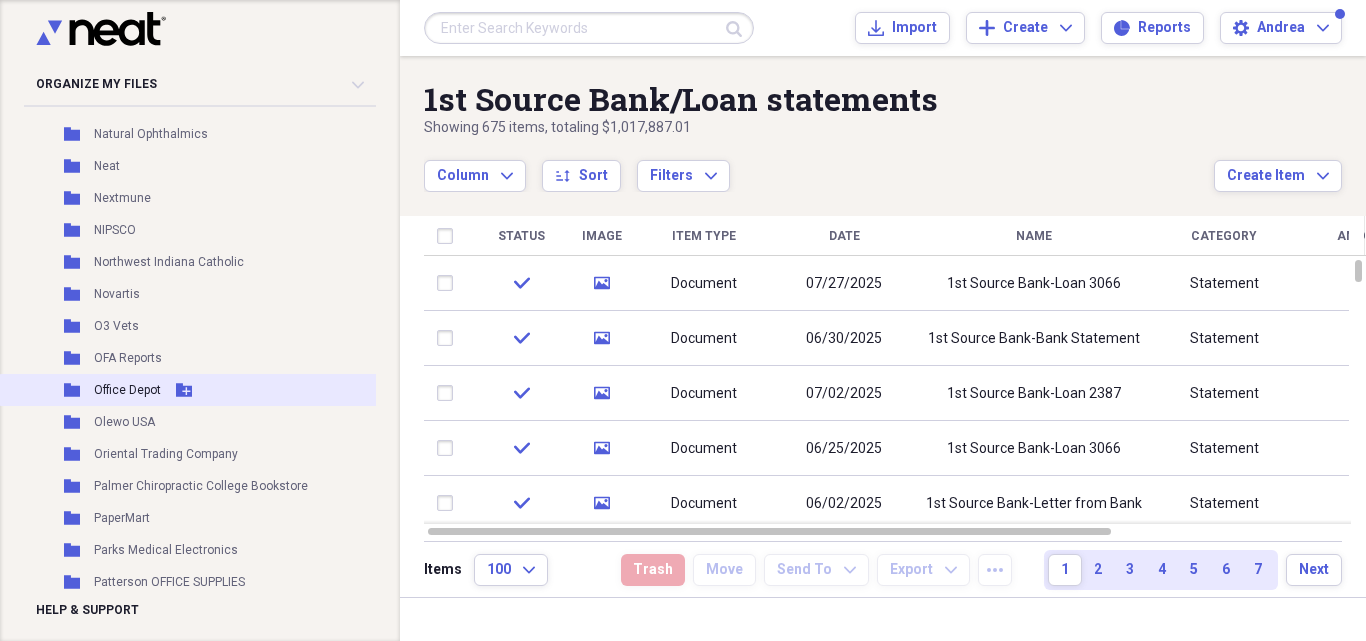 click on "Office Depot" at bounding box center (127, 390) 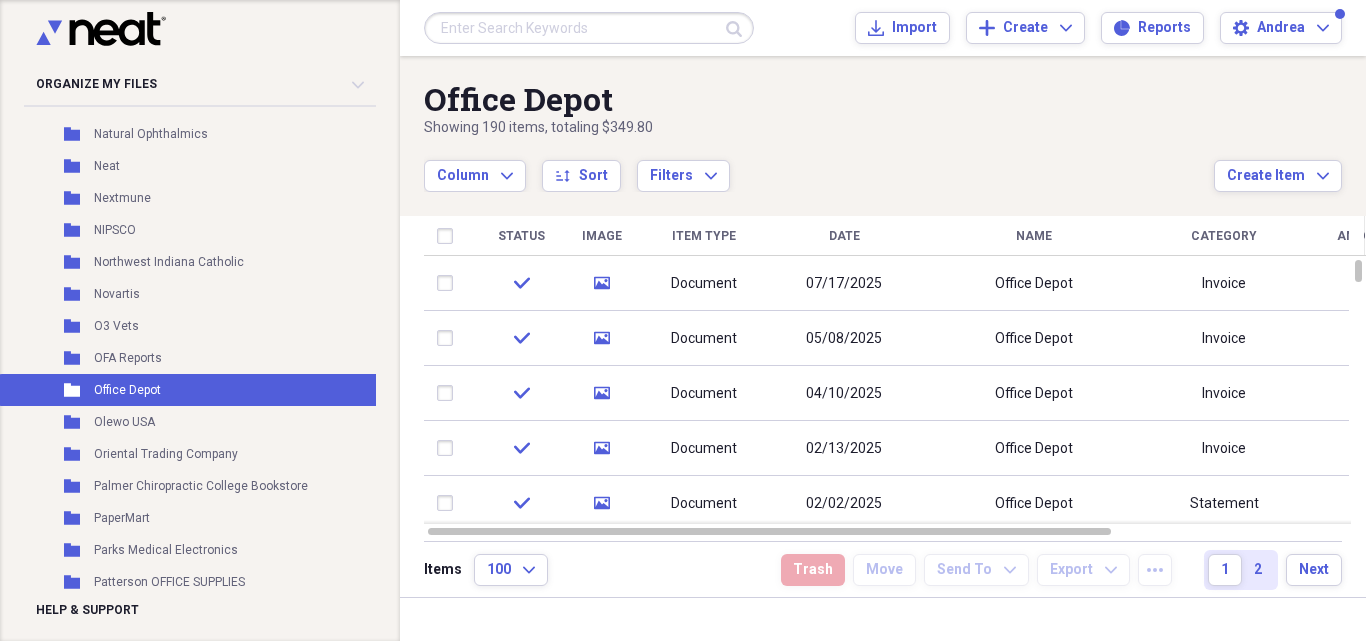 click on "Office Depot" at bounding box center [1034, 283] 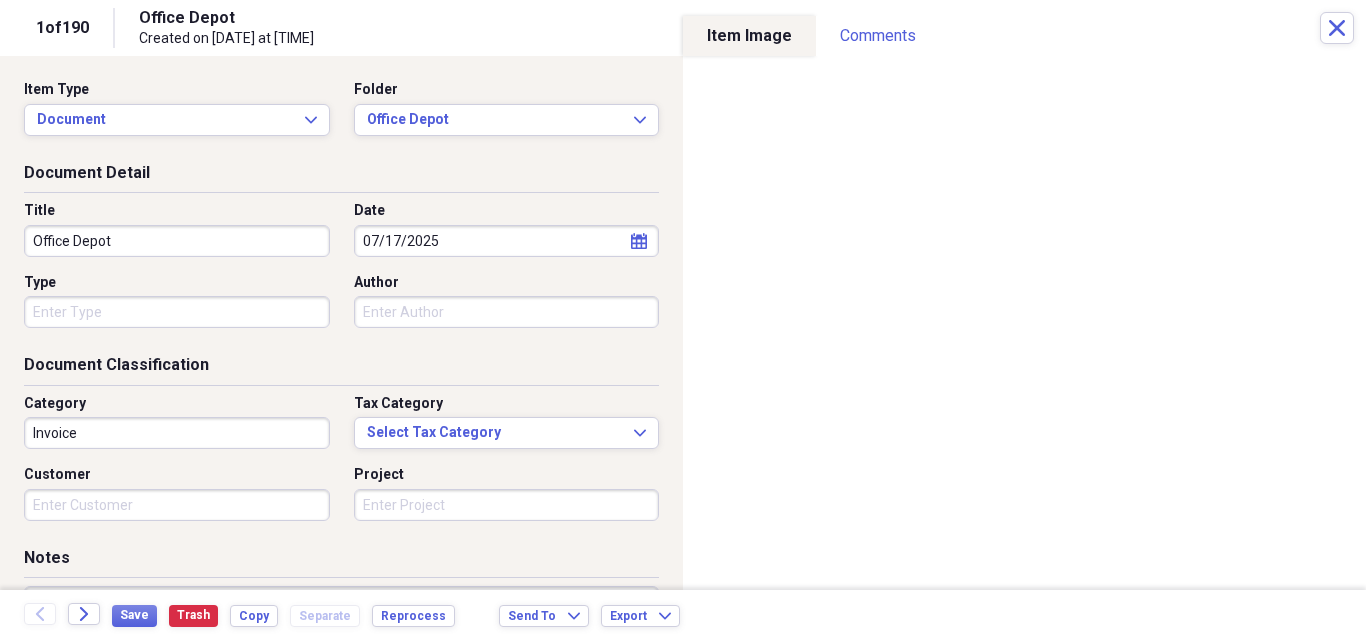 drag, startPoint x: 100, startPoint y: 243, endPoint x: 198, endPoint y: 239, distance: 98.0816 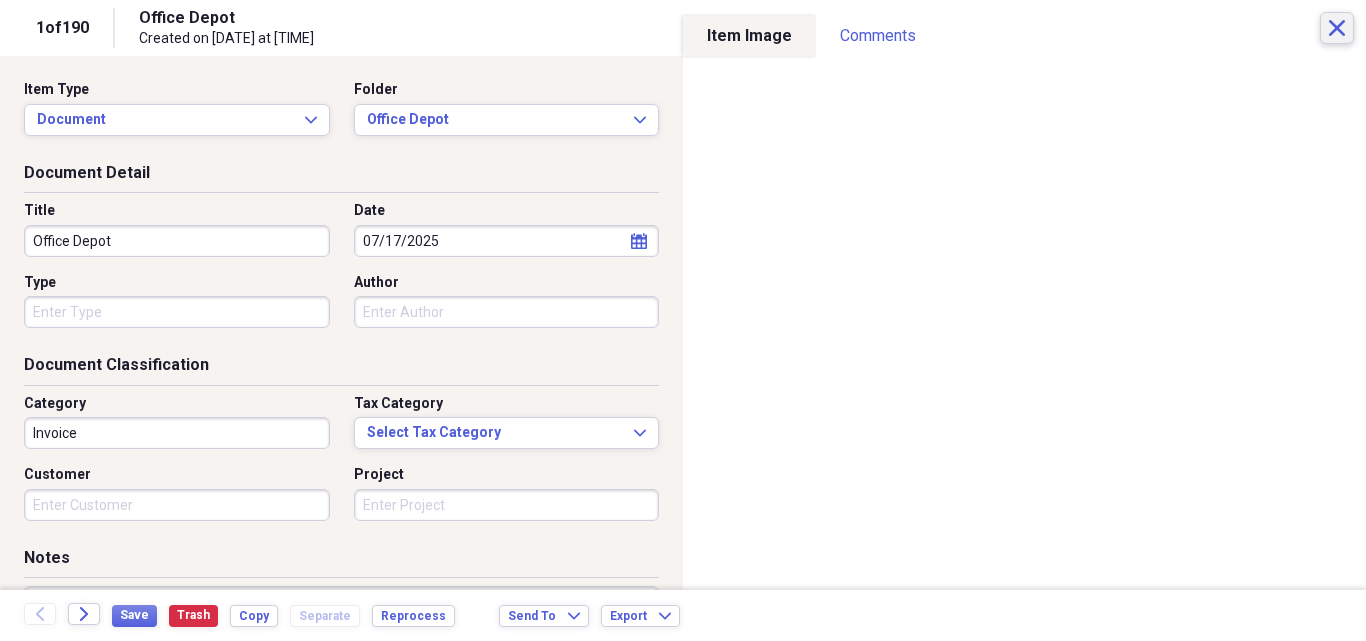 click on "Close" at bounding box center [1337, 28] 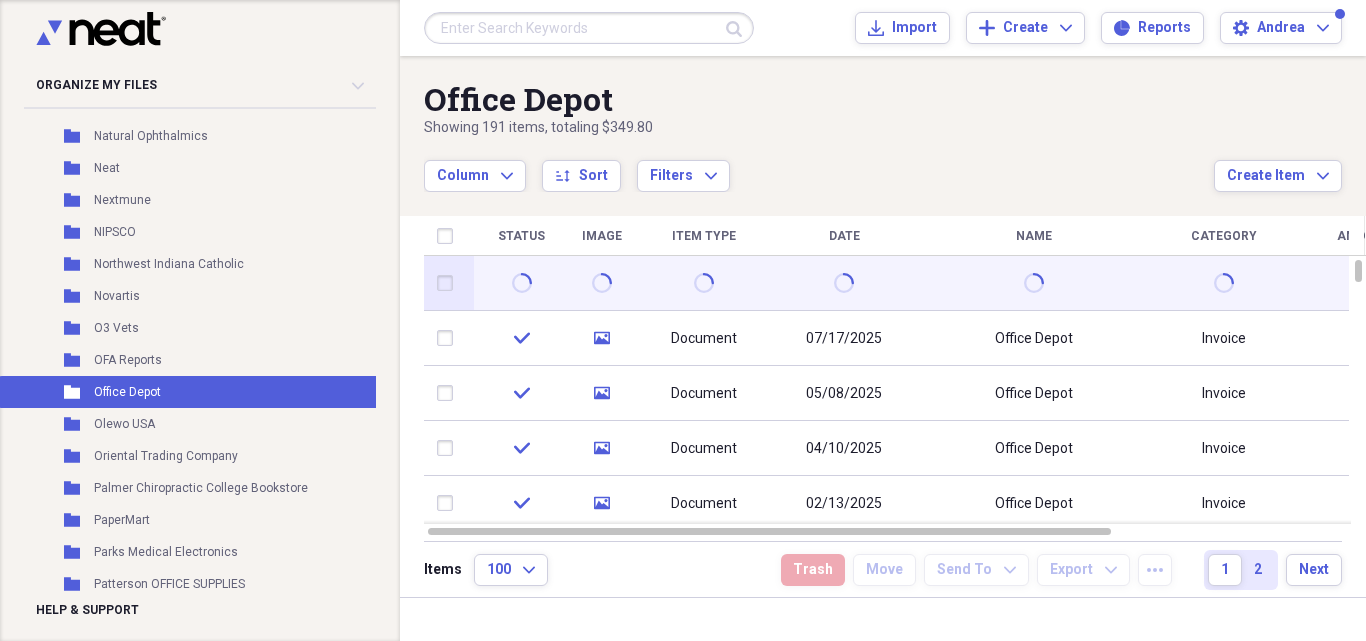 click at bounding box center [449, 283] 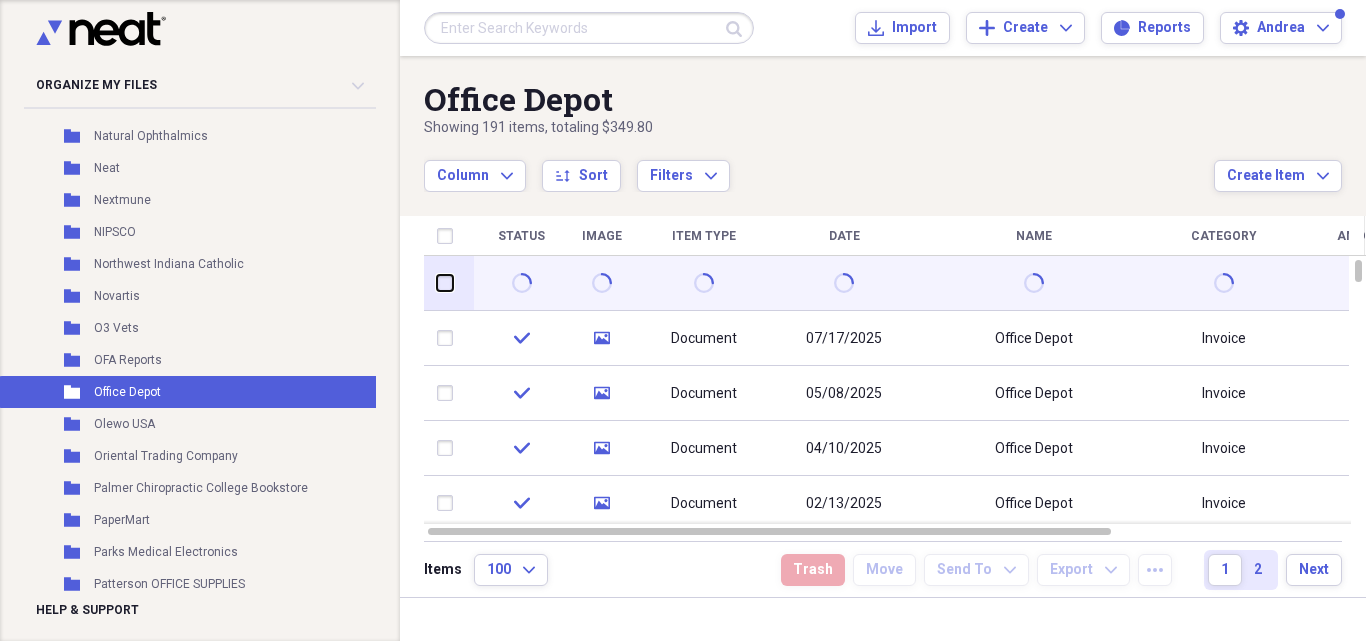 click at bounding box center [437, 283] 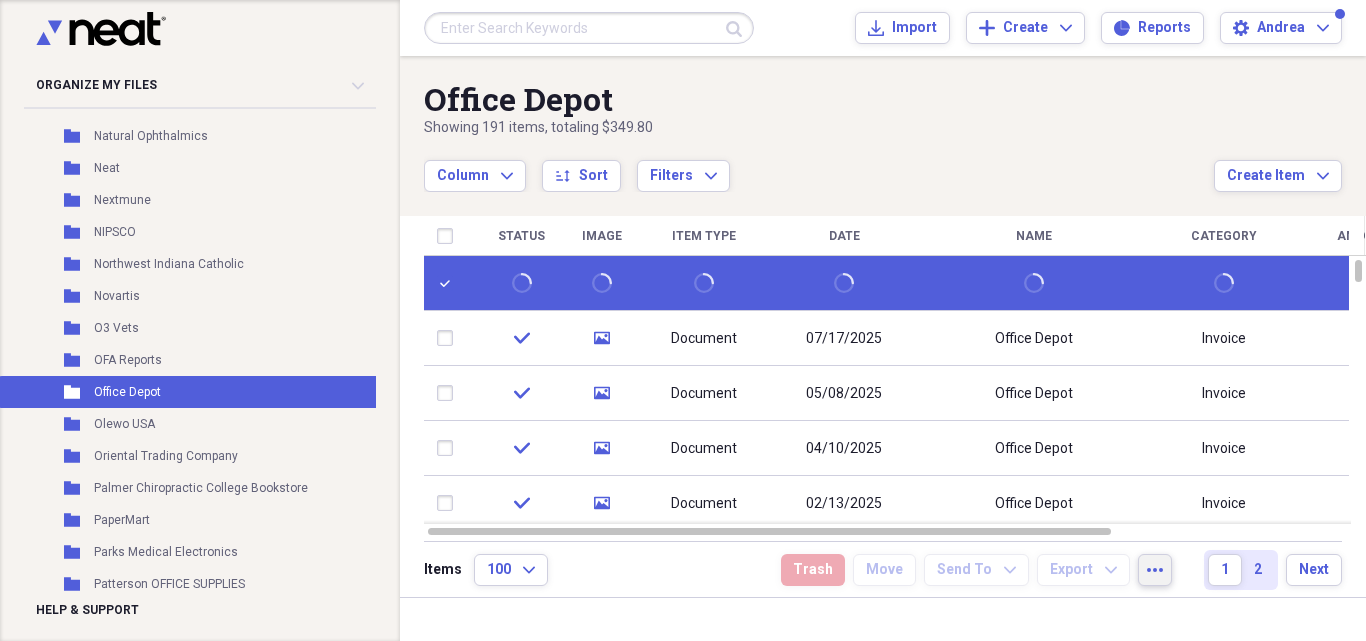 click on "more" at bounding box center (1155, 570) 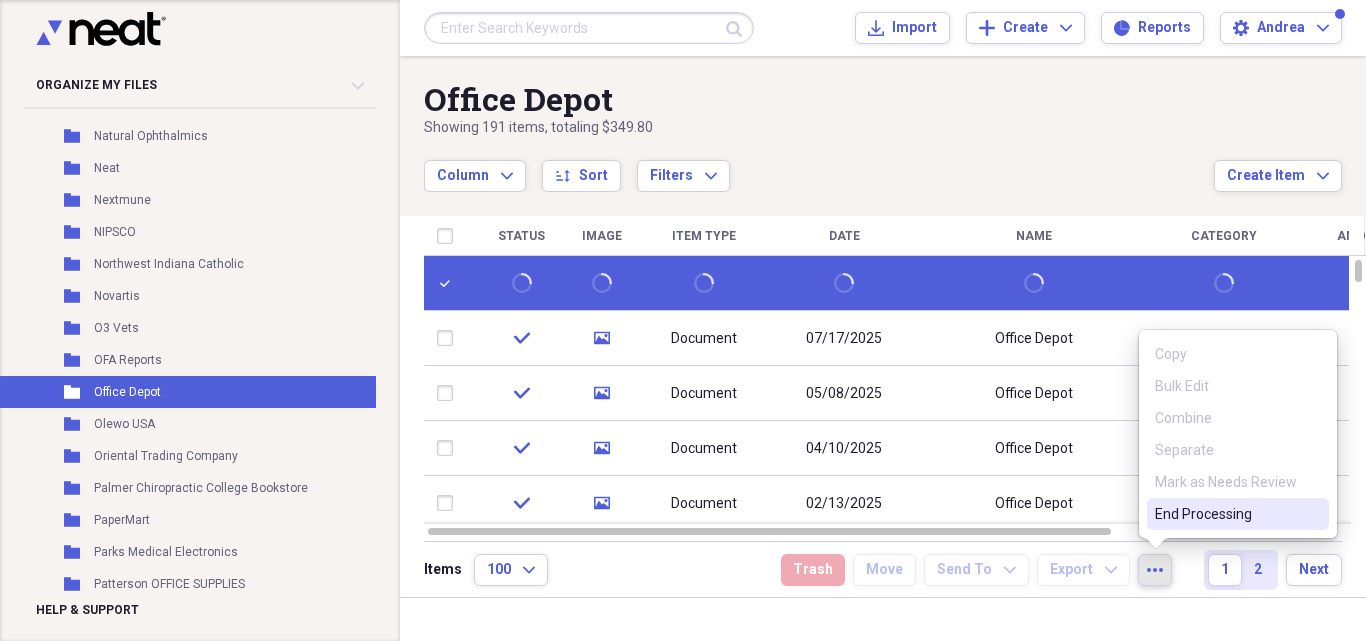 click on "End Processing" at bounding box center [1226, 514] 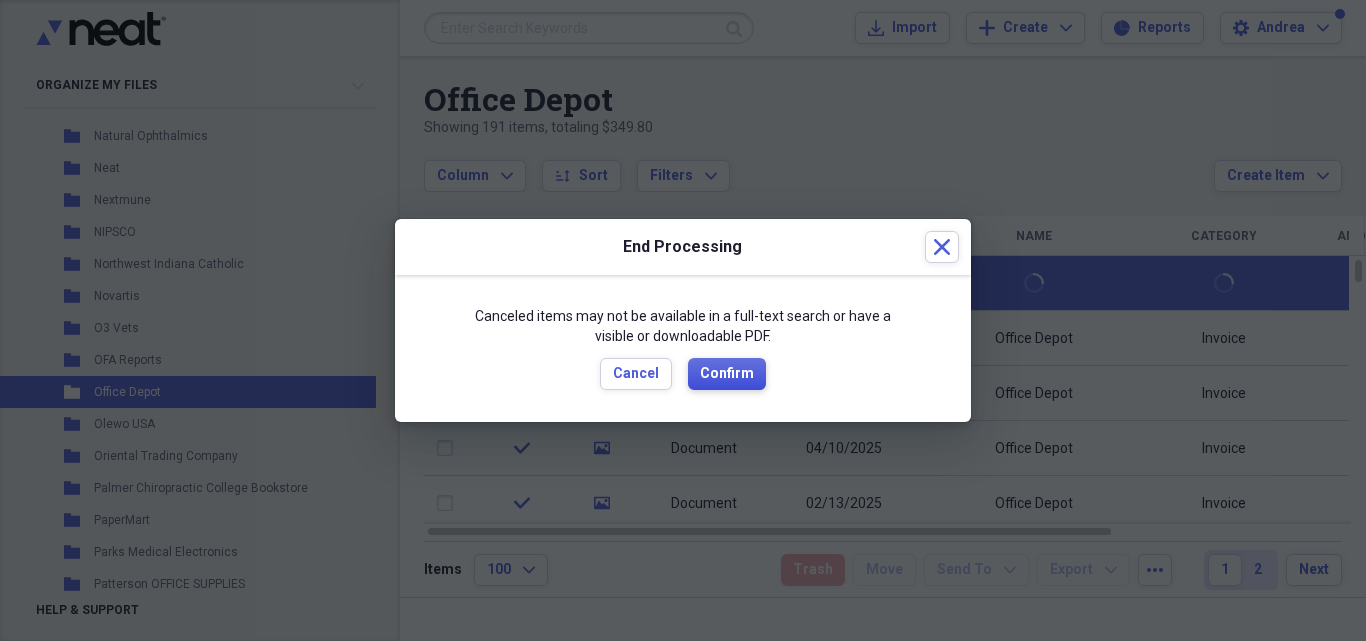 click on "Confirm" at bounding box center (727, 374) 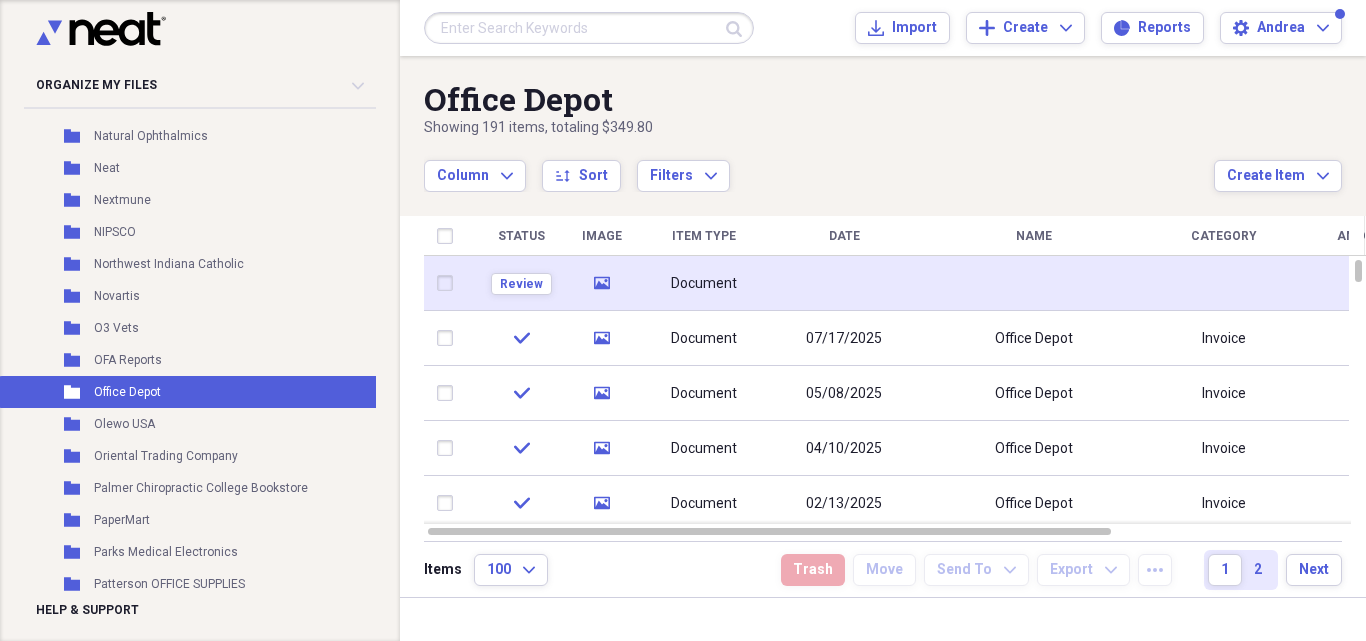 checkbox on "false" 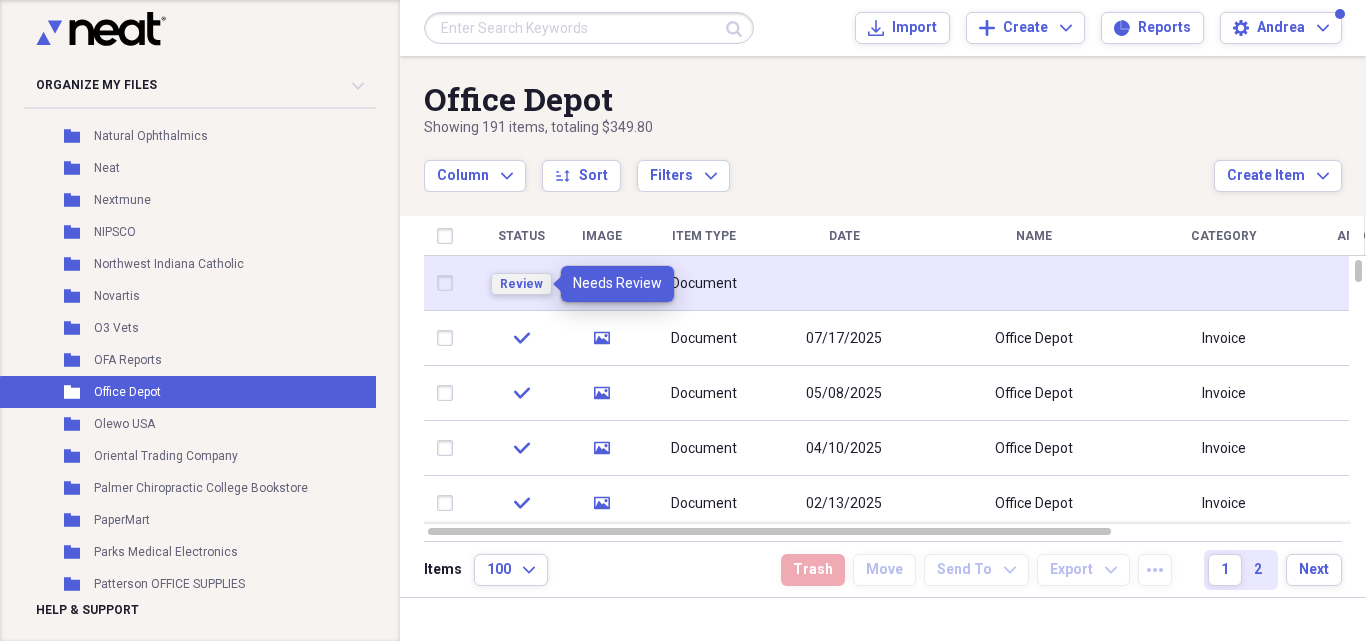 click on "Review" at bounding box center (521, 284) 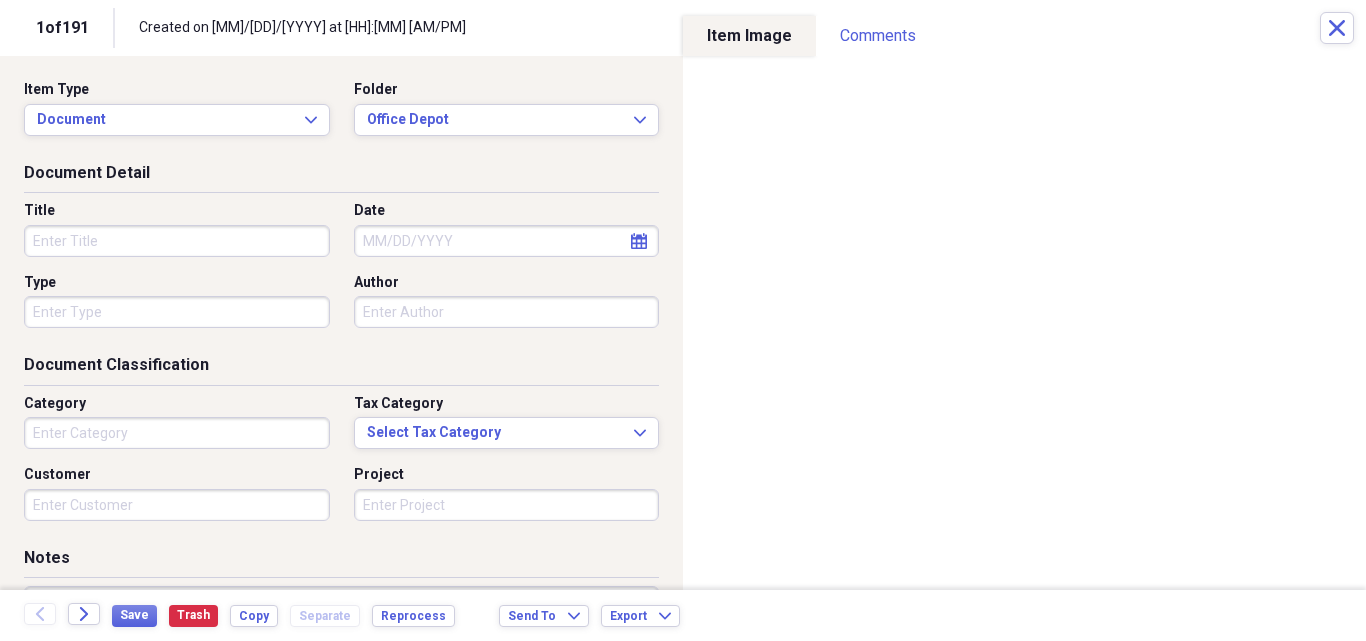 click on "Title" at bounding box center (177, 241) 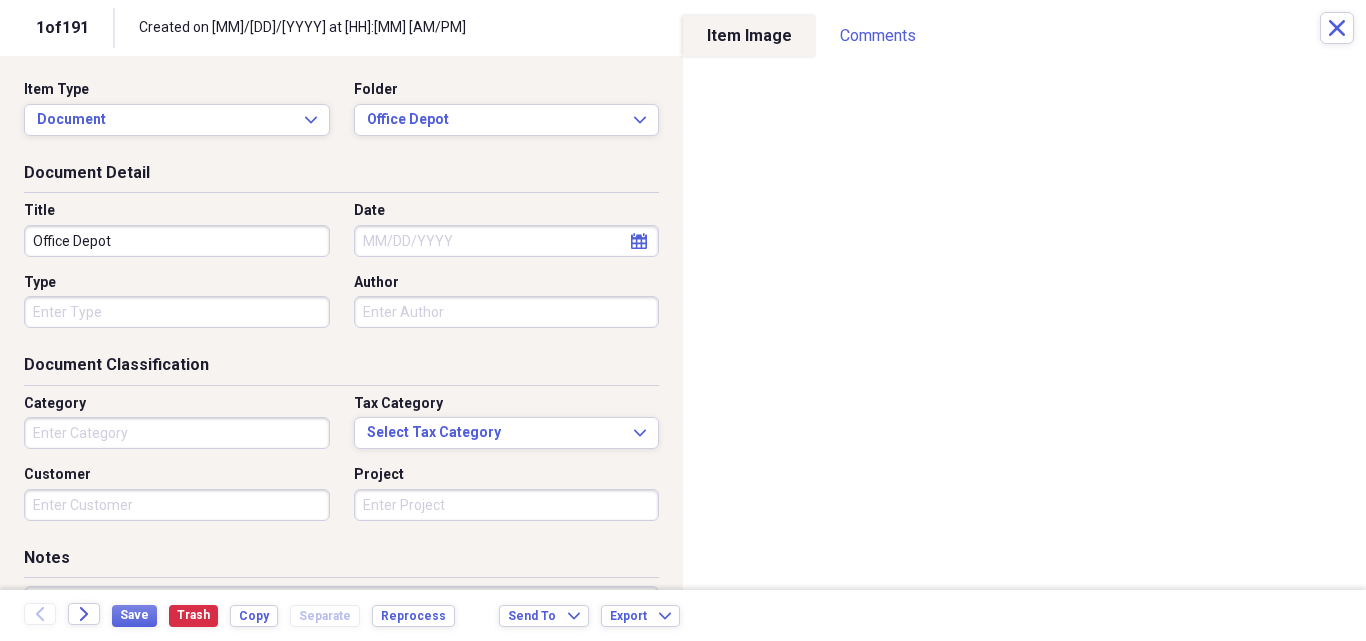 type on "Office Depot" 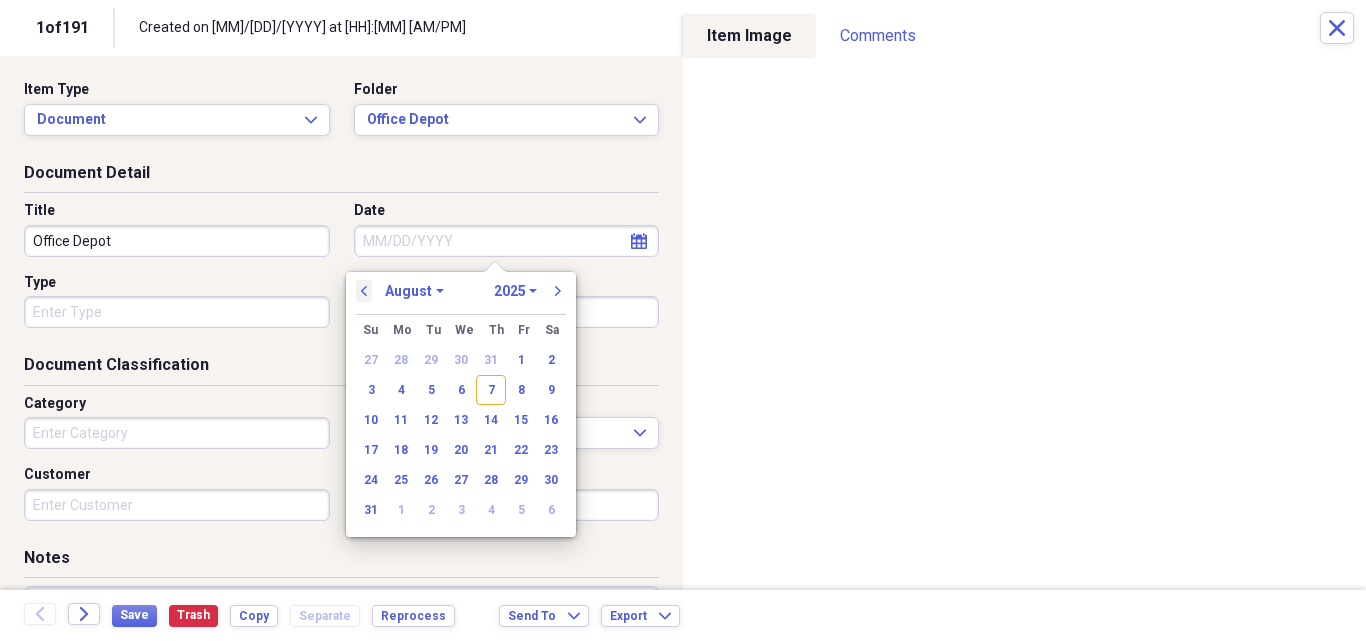 click on "previous" at bounding box center (364, 291) 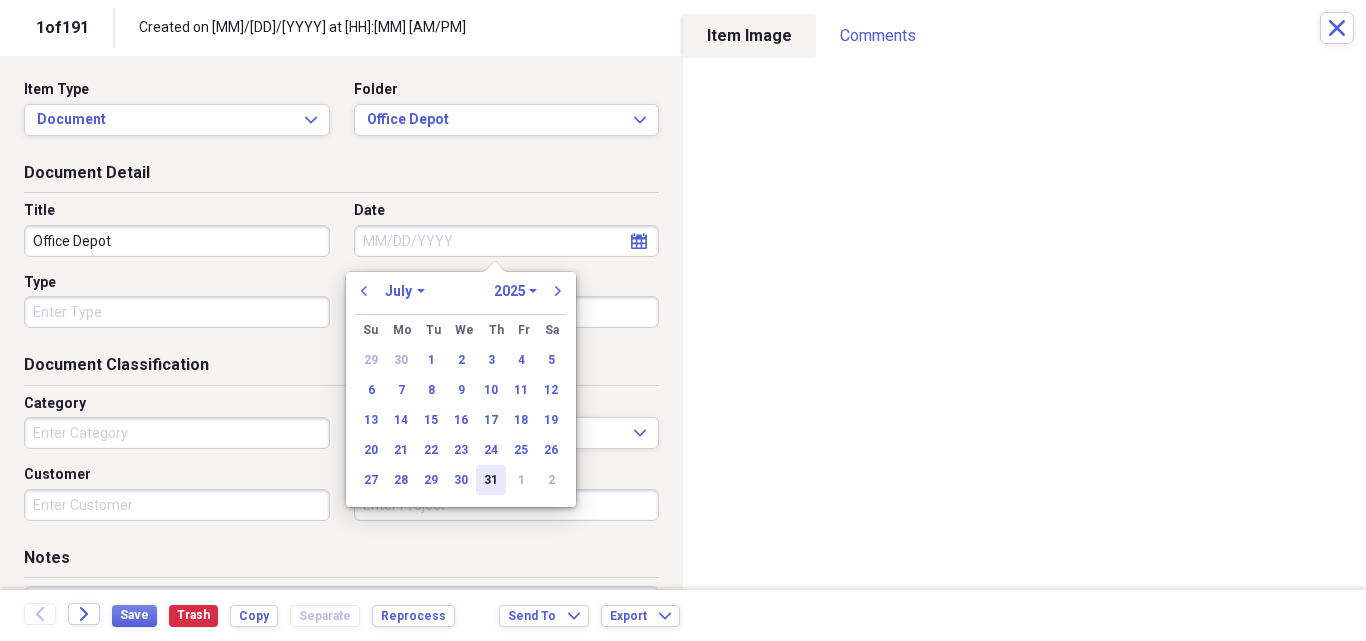 click on "31" at bounding box center (491, 480) 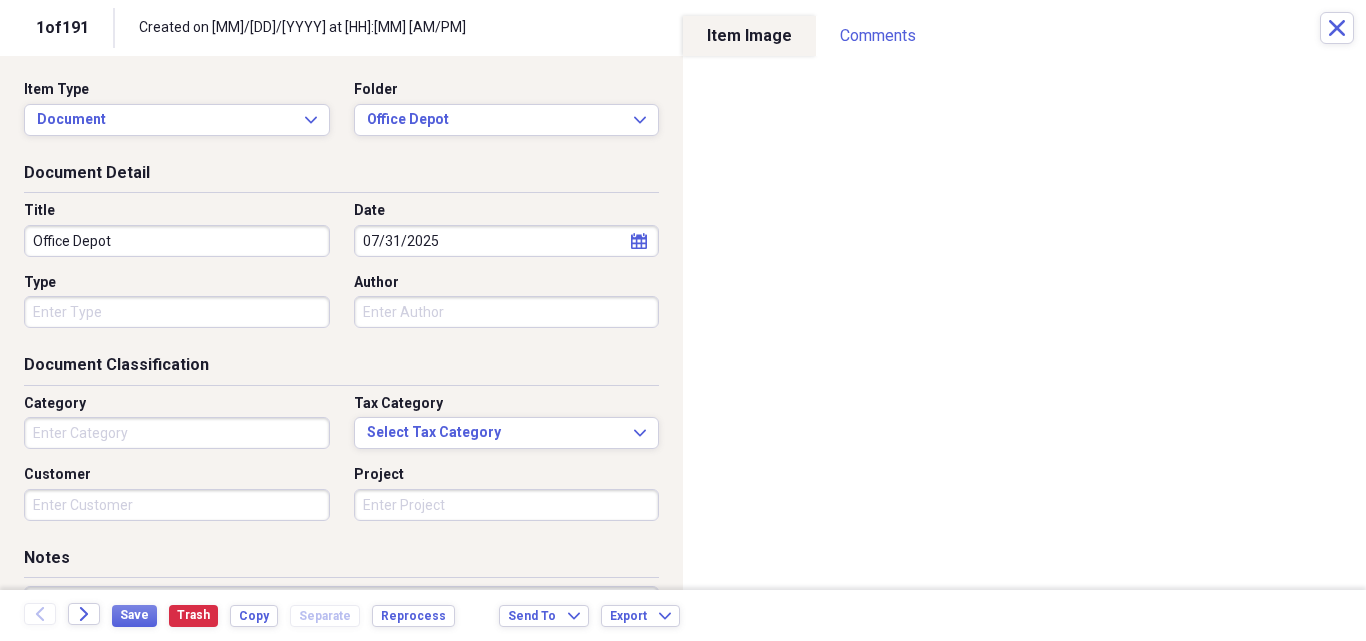 type on "07/31/2025" 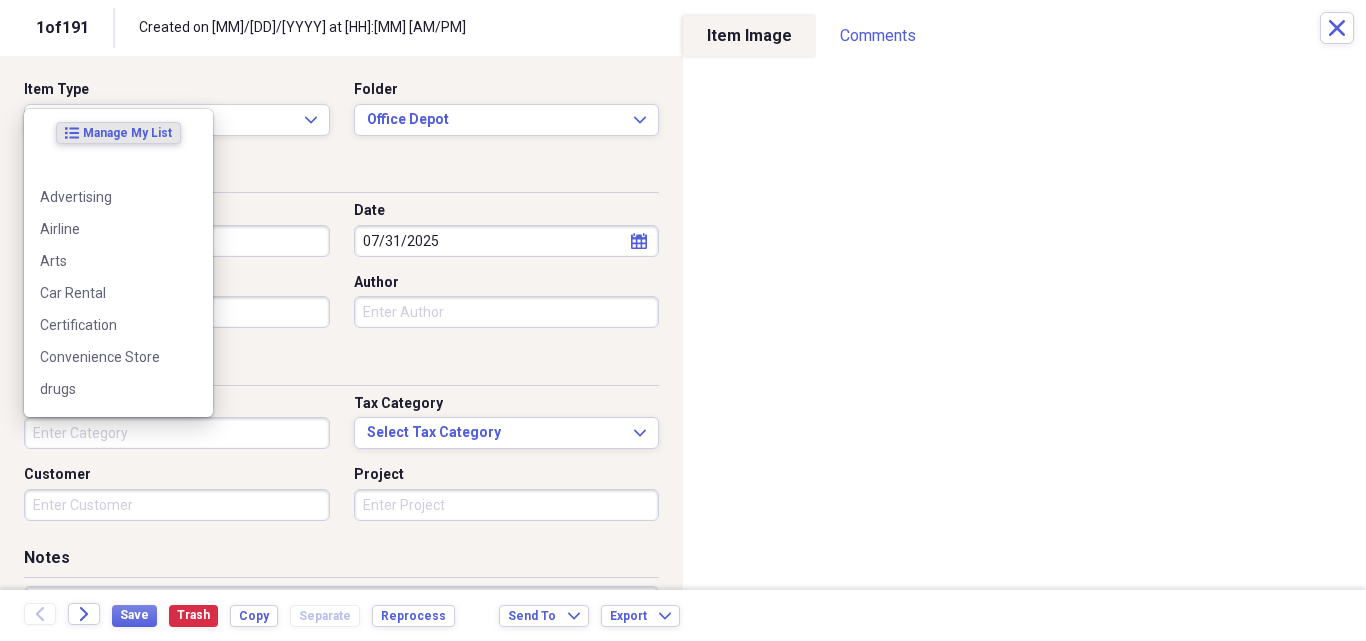 drag, startPoint x: 104, startPoint y: 440, endPoint x: 147, endPoint y: 359, distance: 91.706055 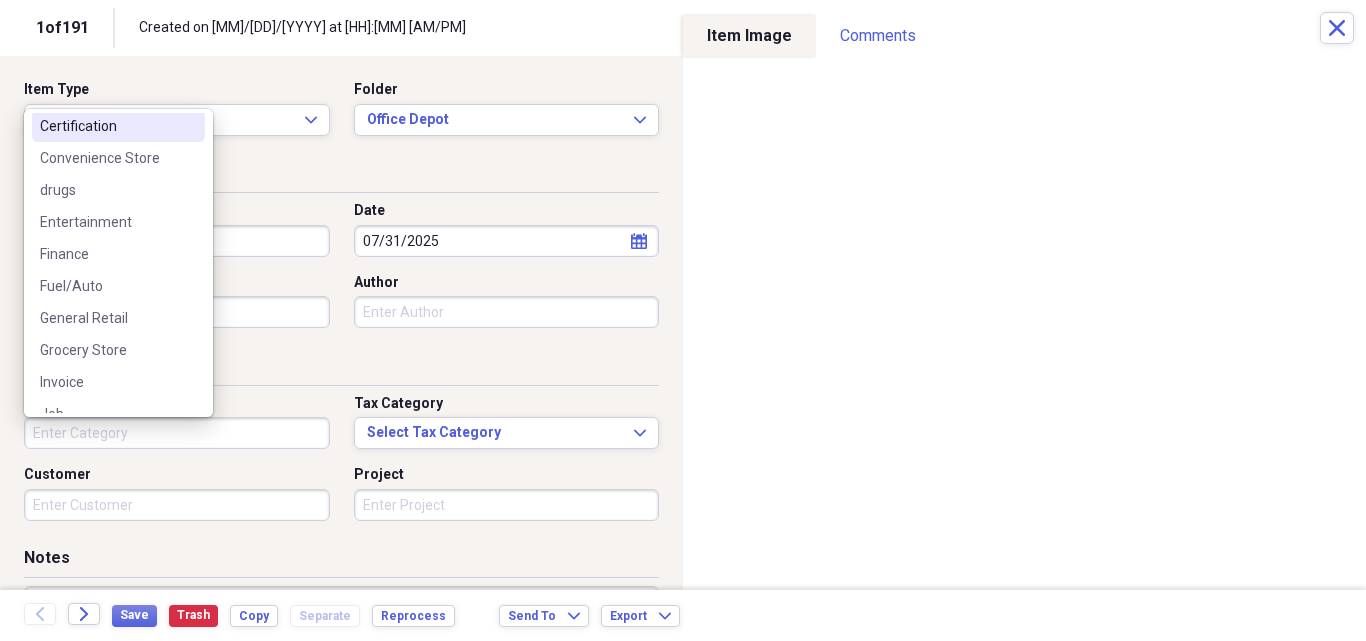 scroll, scrollTop: 200, scrollLeft: 0, axis: vertical 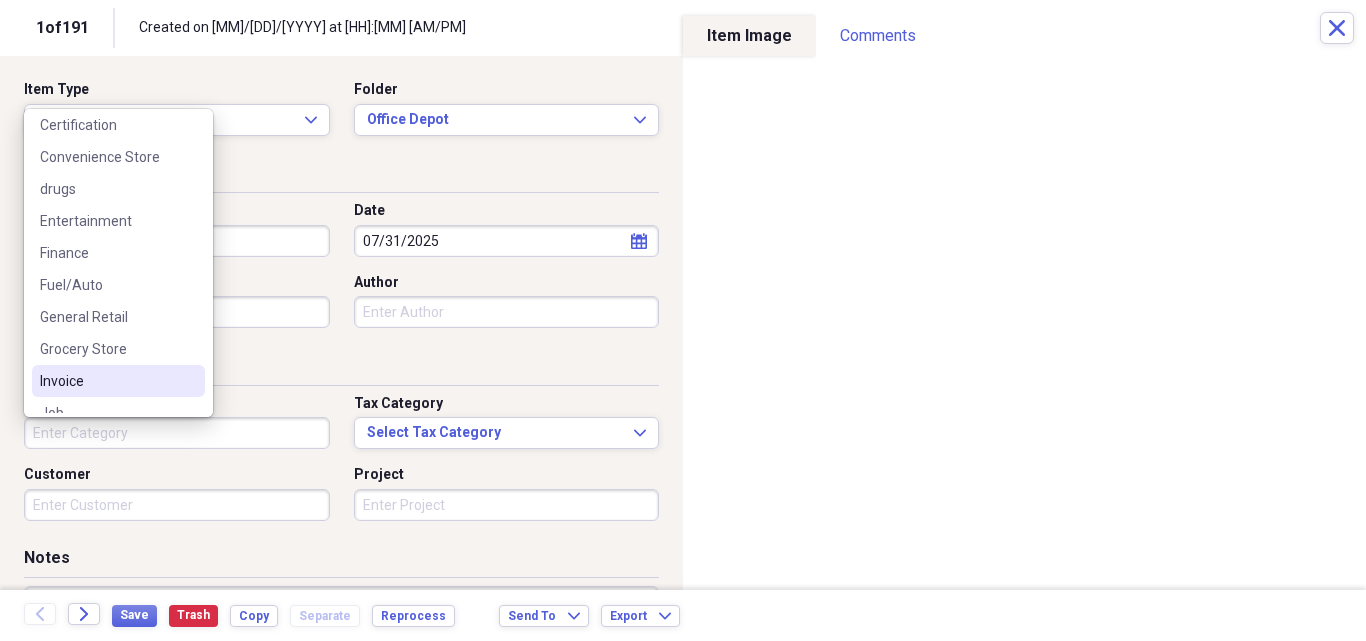 click on "Invoice" at bounding box center [106, 381] 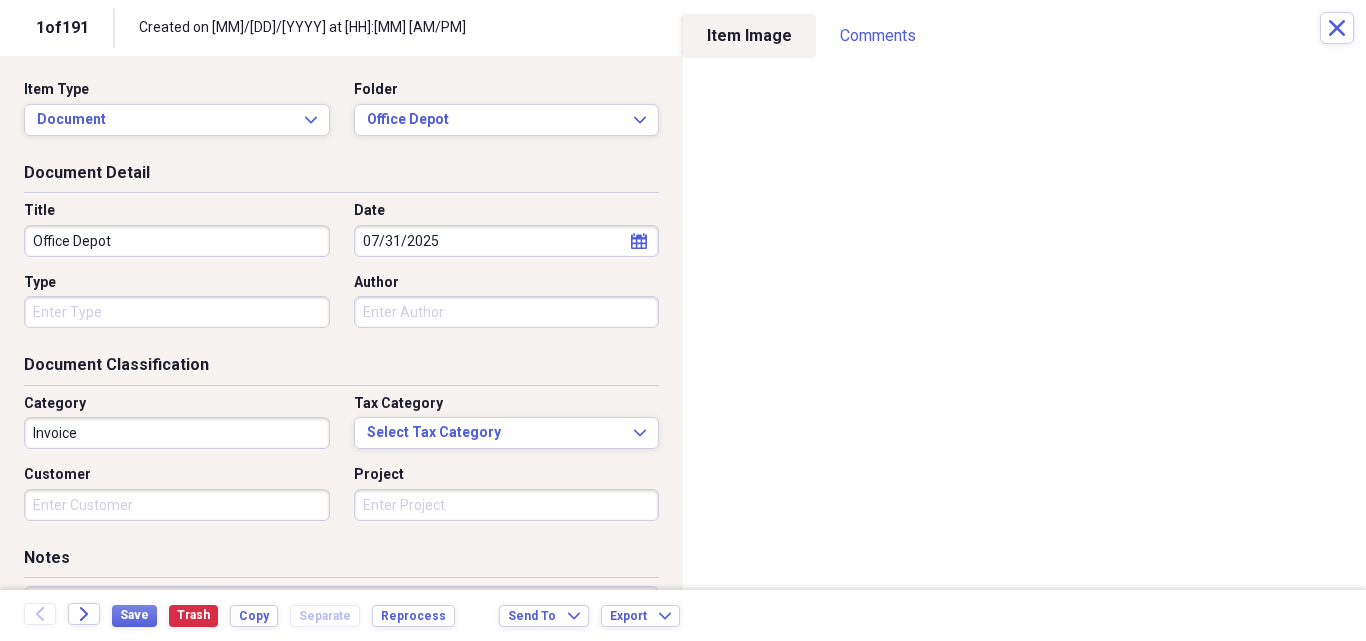 click on "Back Forward Save Trash Copy Separate Reprocess Send To Expand Export Expand" at bounding box center [683, 615] 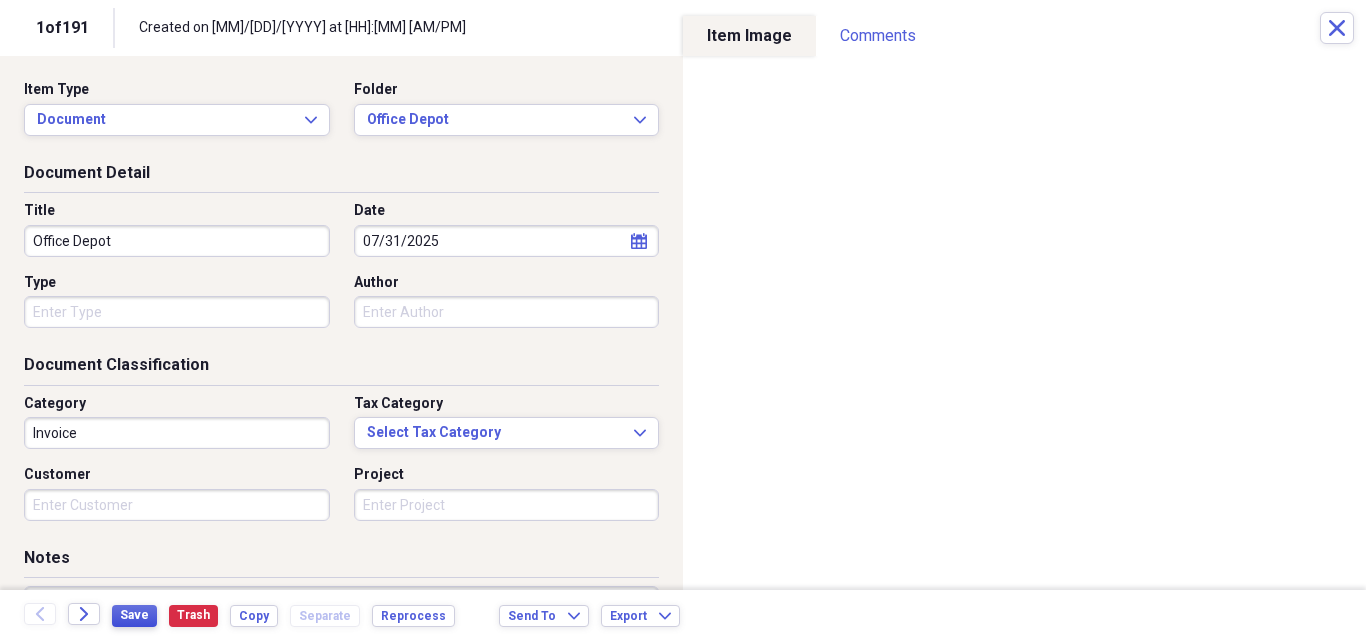 click on "Save" at bounding box center (134, 615) 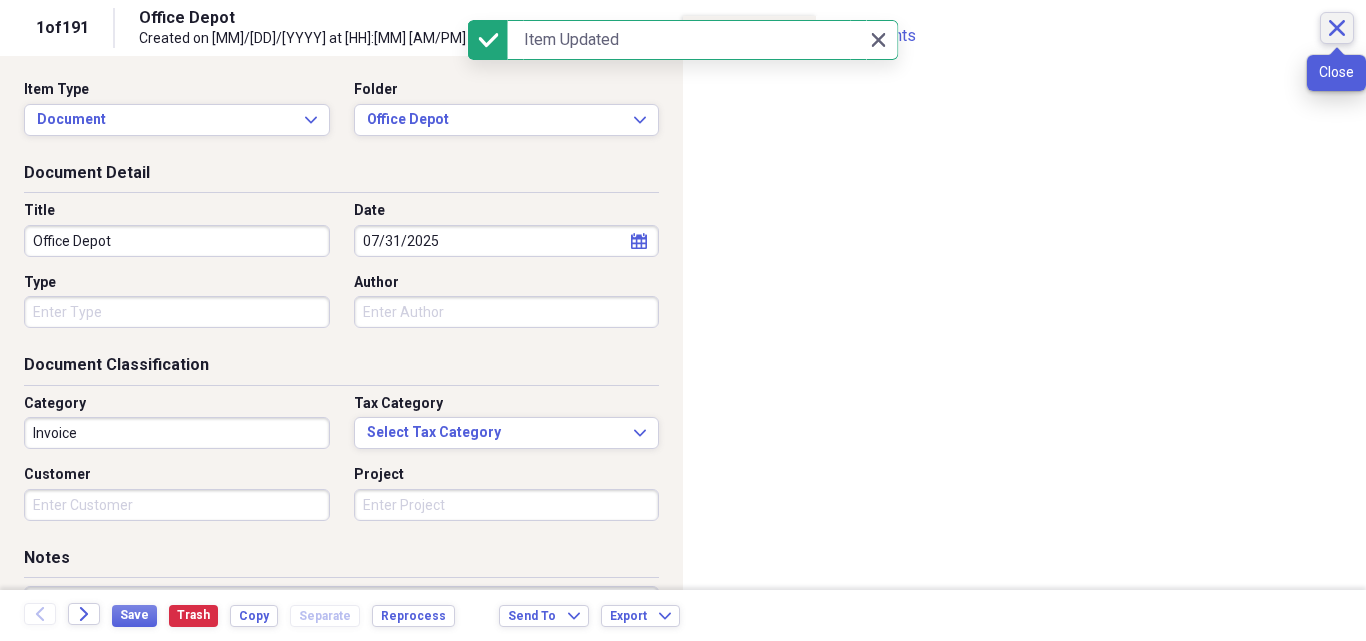 click on "Close" at bounding box center [1337, 28] 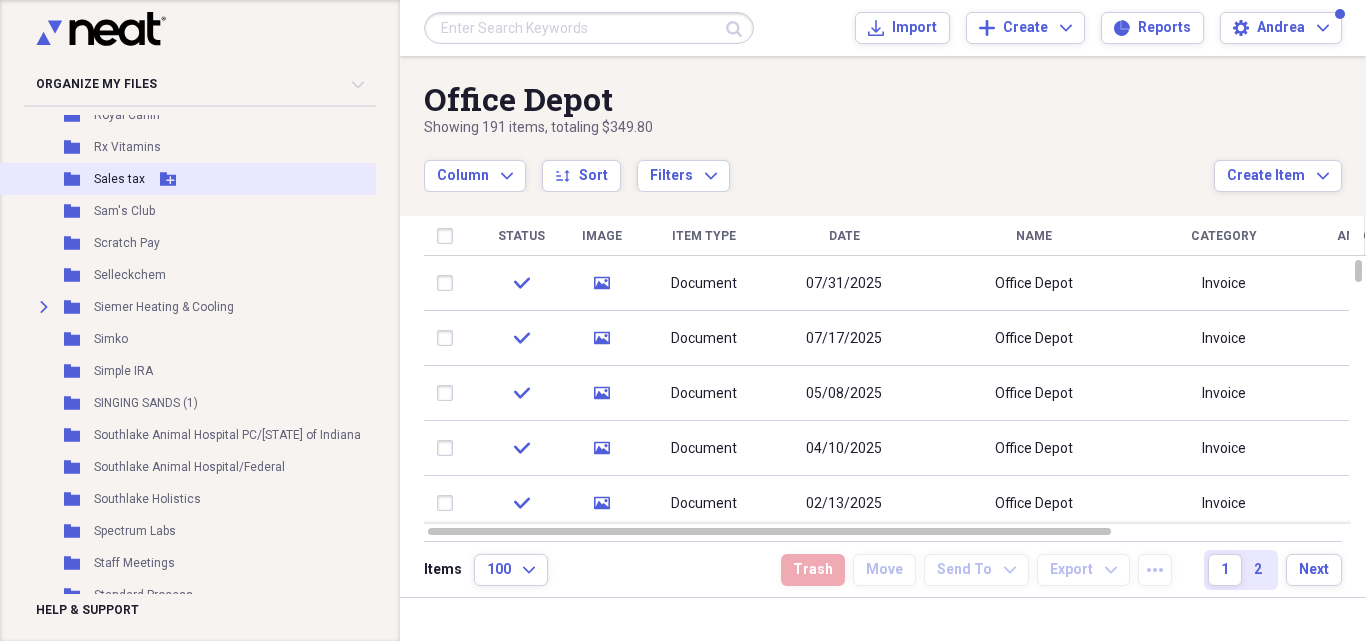 scroll, scrollTop: 7021, scrollLeft: 0, axis: vertical 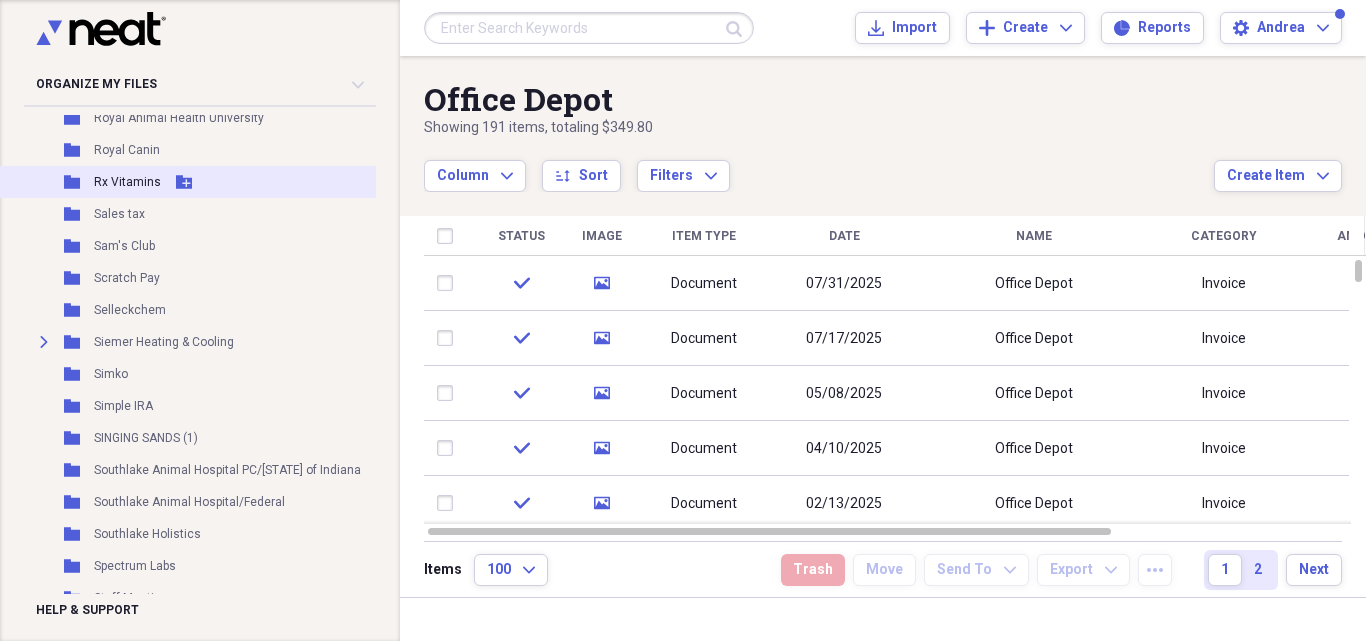 click on "Rx Vitamins" at bounding box center [127, 182] 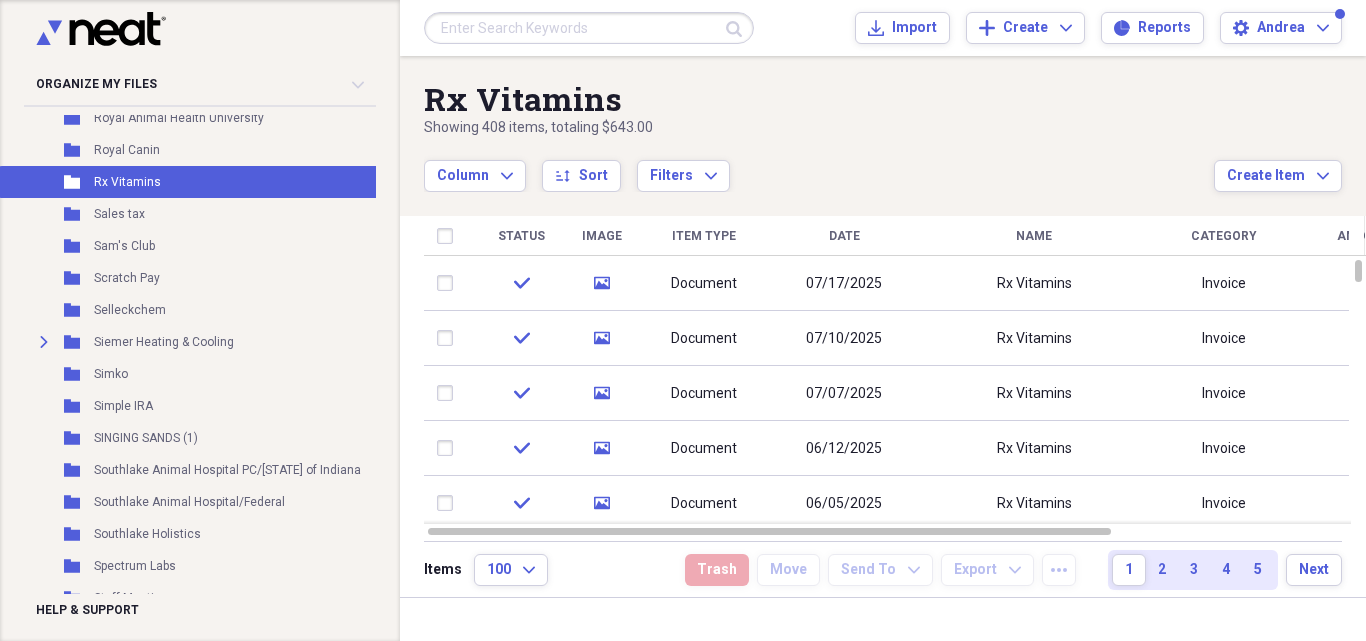 click on "Rx Vitamins" at bounding box center [1034, 284] 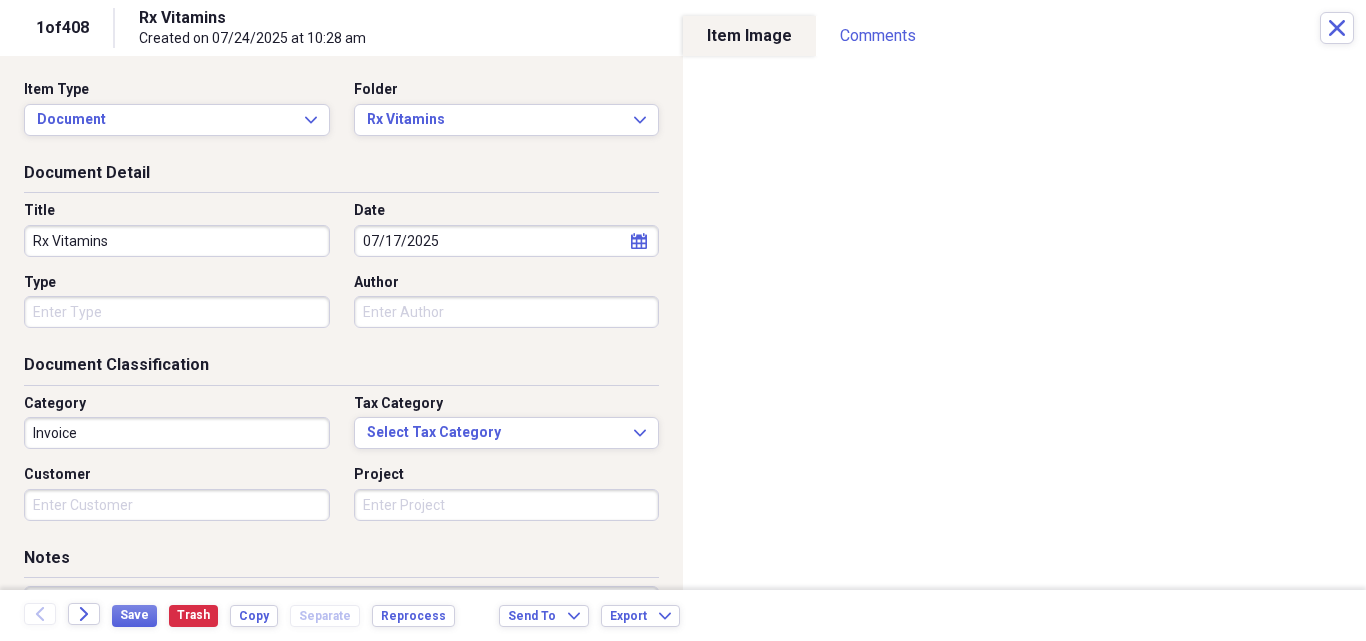 drag, startPoint x: 20, startPoint y: 242, endPoint x: 67, endPoint y: 239, distance: 47.095646 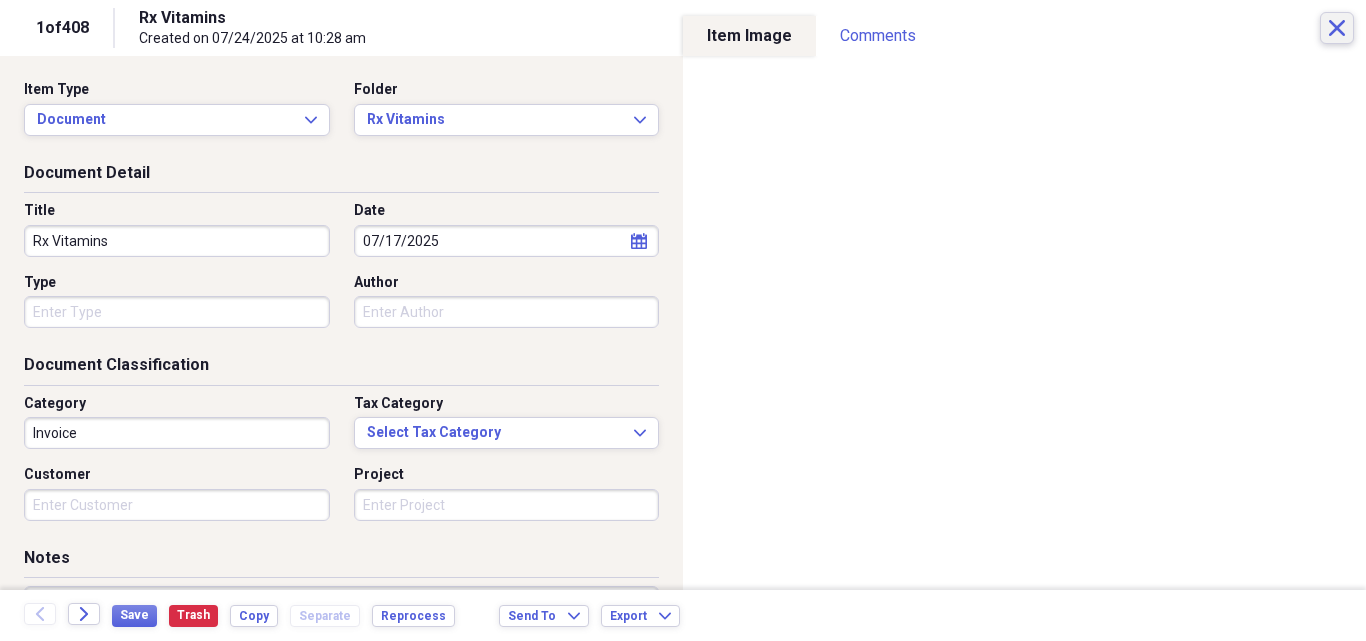 click on "Close" at bounding box center [1337, 28] 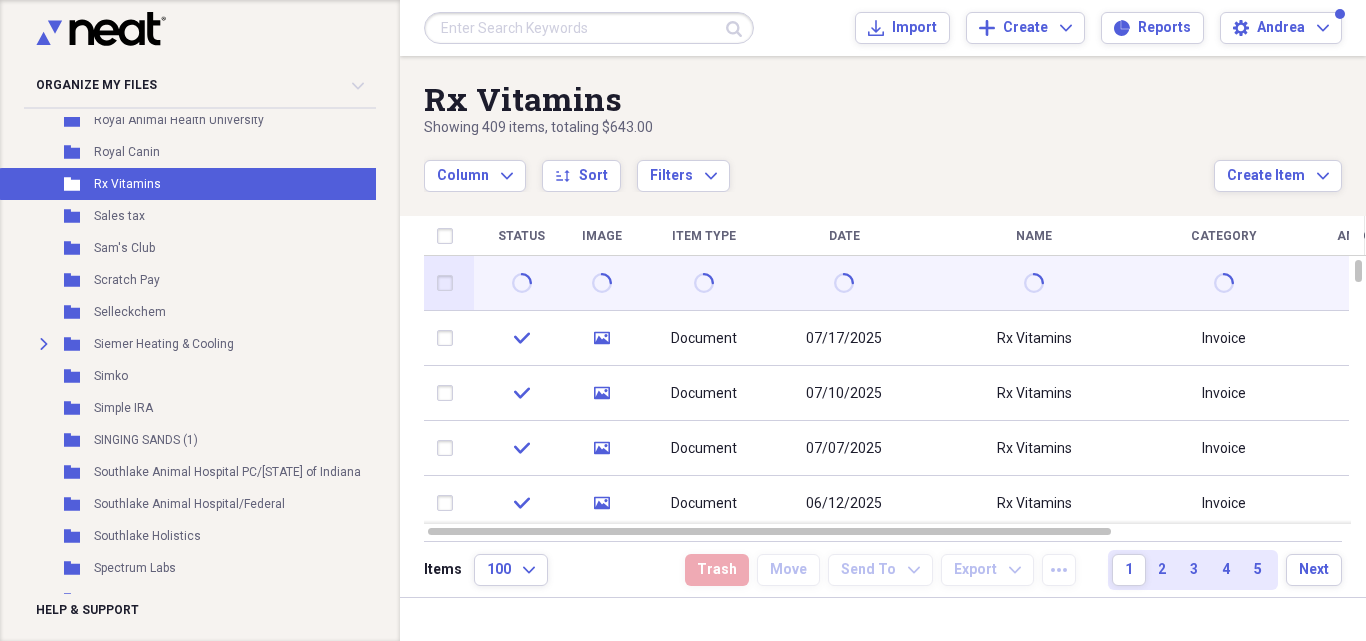 click at bounding box center [449, 283] 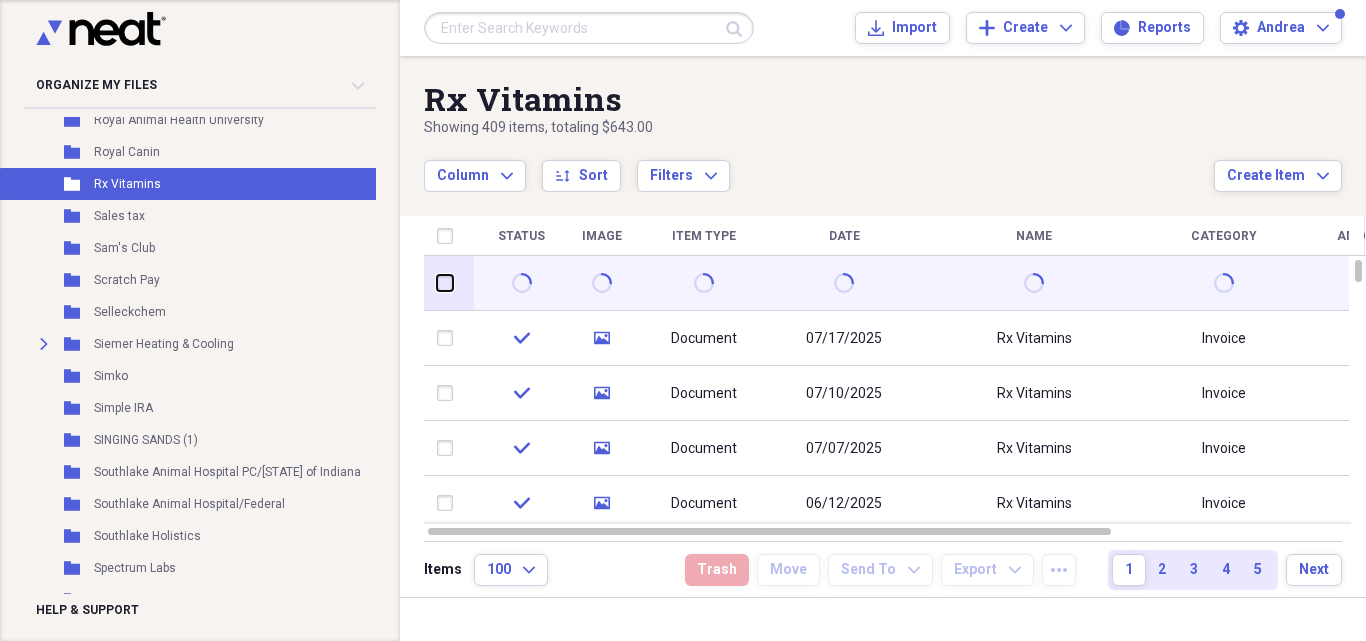 click at bounding box center [437, 283] 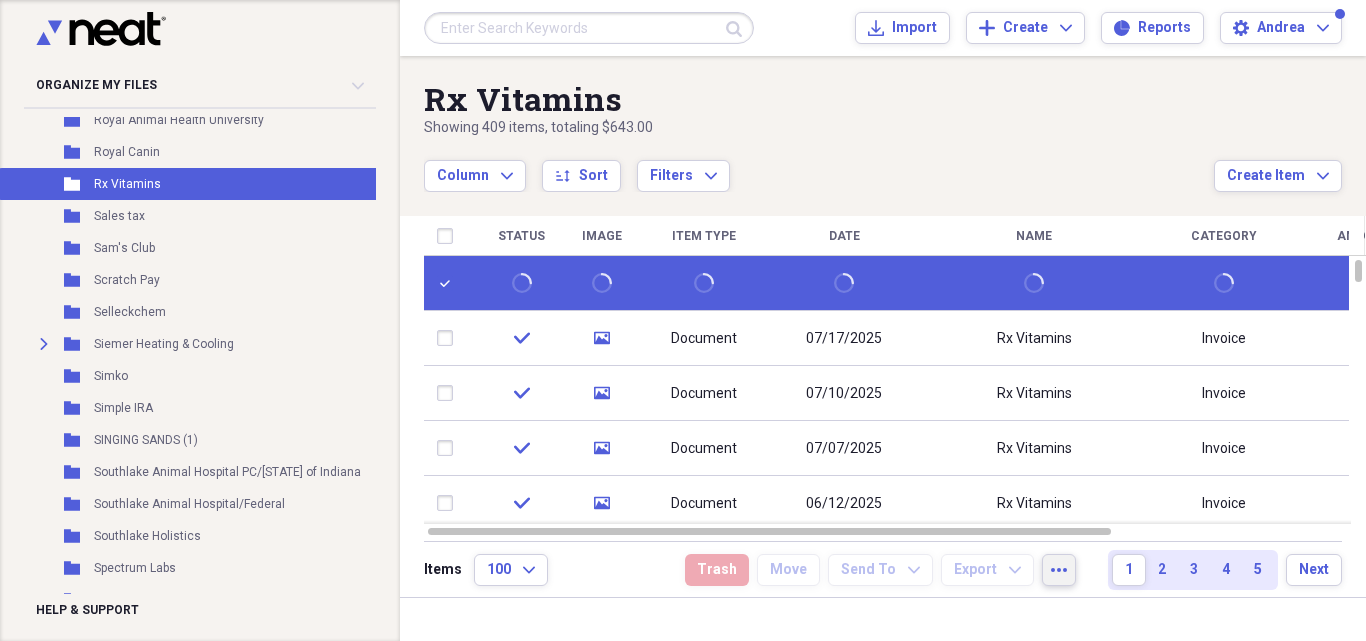 click on "more" 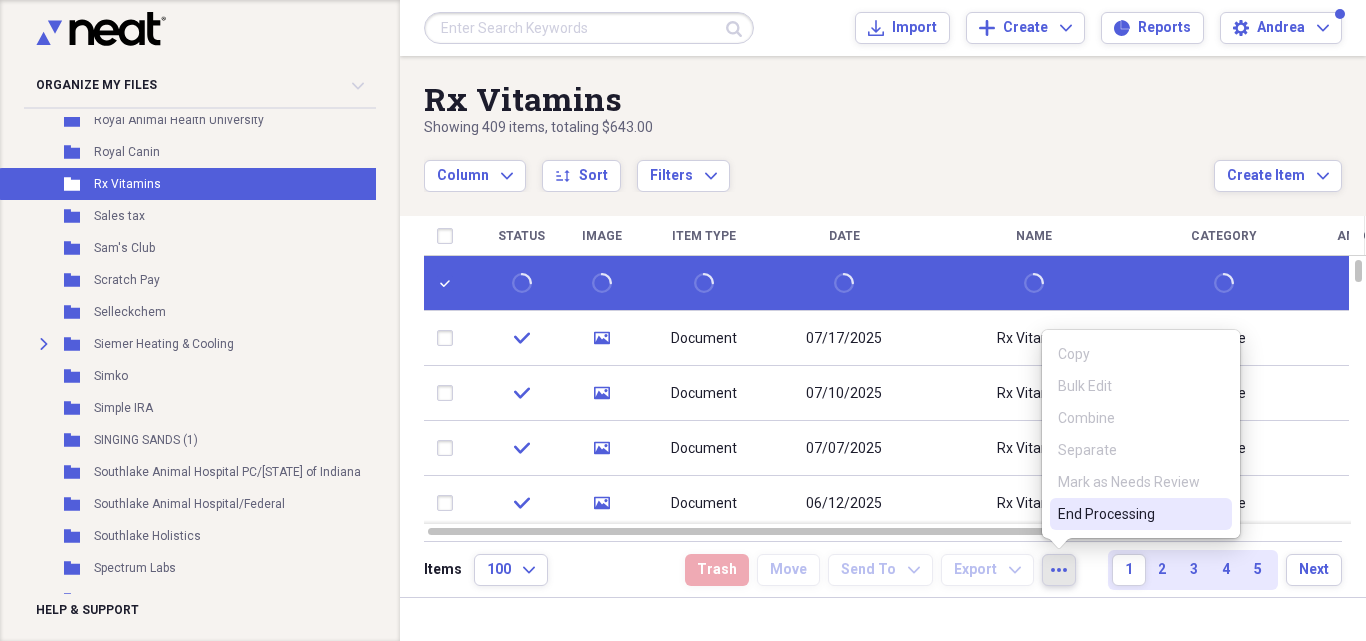 click on "End Processing" at bounding box center (1141, 514) 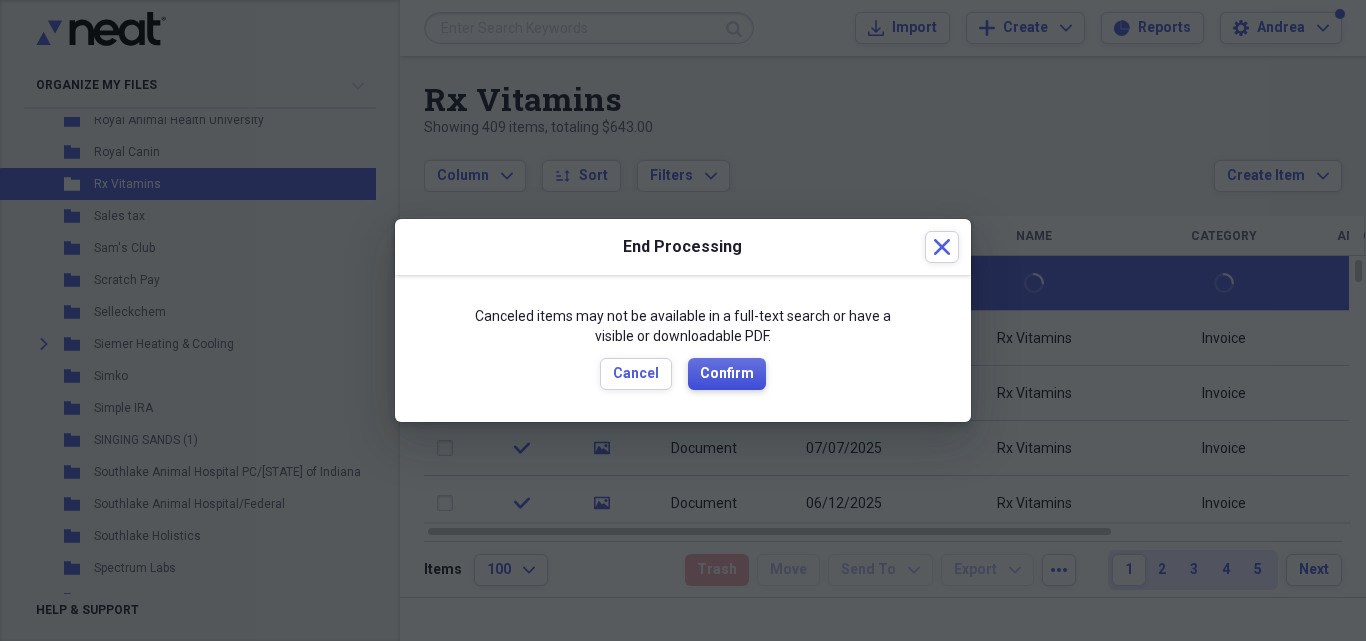 click on "Confirm" at bounding box center [727, 374] 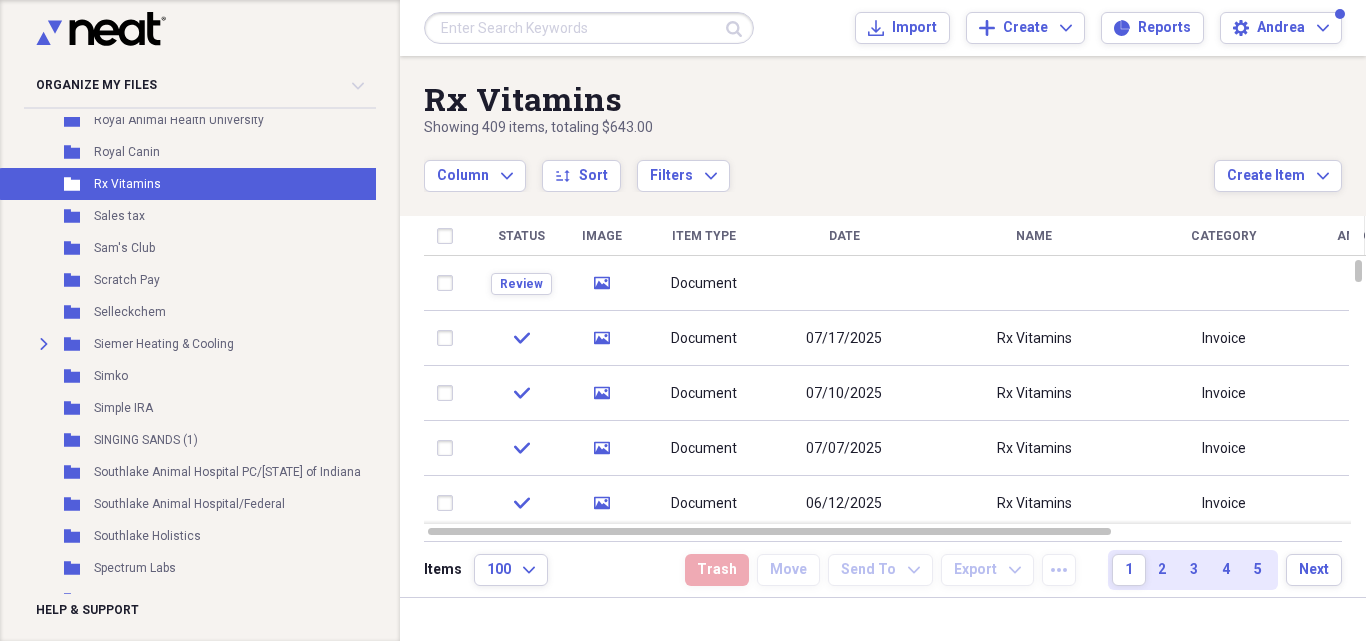 checkbox on "false" 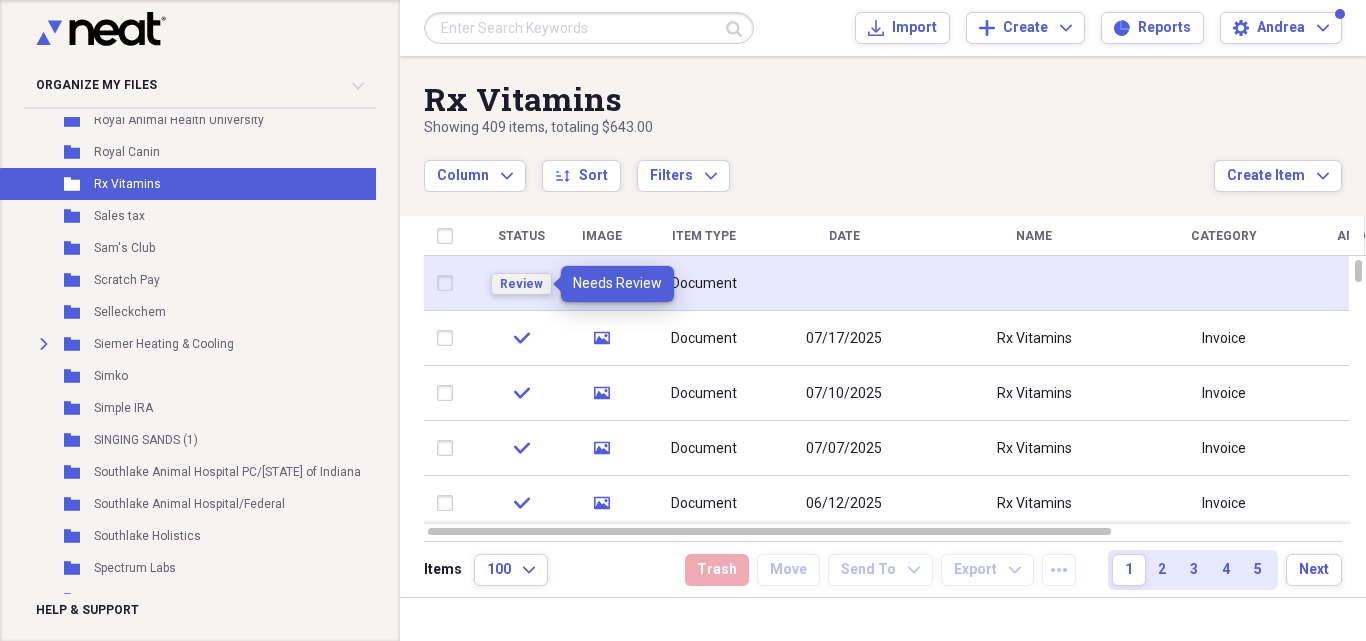 click on "Review" at bounding box center (521, 284) 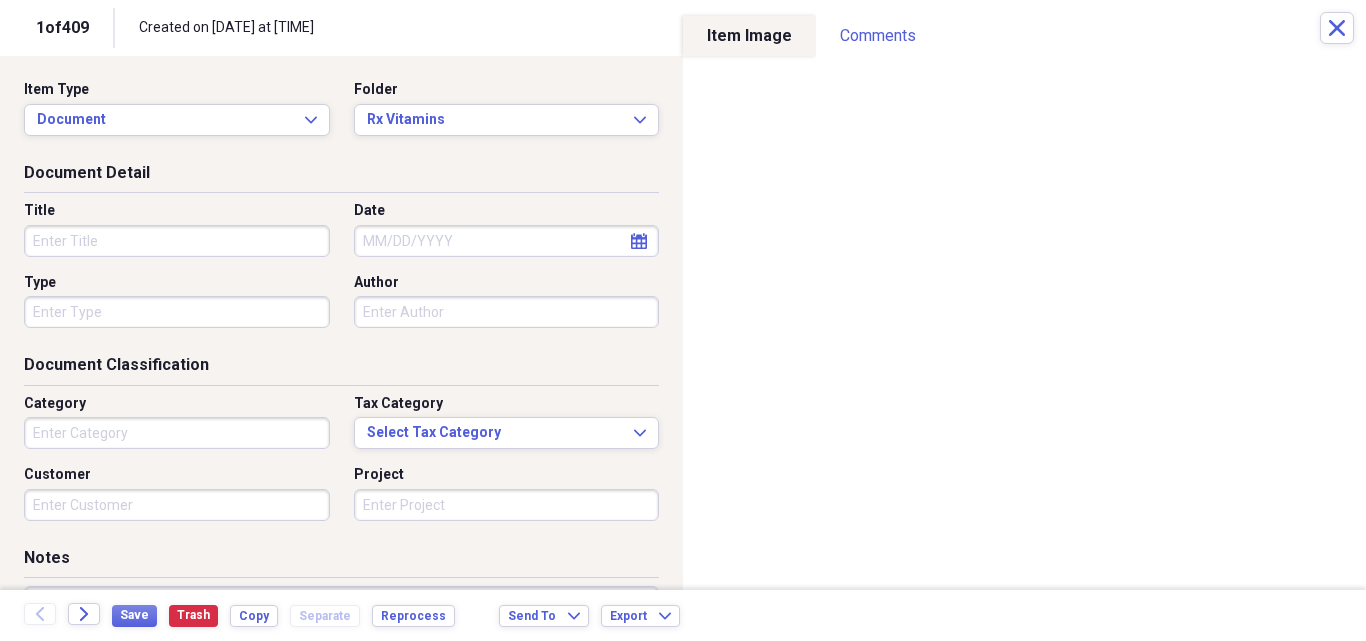 click on "Title" at bounding box center [177, 241] 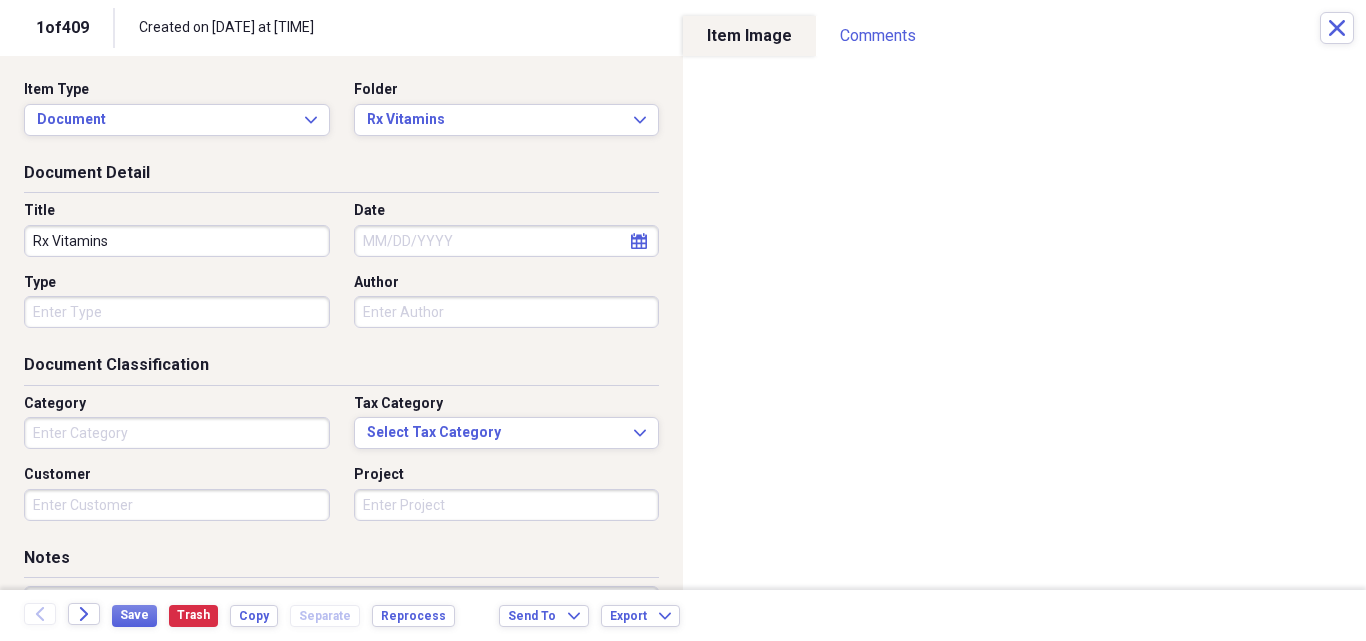 type on "Rx Vitamins" 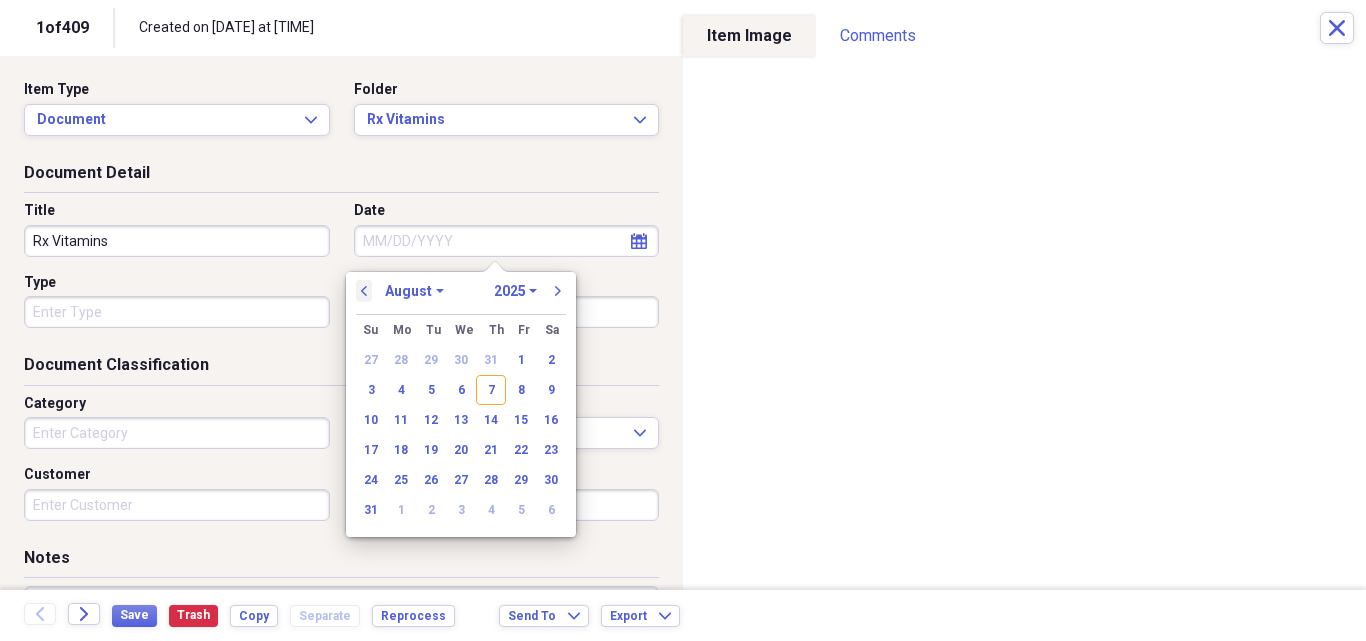 click on "previous" at bounding box center [364, 291] 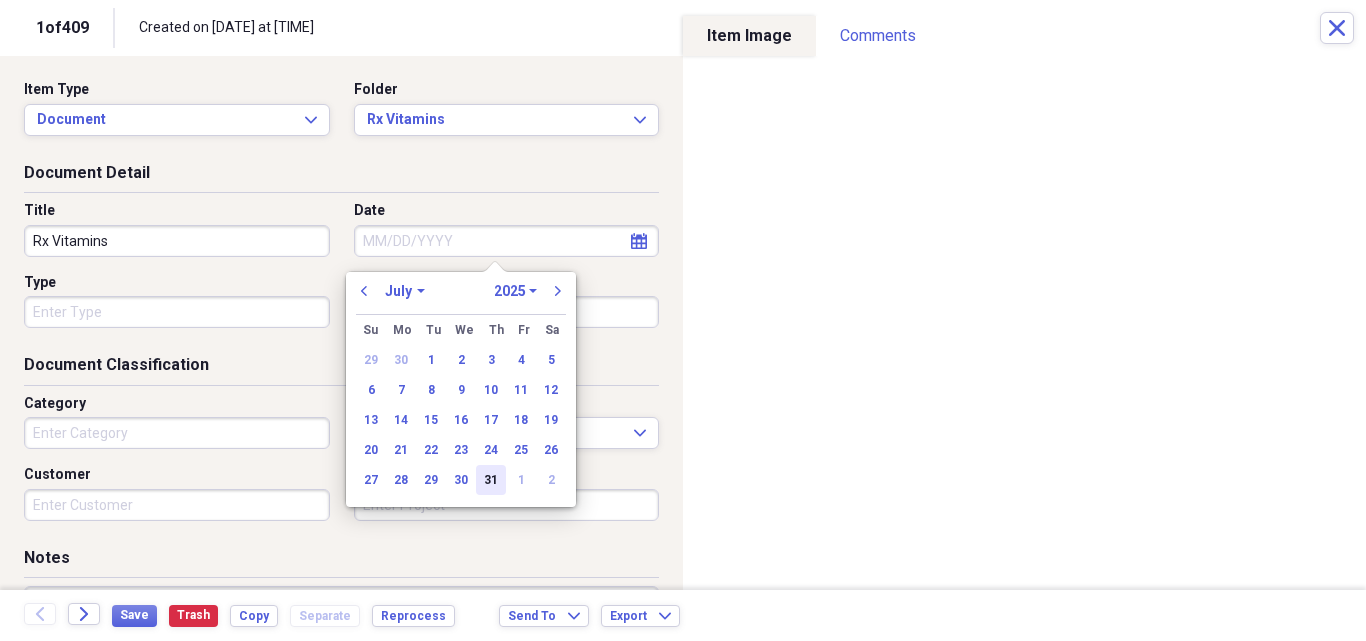 click on "31" at bounding box center (491, 480) 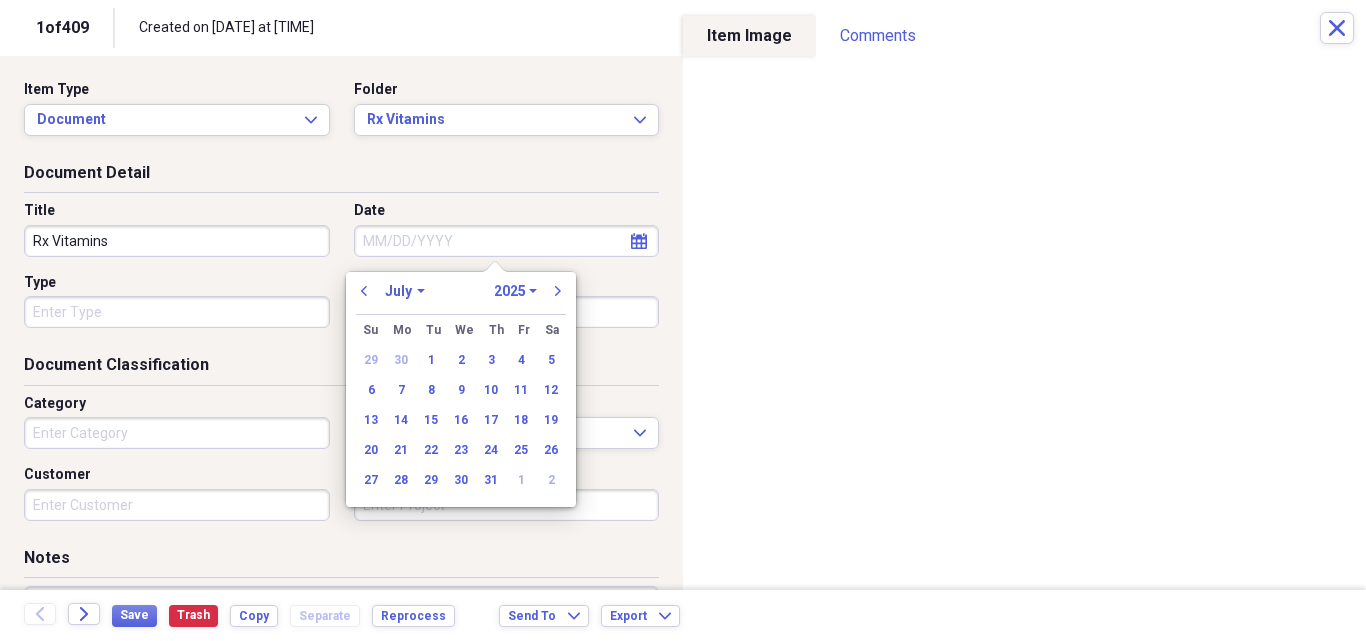 type on "07/31/2025" 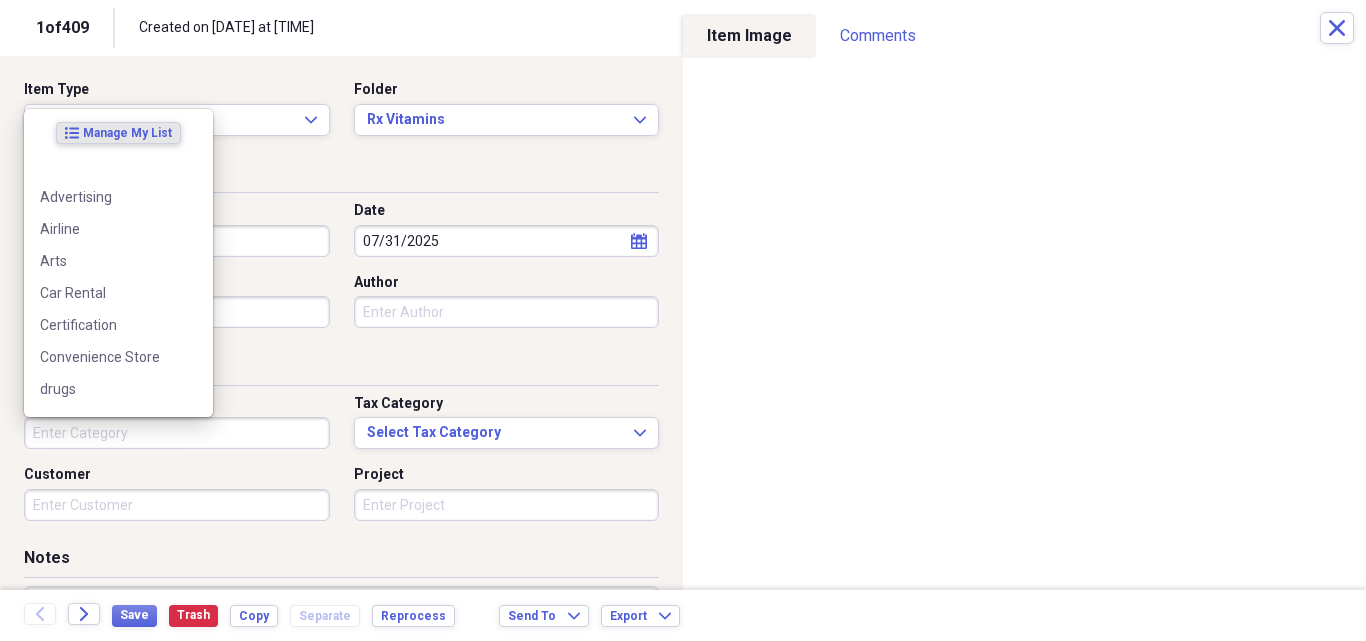 click on "Category" at bounding box center [177, 433] 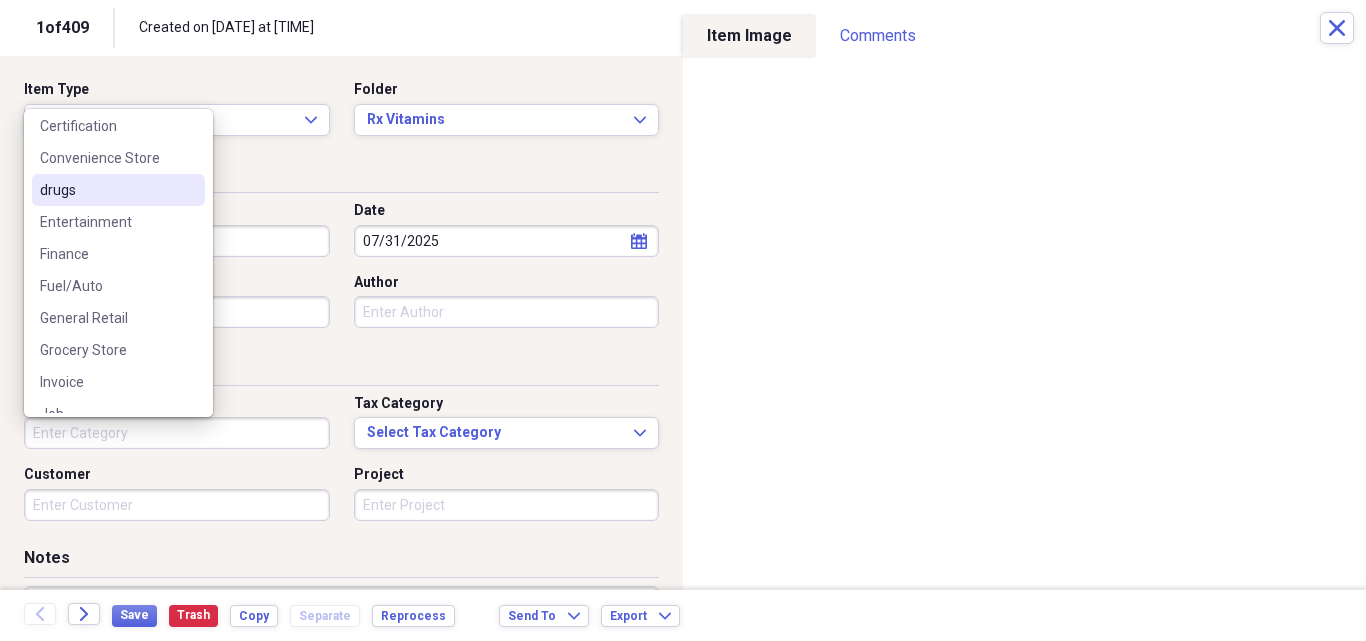 scroll, scrollTop: 200, scrollLeft: 0, axis: vertical 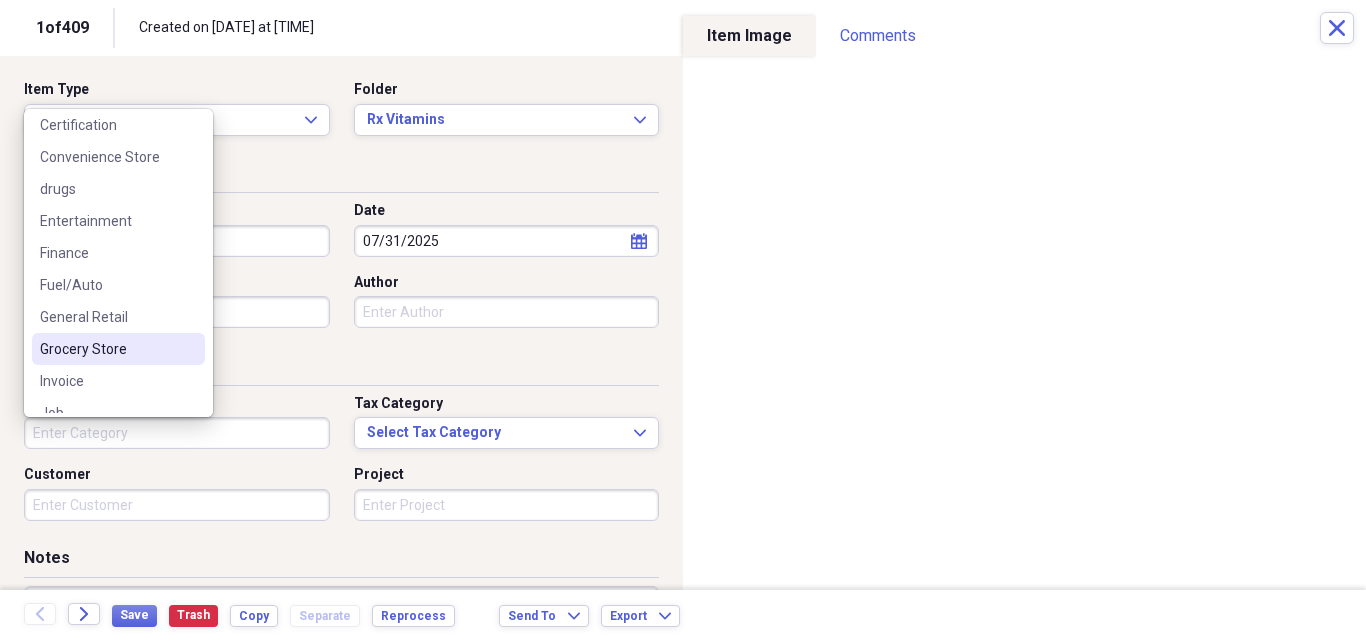 click on "Grocery Store" at bounding box center [118, 349] 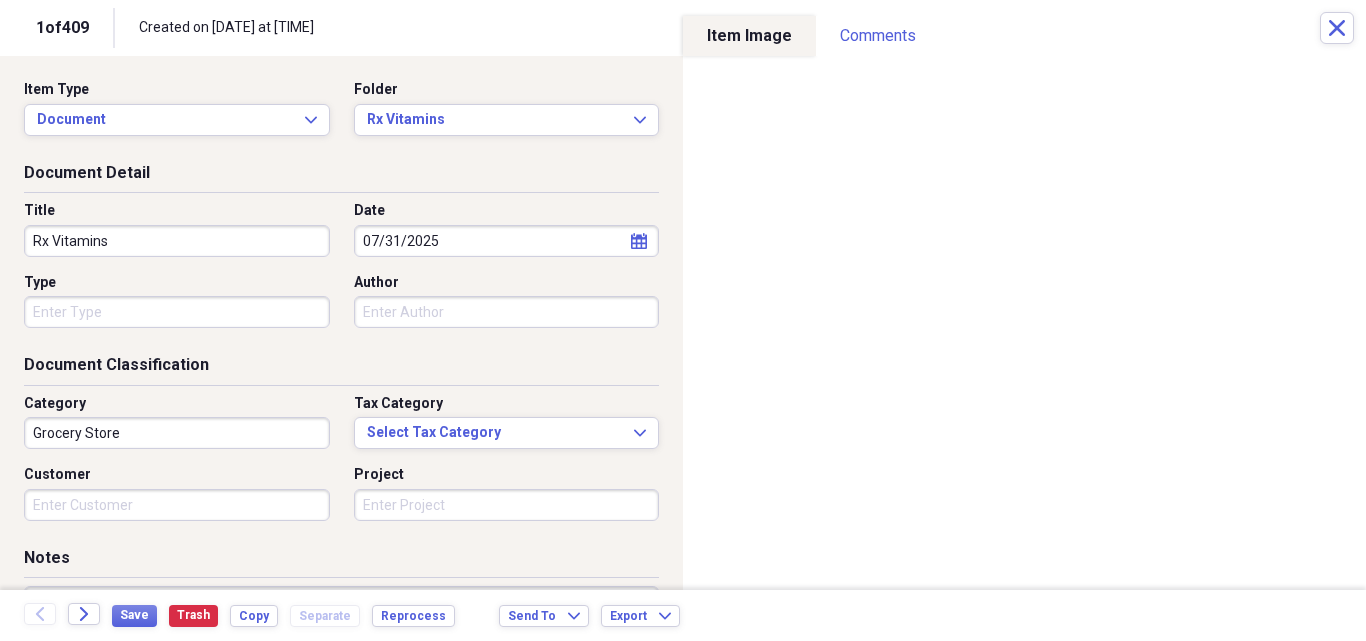 click on "Grocery Store" at bounding box center (177, 433) 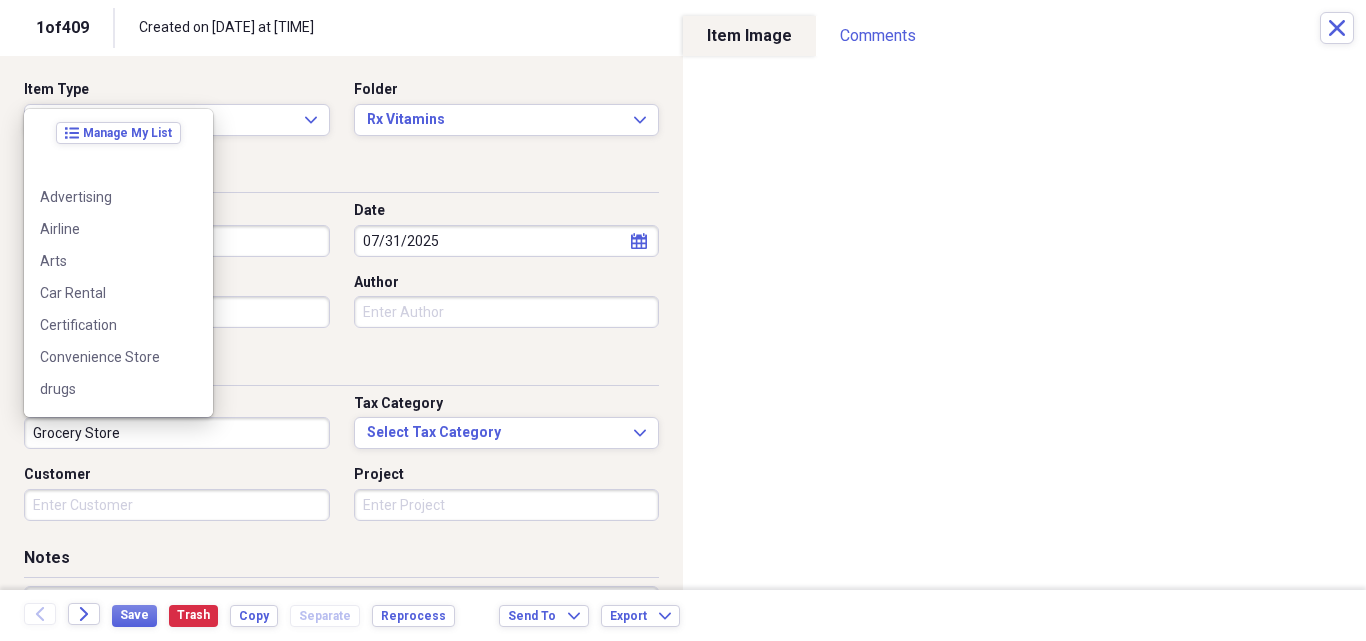 scroll, scrollTop: 188, scrollLeft: 0, axis: vertical 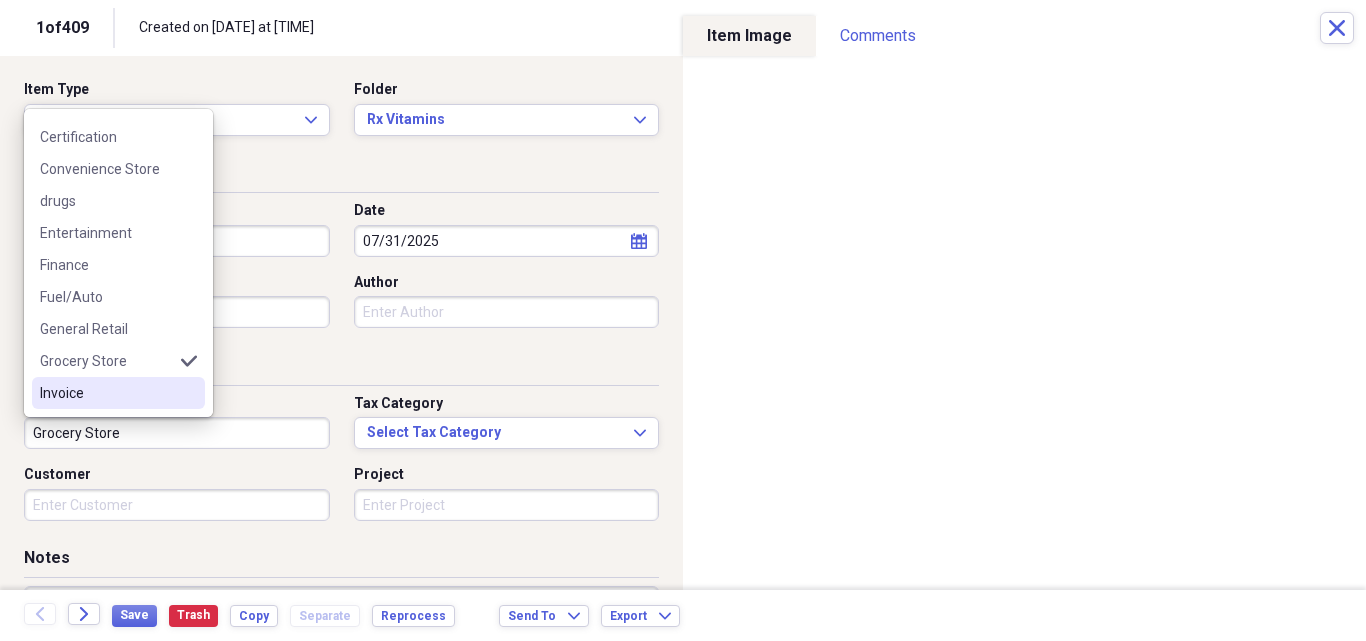 click on "Invoice" at bounding box center (106, 393) 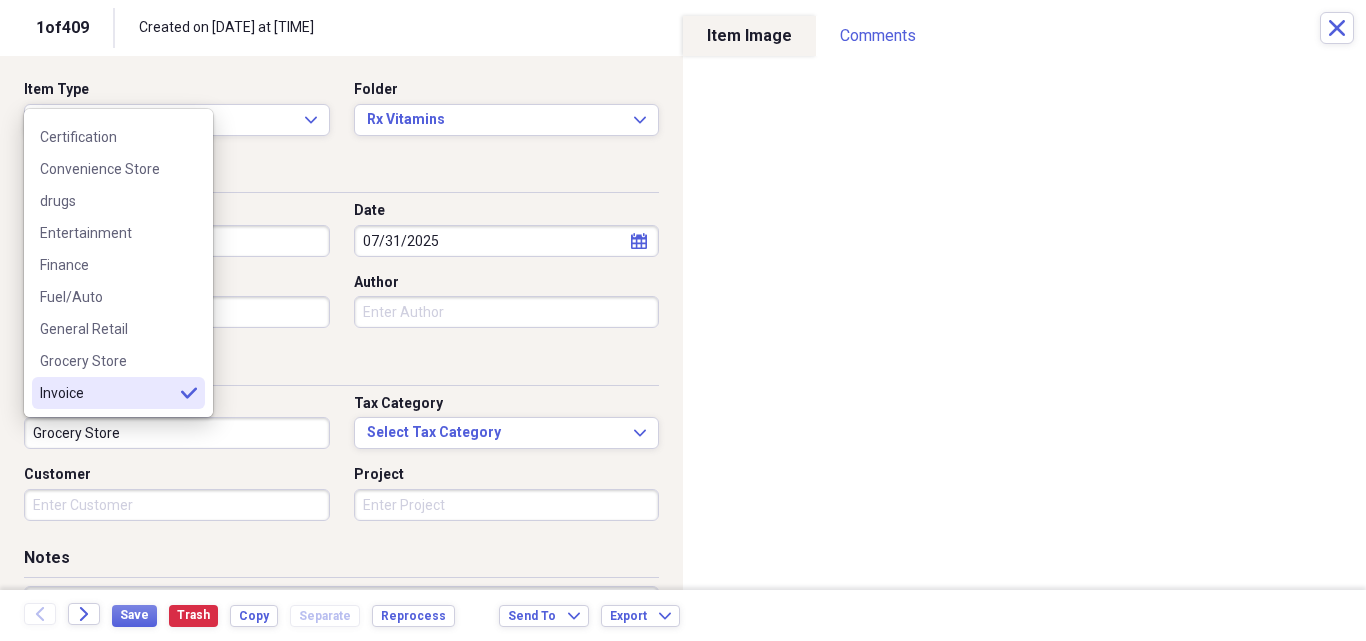 type on "Invoice" 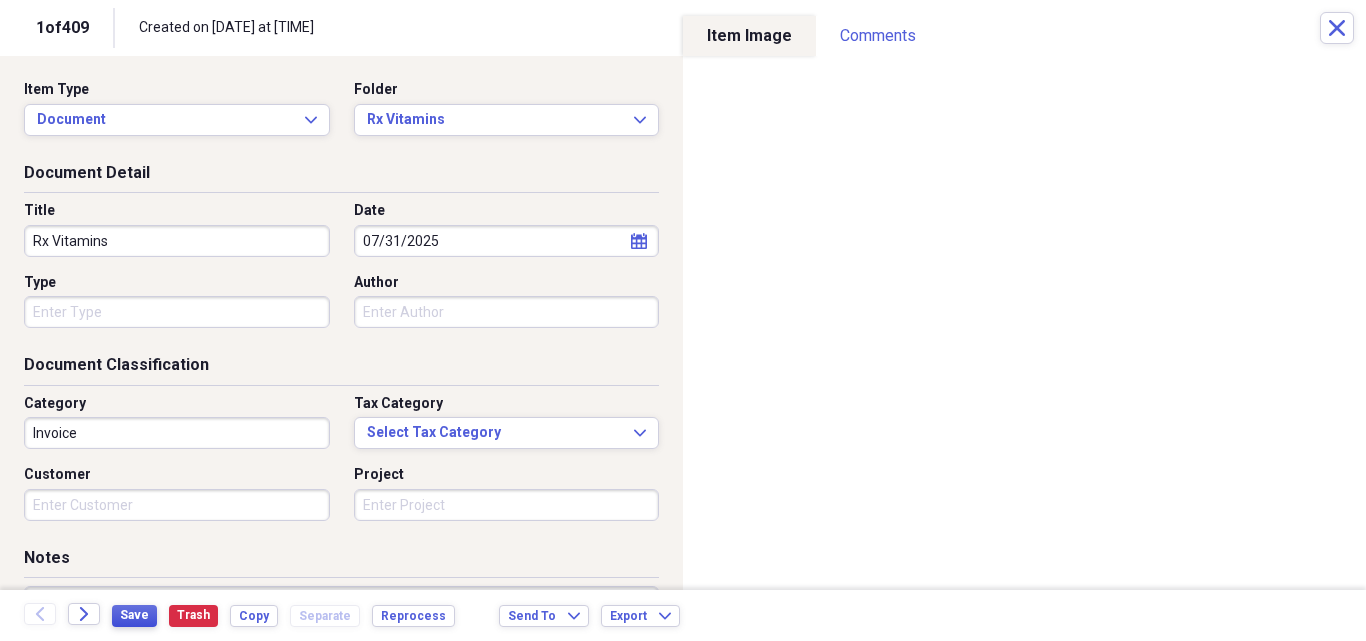 click on "Save" at bounding box center [134, 615] 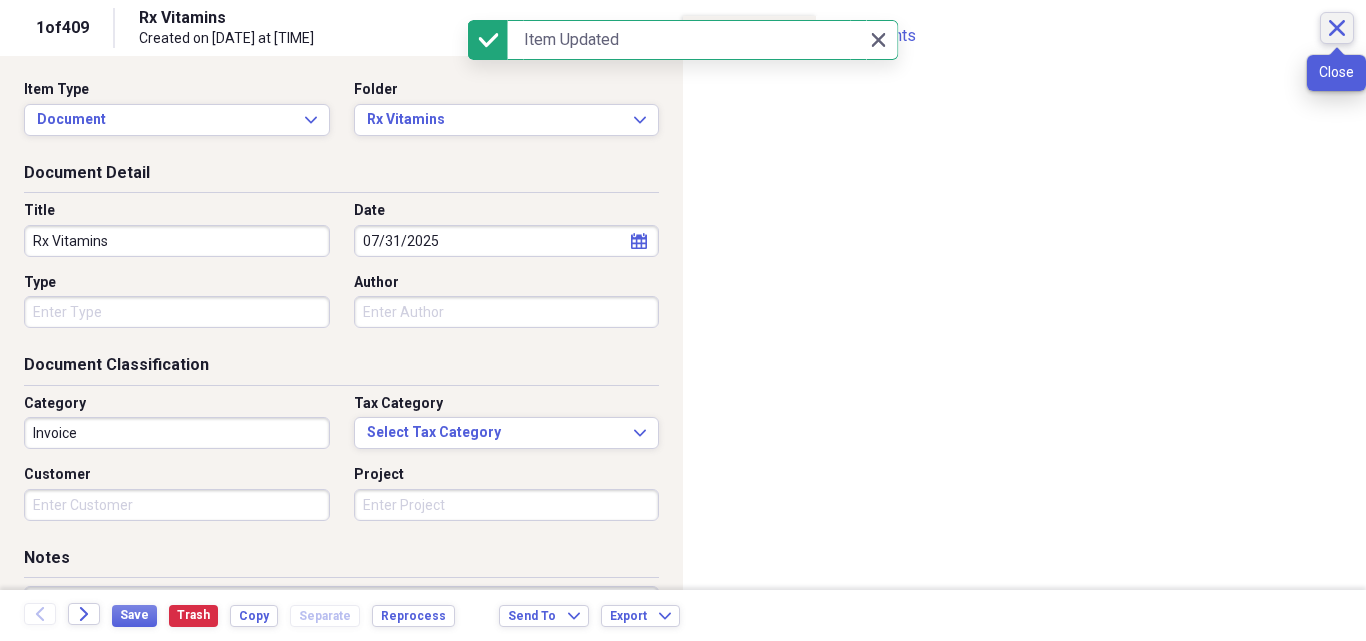 click 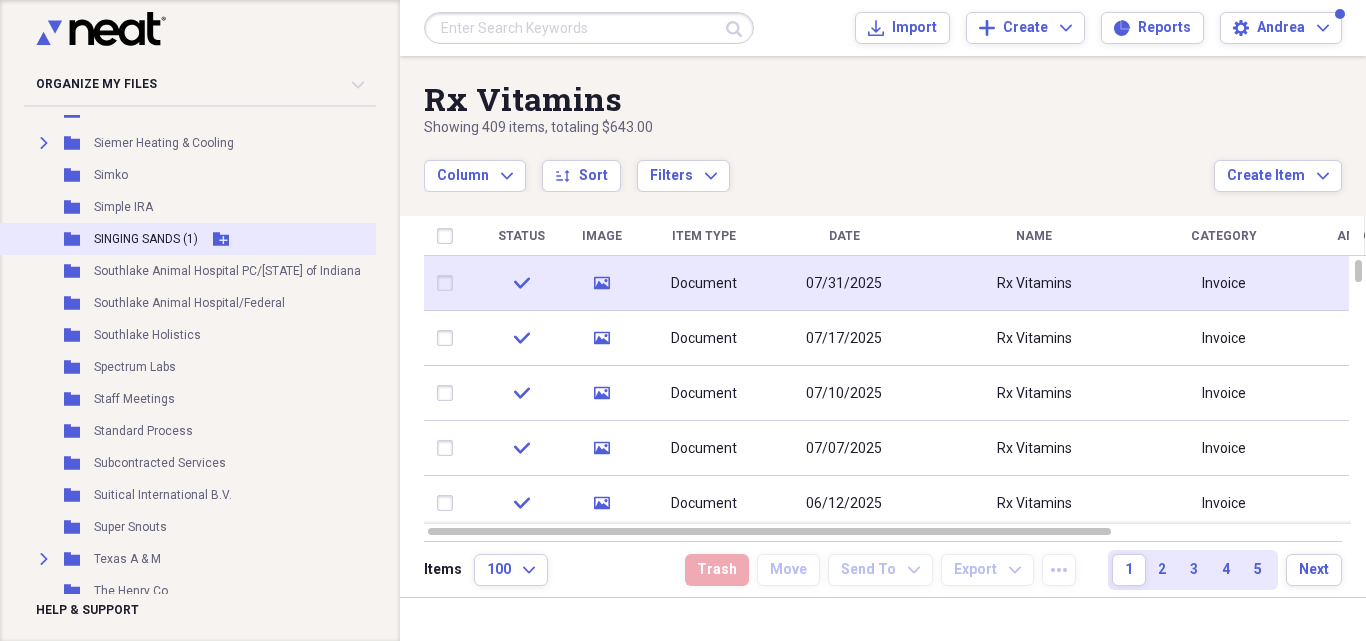 scroll, scrollTop: 7221, scrollLeft: 0, axis: vertical 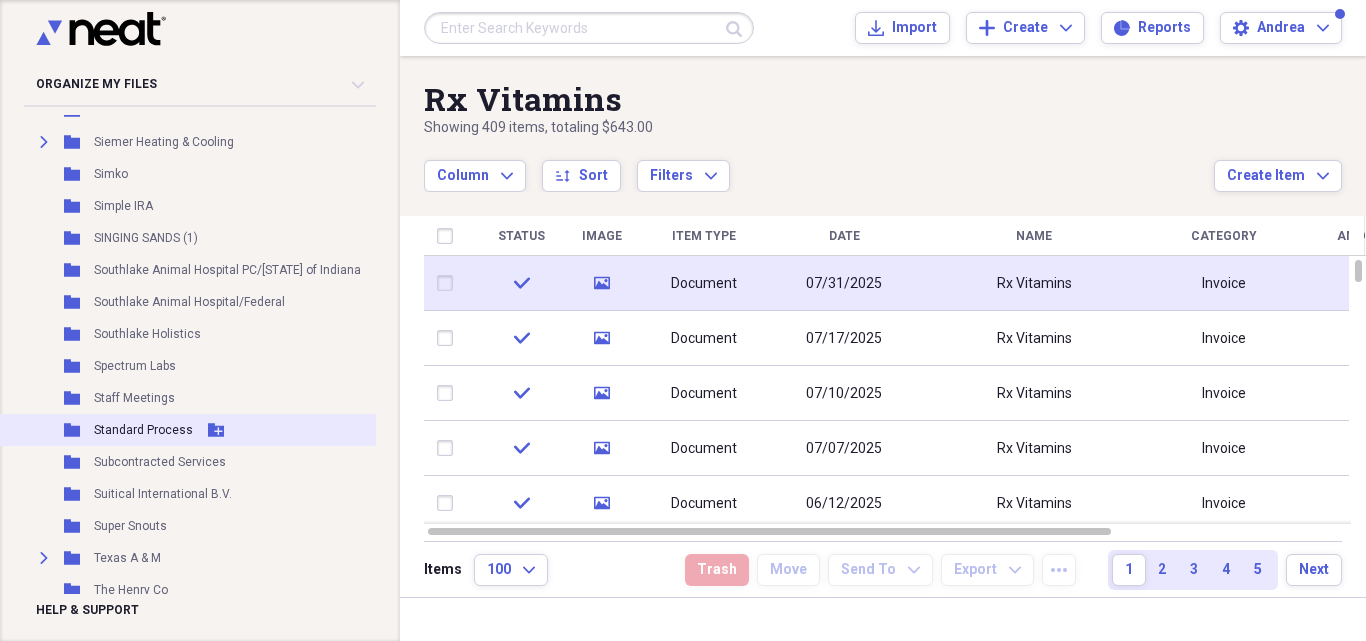 click on "Standard Process" at bounding box center (143, 430) 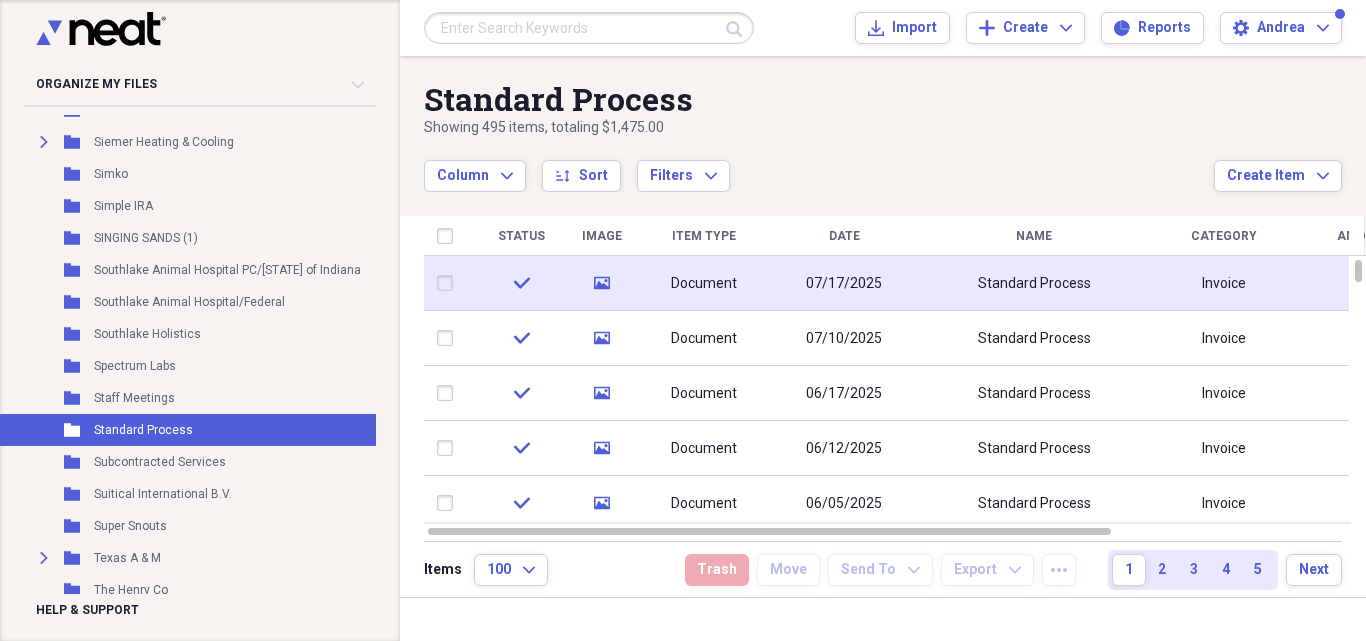 drag, startPoint x: 1014, startPoint y: 284, endPoint x: 859, endPoint y: 287, distance: 155.02902 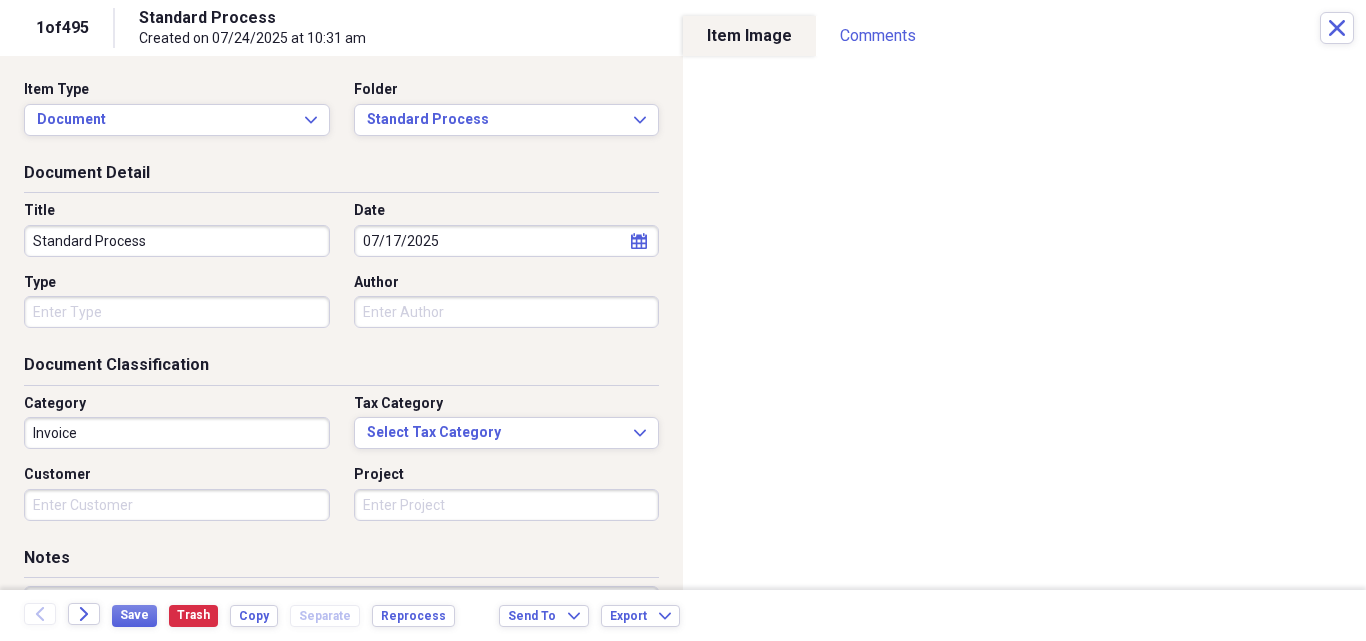 drag, startPoint x: 31, startPoint y: 235, endPoint x: 228, endPoint y: 230, distance: 197.06345 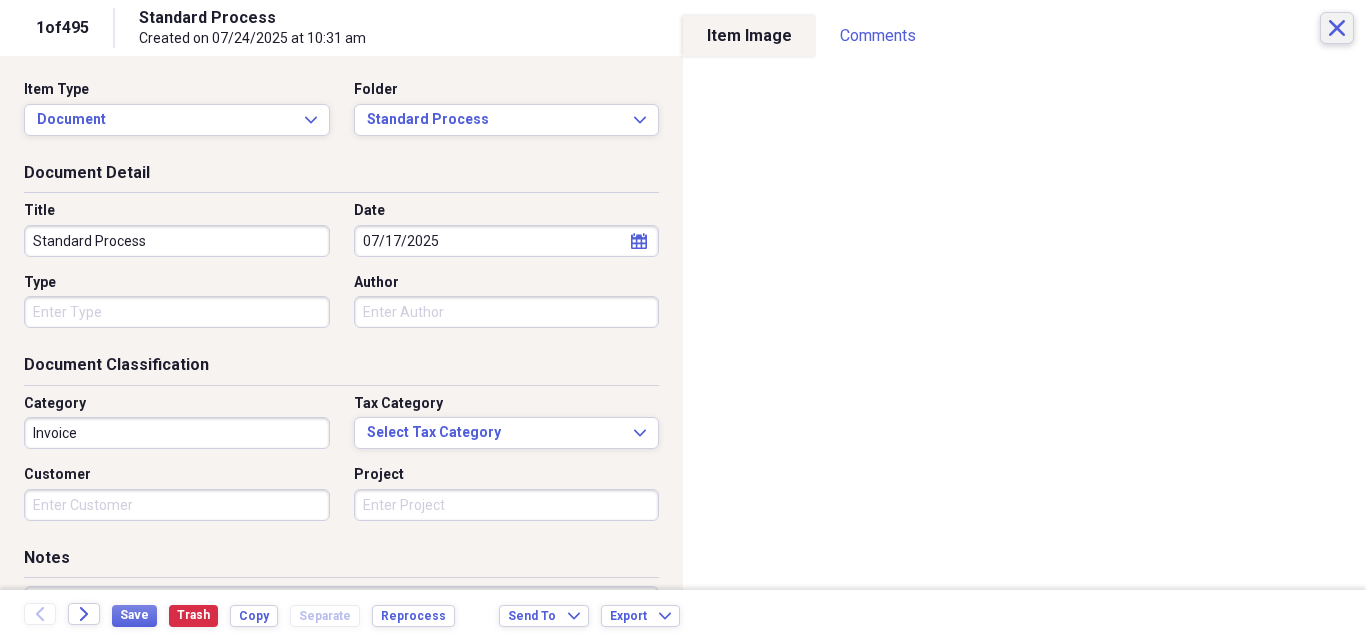 click on "Close" 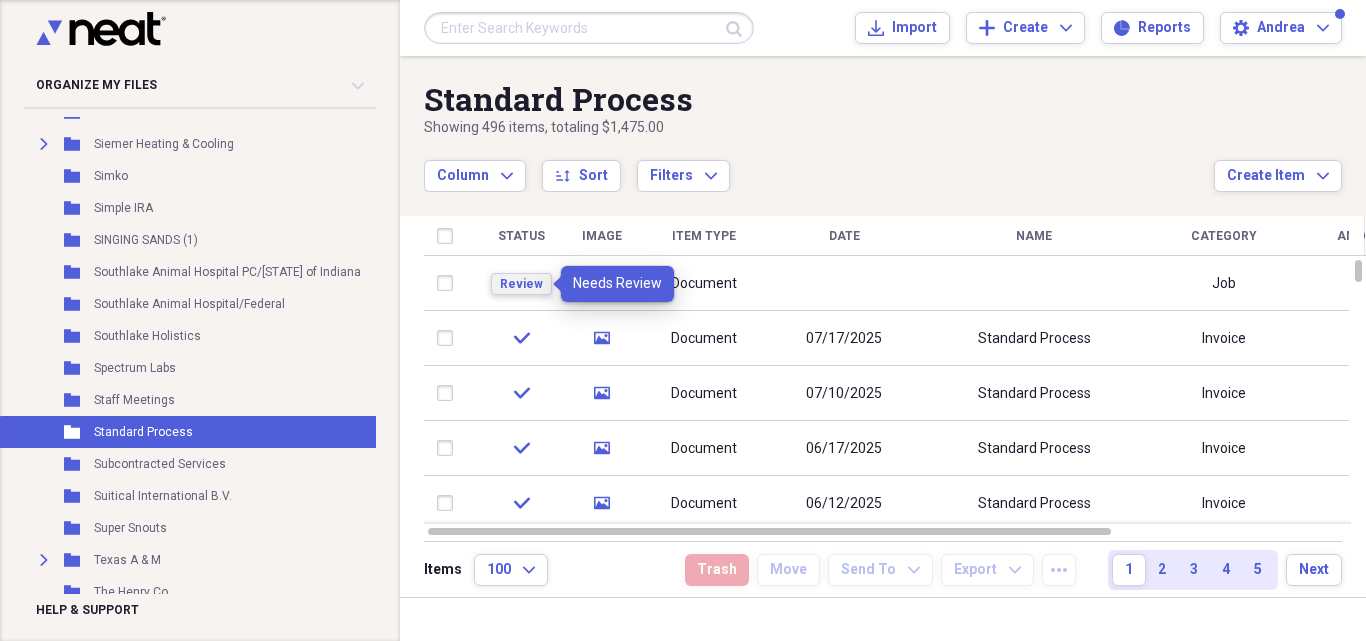 click on "Review" at bounding box center (521, 284) 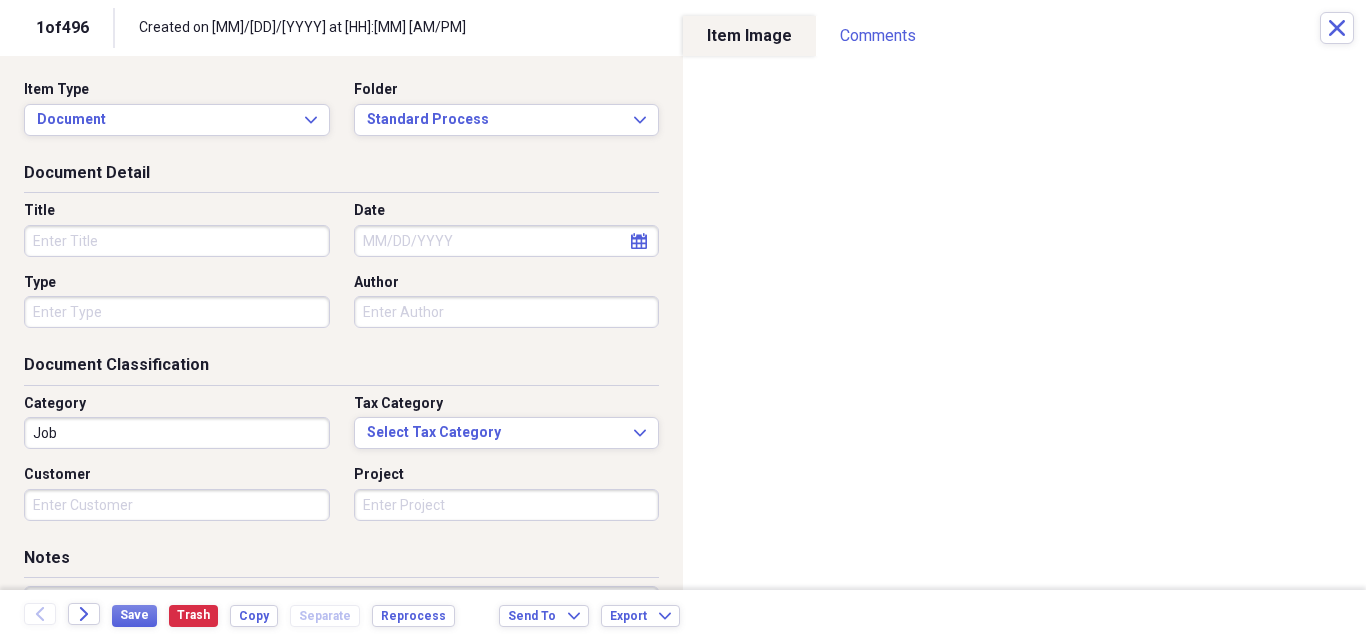 paste on "www.ksvdl.org" 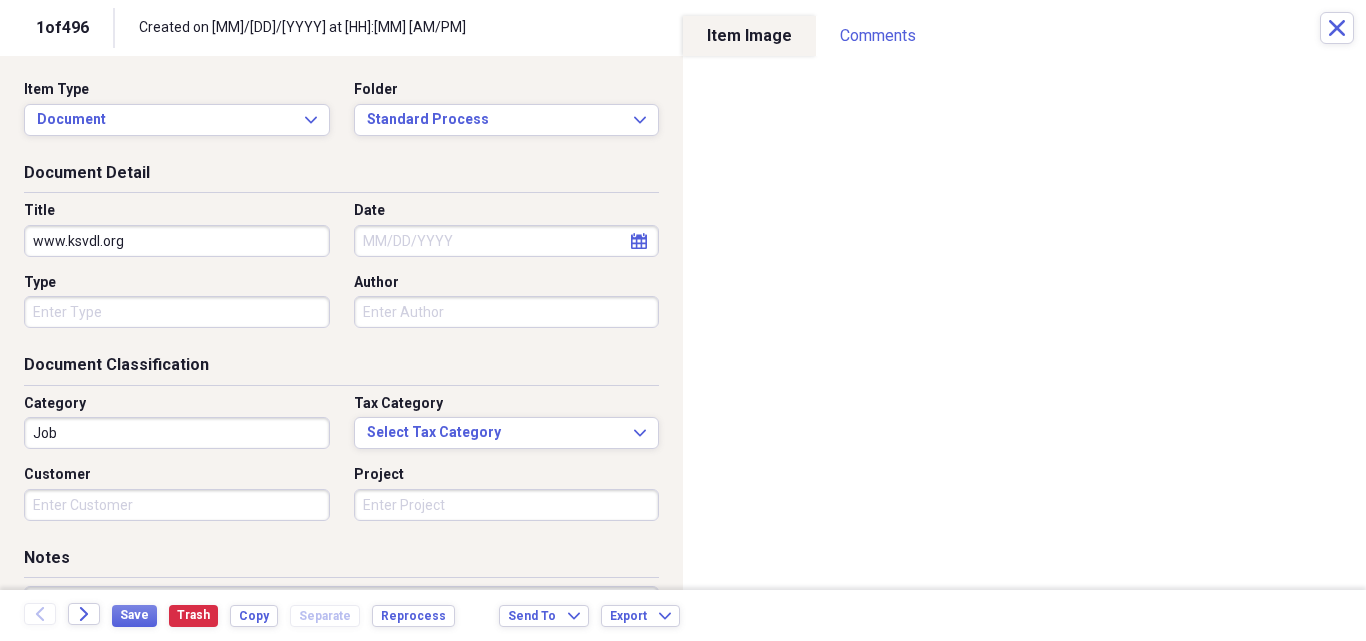 drag, startPoint x: 0, startPoint y: 224, endPoint x: 0, endPoint y: 192, distance: 32 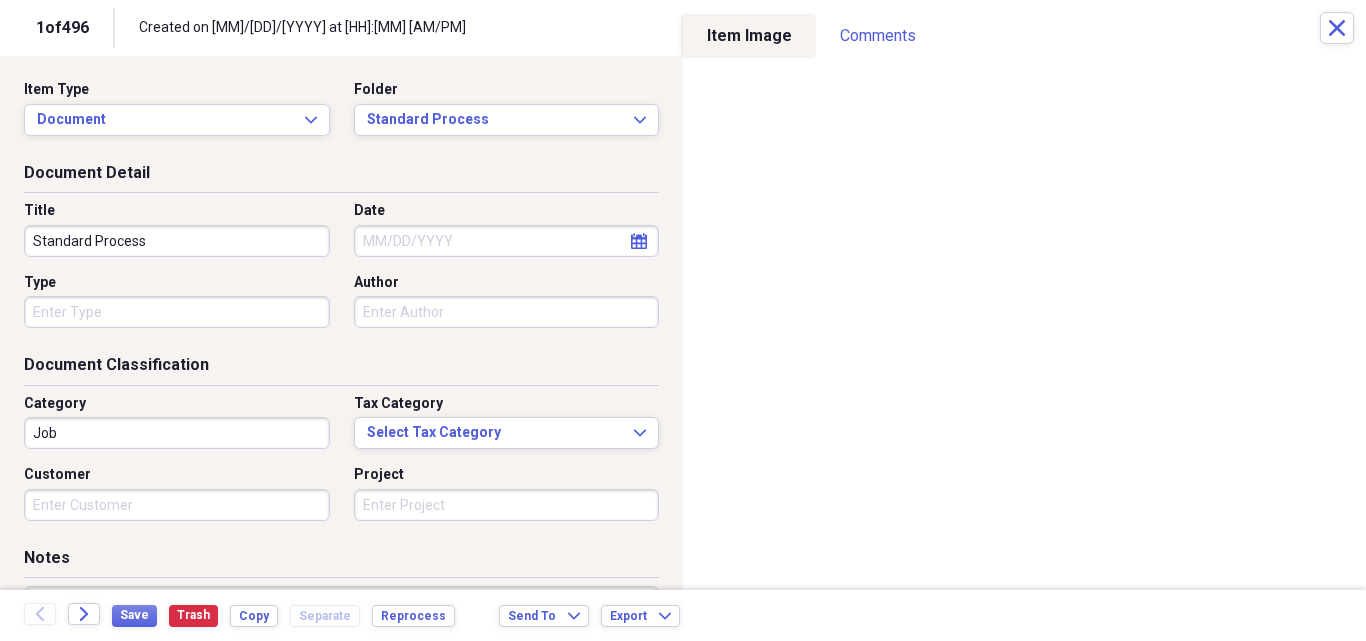 type on "Standard Process" 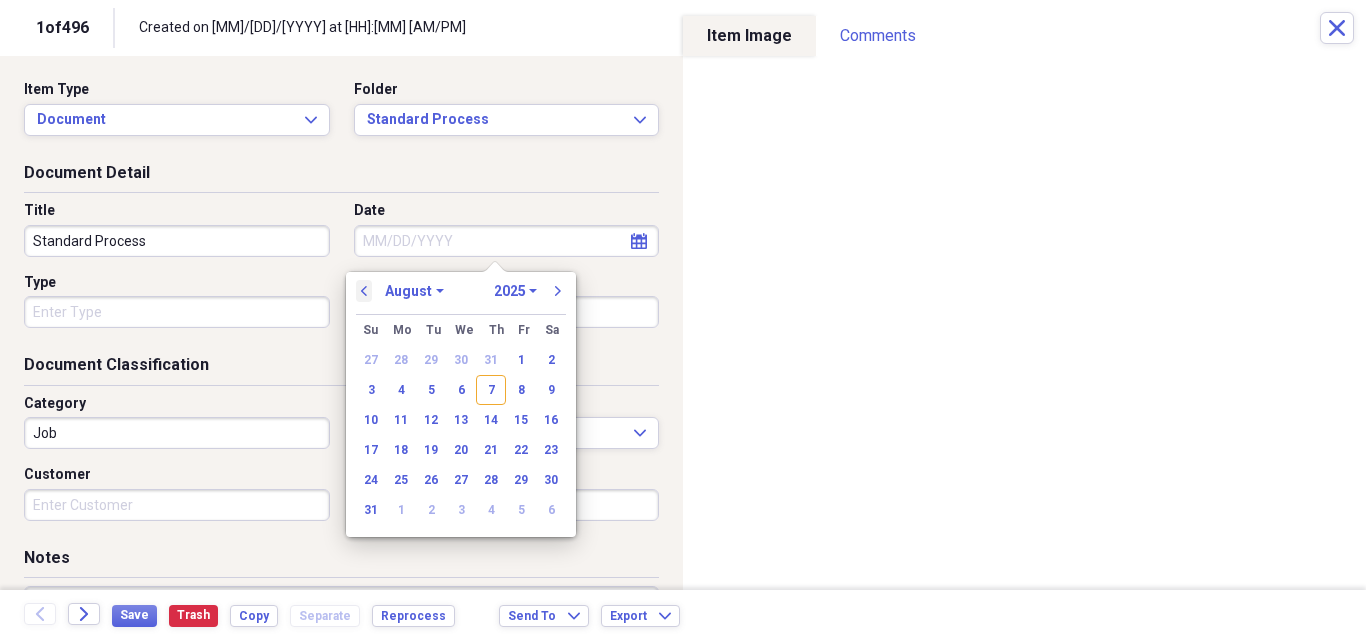 click on "previous" at bounding box center [364, 291] 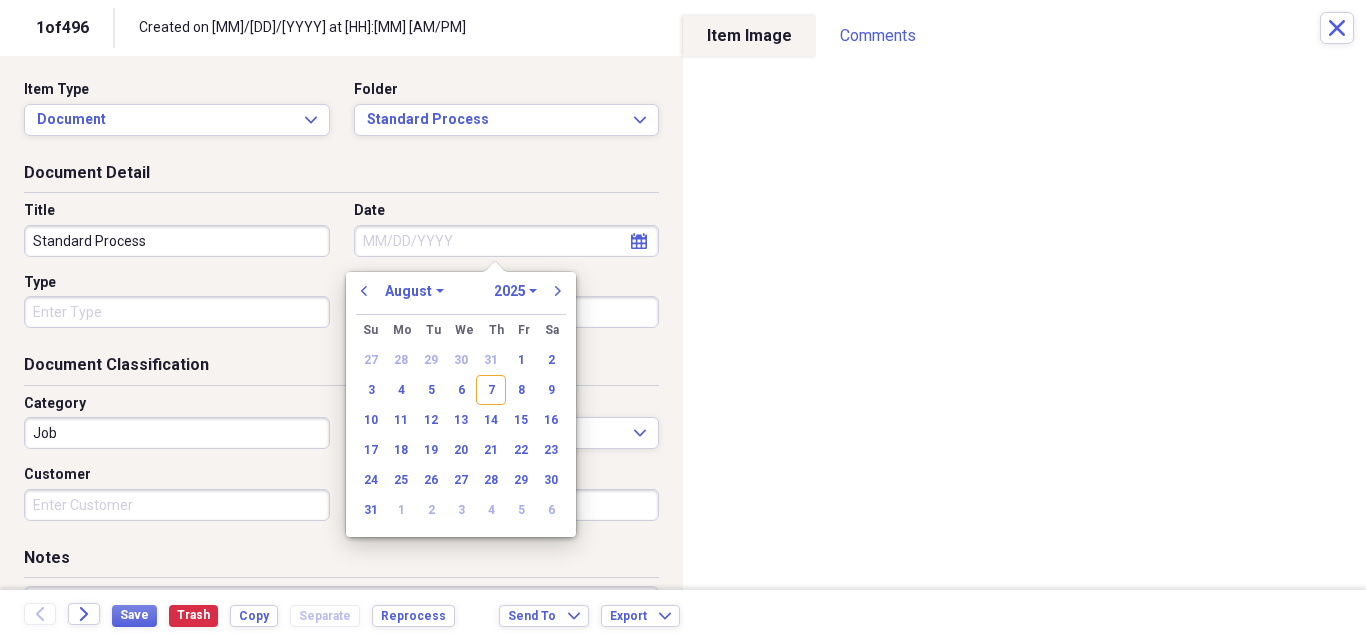 select on "6" 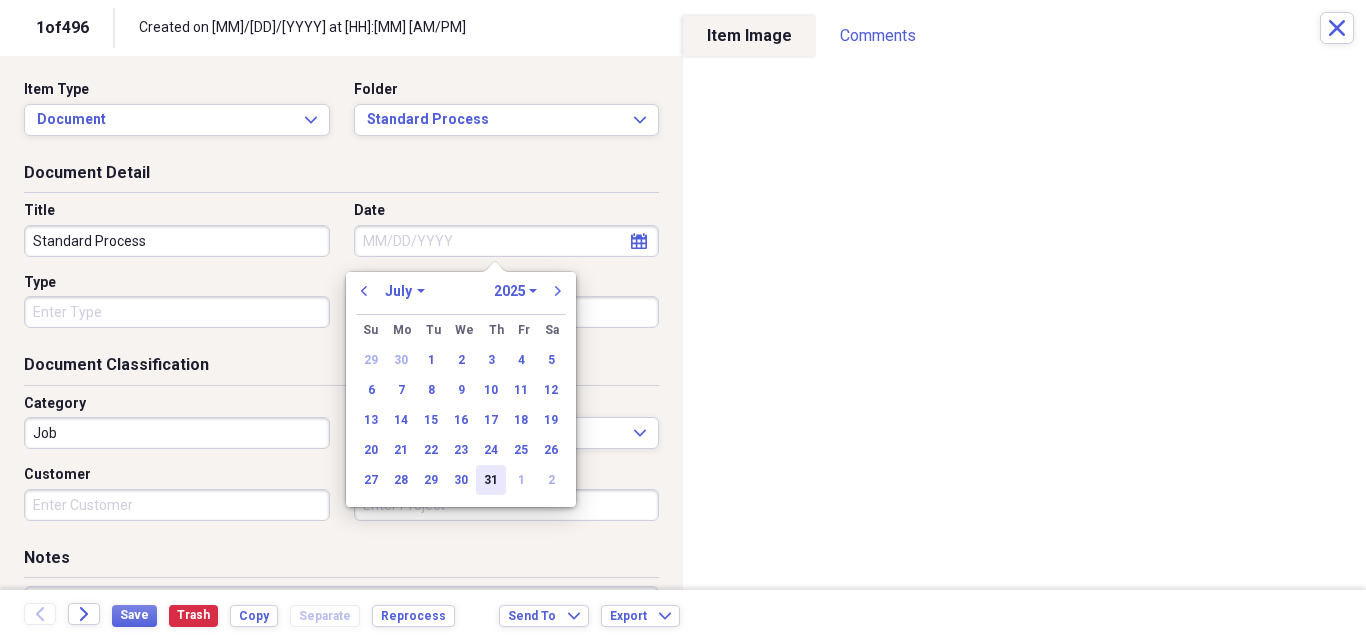click on "31" at bounding box center [491, 480] 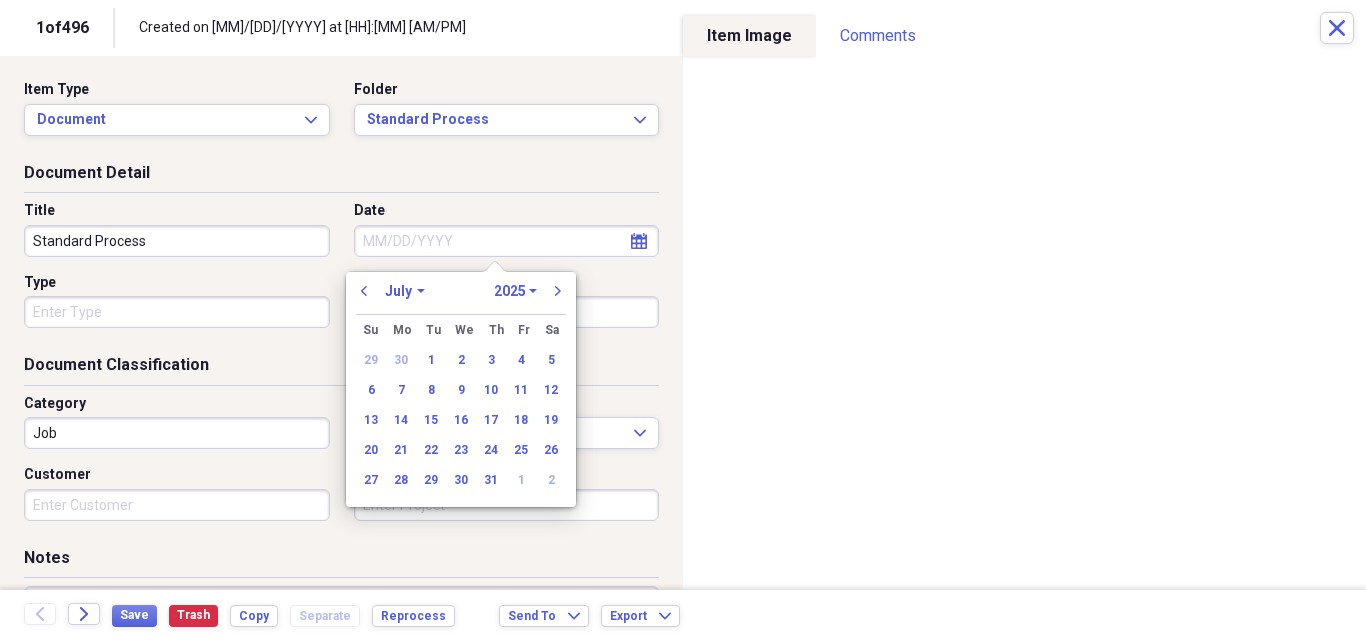 type on "07/31/2025" 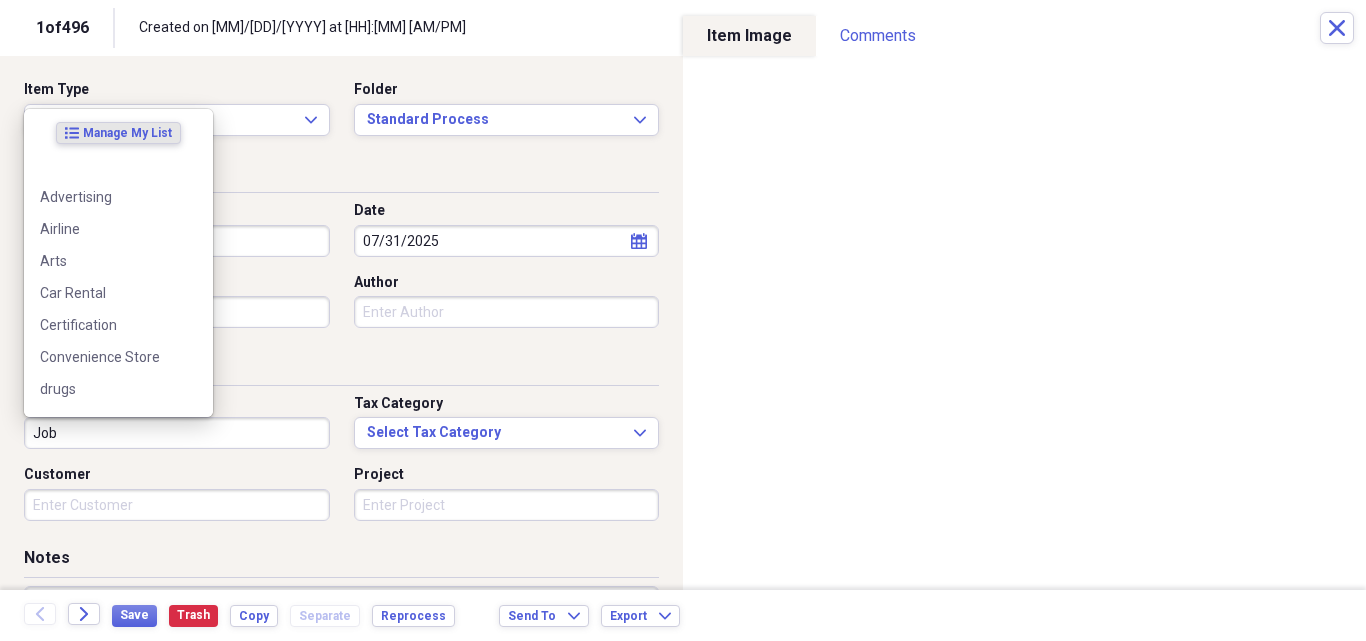click on "Job" at bounding box center (177, 433) 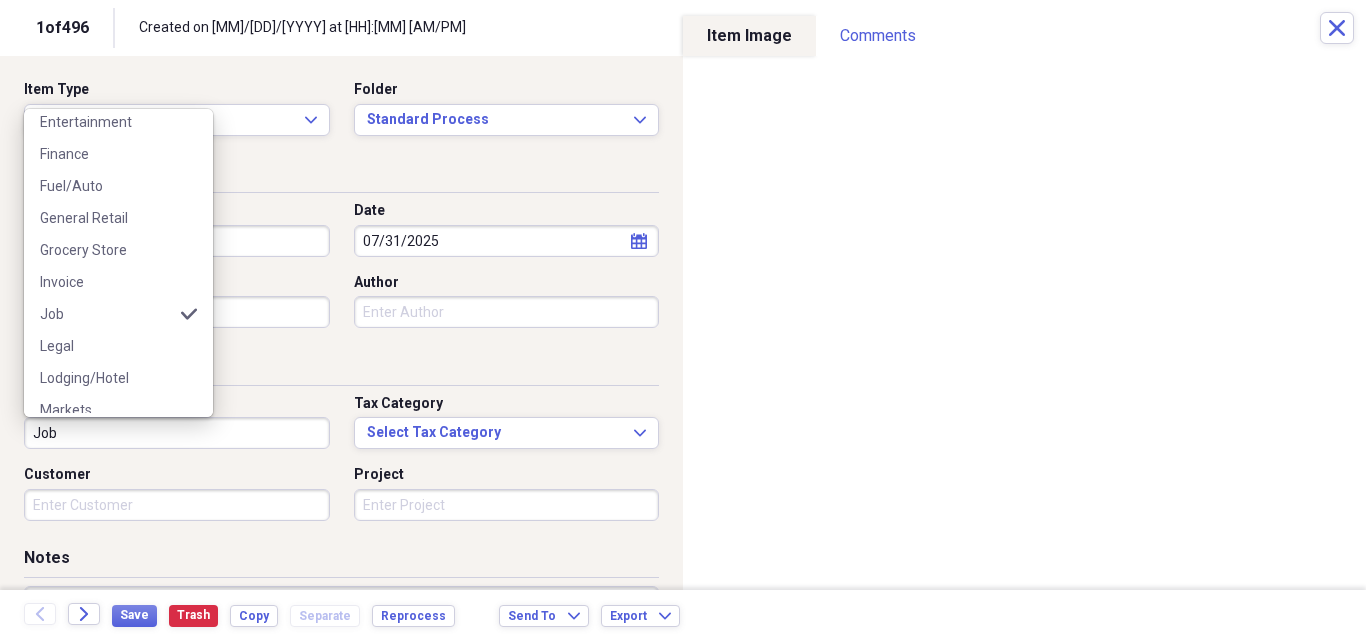scroll, scrollTop: 300, scrollLeft: 0, axis: vertical 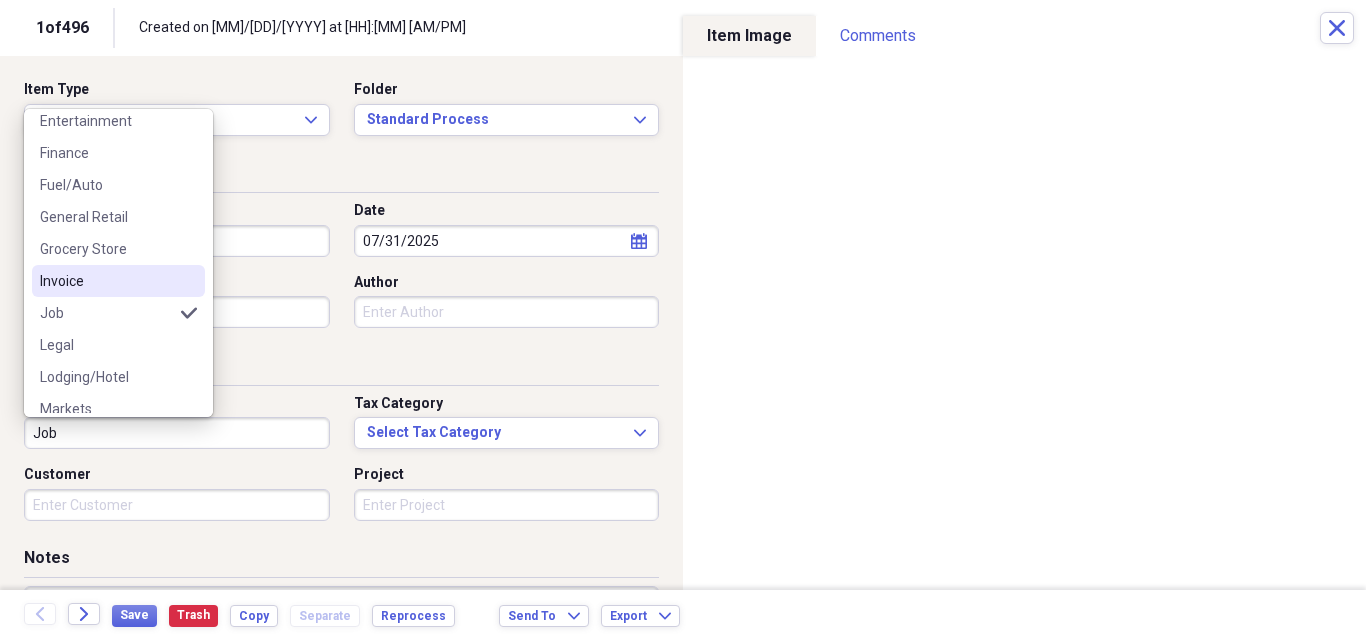 click on "Invoice" at bounding box center (106, 281) 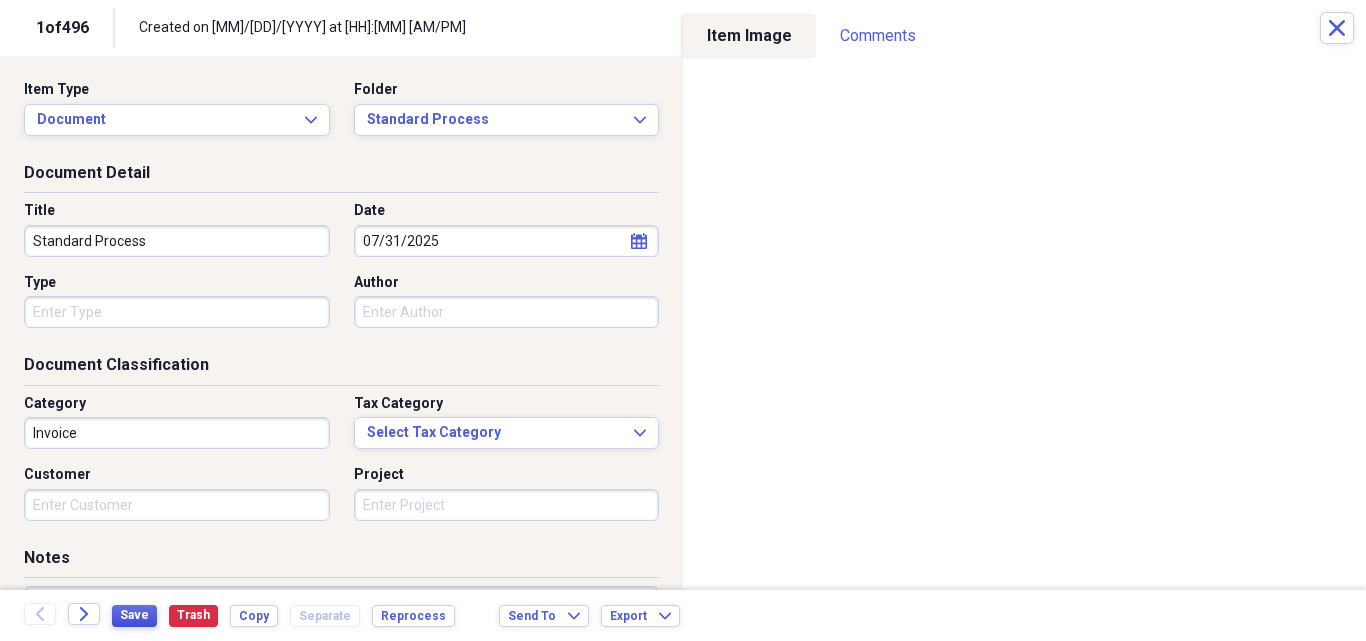 click on "Save" at bounding box center [134, 615] 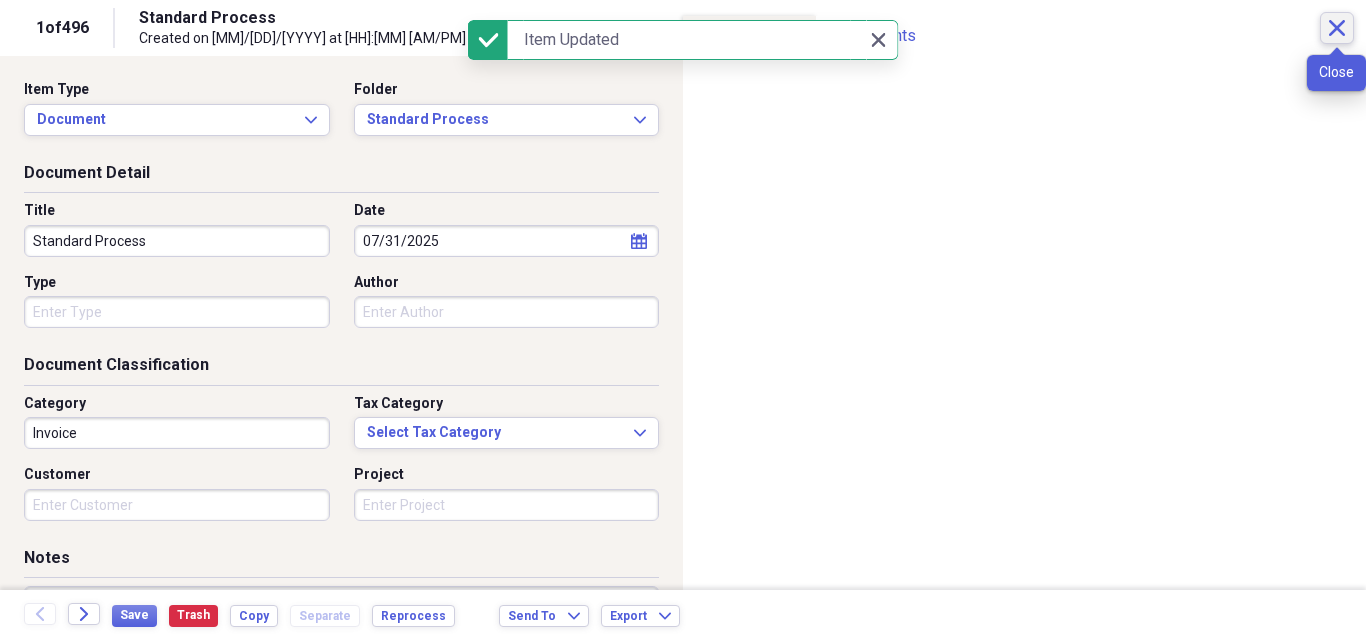 click 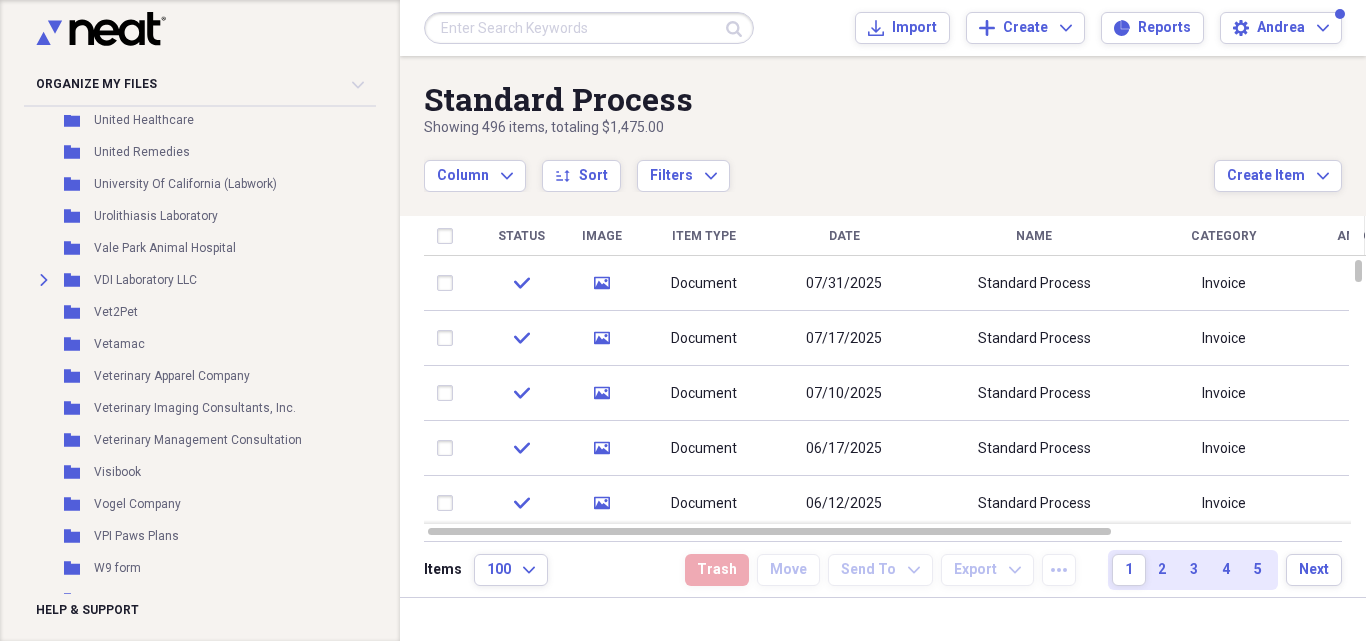 scroll, scrollTop: 8079, scrollLeft: 0, axis: vertical 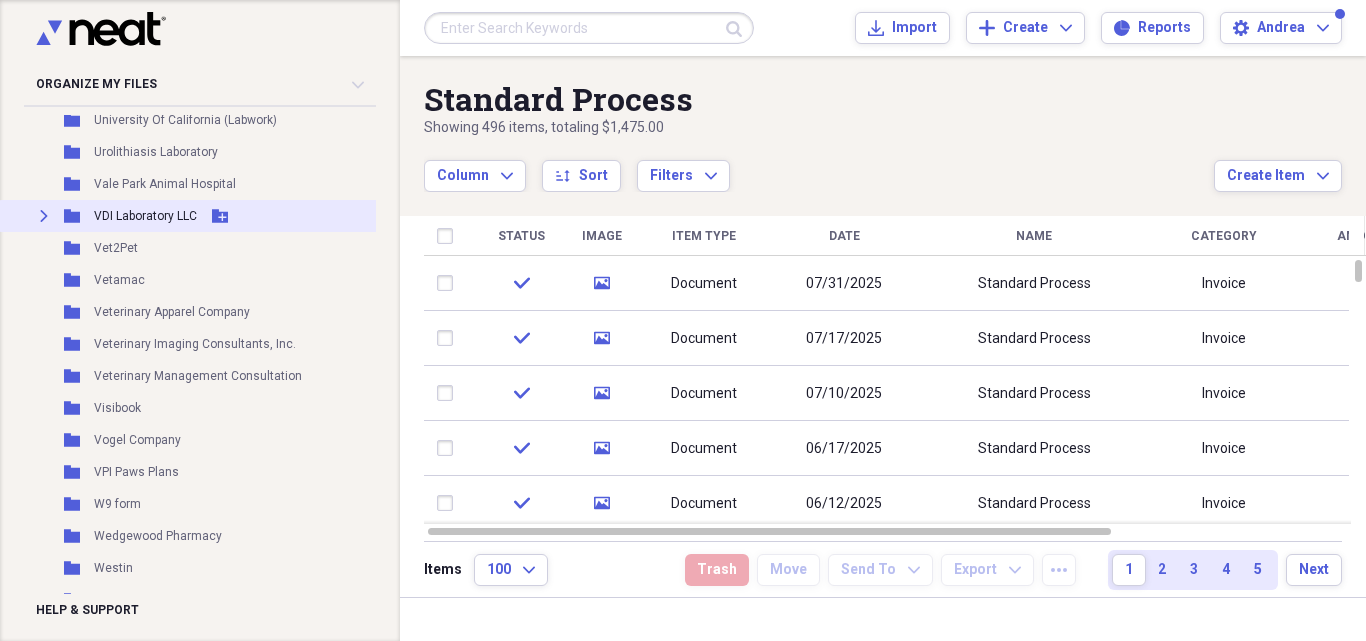 click on "VDI Laboratory LLC" at bounding box center (145, 216) 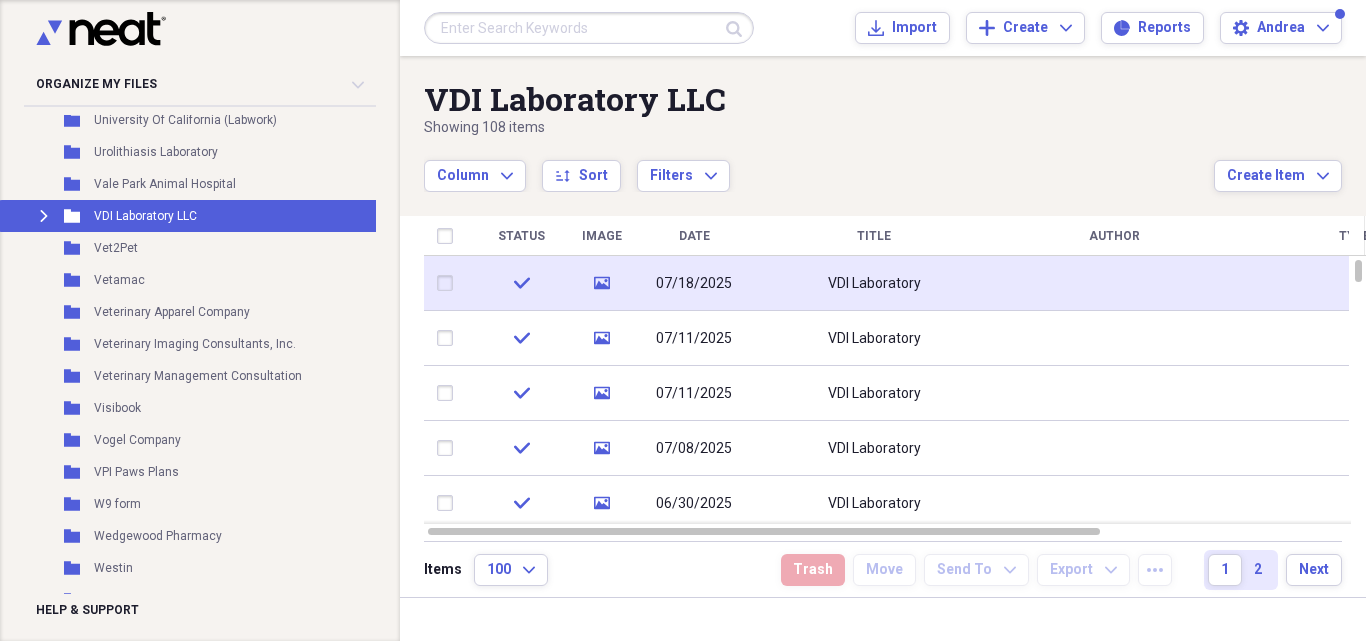 click on "VDI Laboratory" at bounding box center [874, 284] 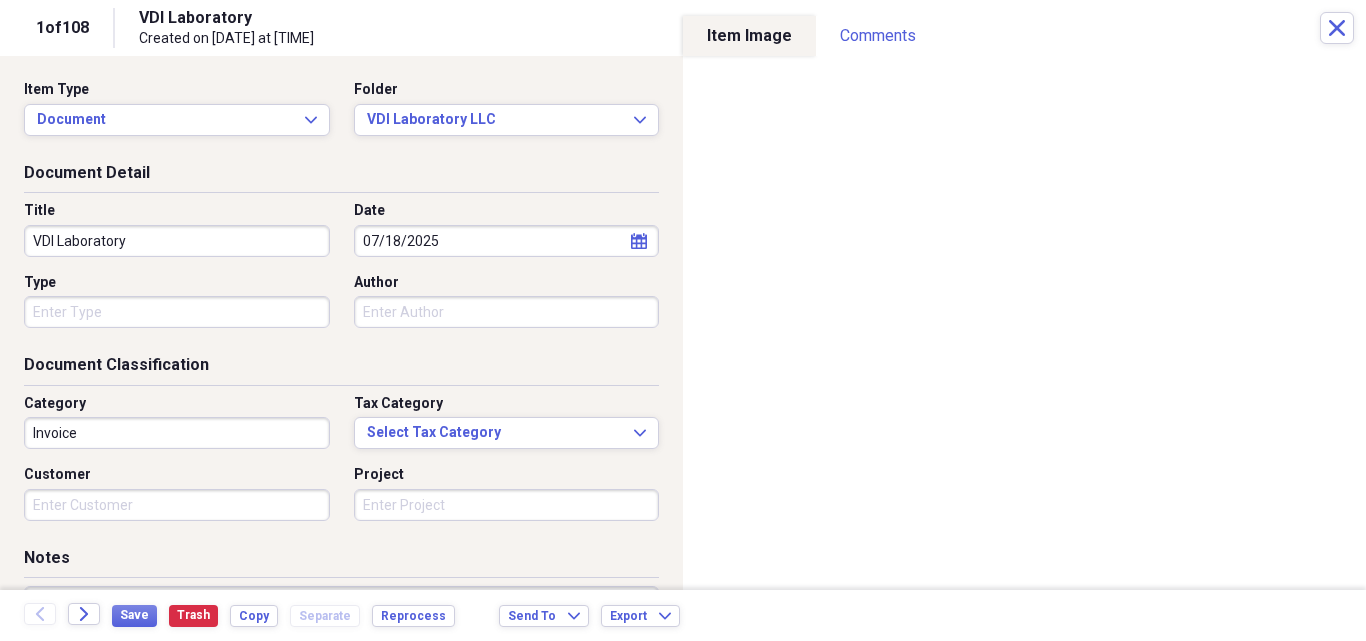 drag, startPoint x: 28, startPoint y: 240, endPoint x: 199, endPoint y: 229, distance: 171.35344 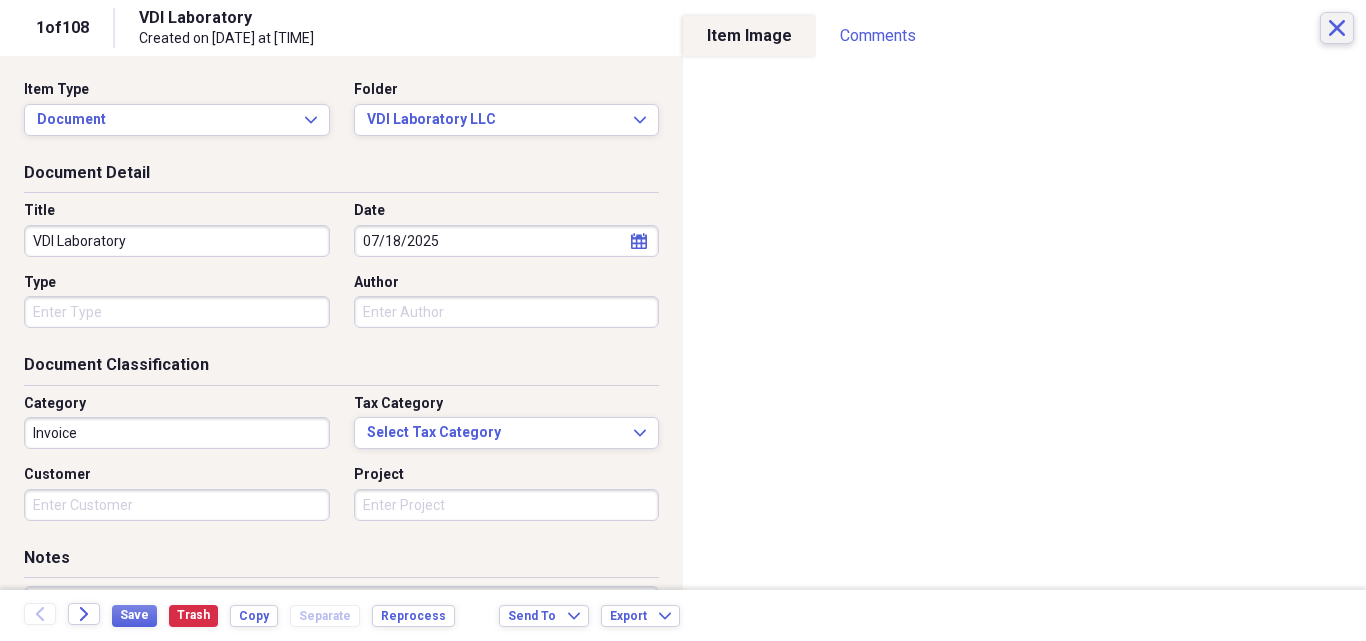 click on "Close" 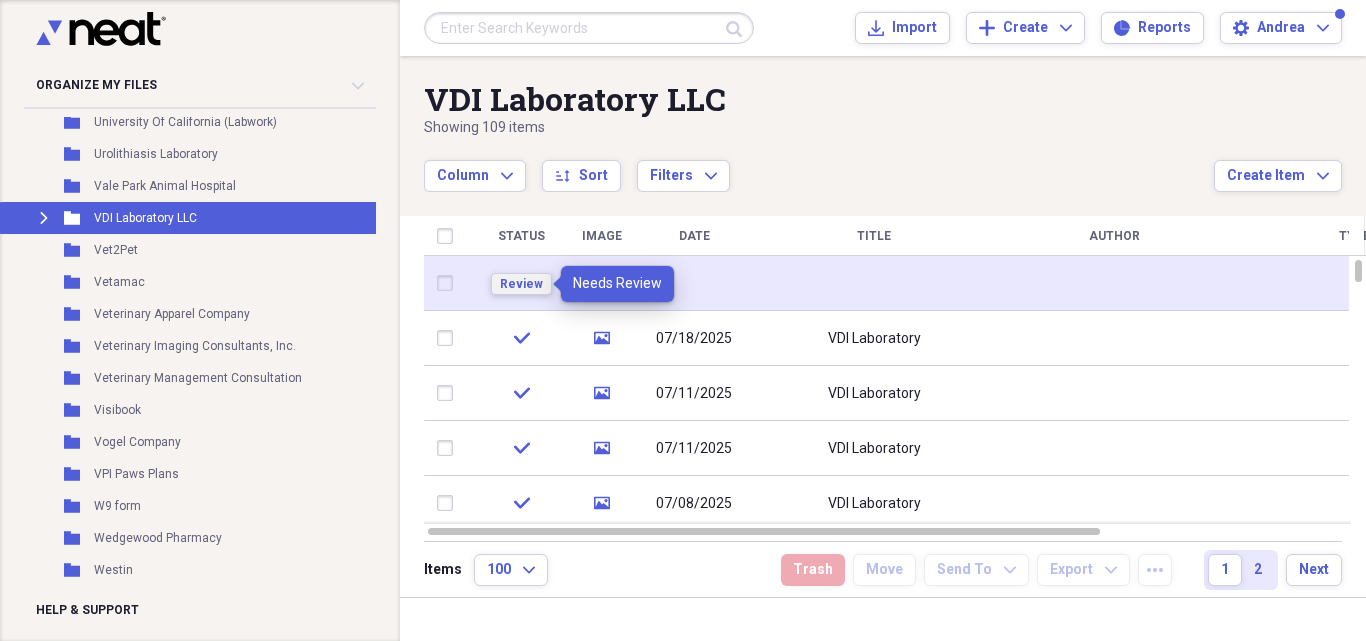 drag, startPoint x: 525, startPoint y: 281, endPoint x: 460, endPoint y: 302, distance: 68.30813 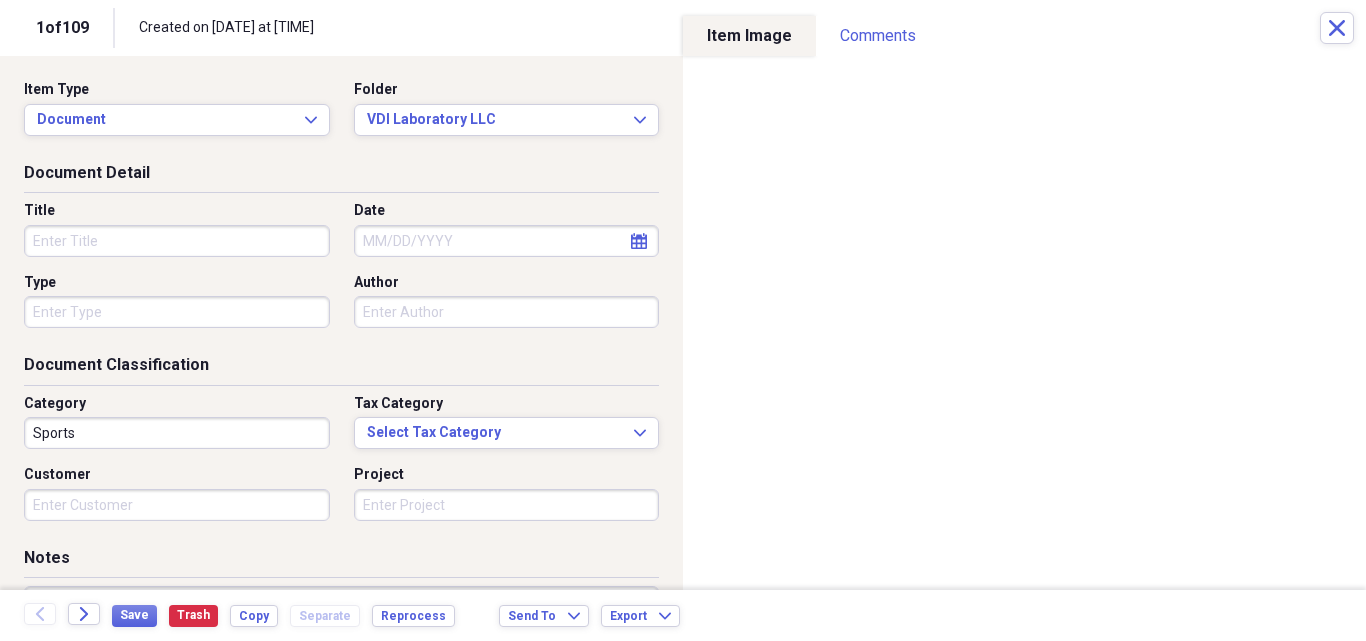 click on "Title" at bounding box center (177, 241) 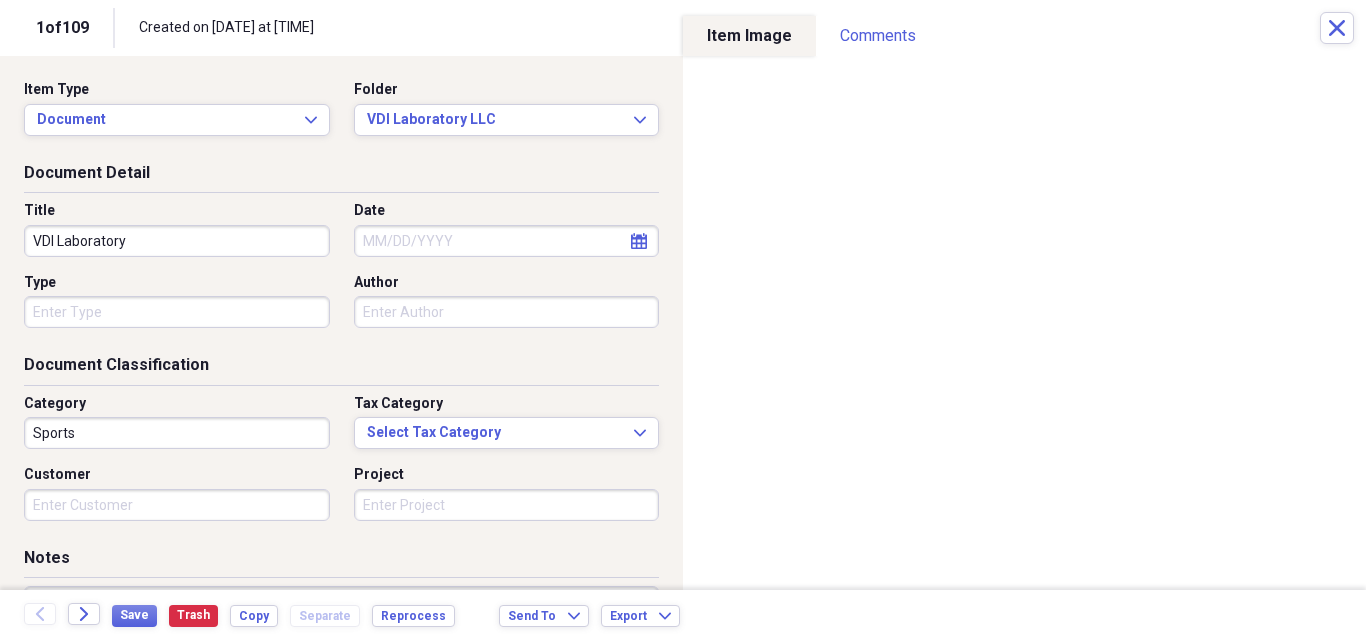type on "VDI Laboratory" 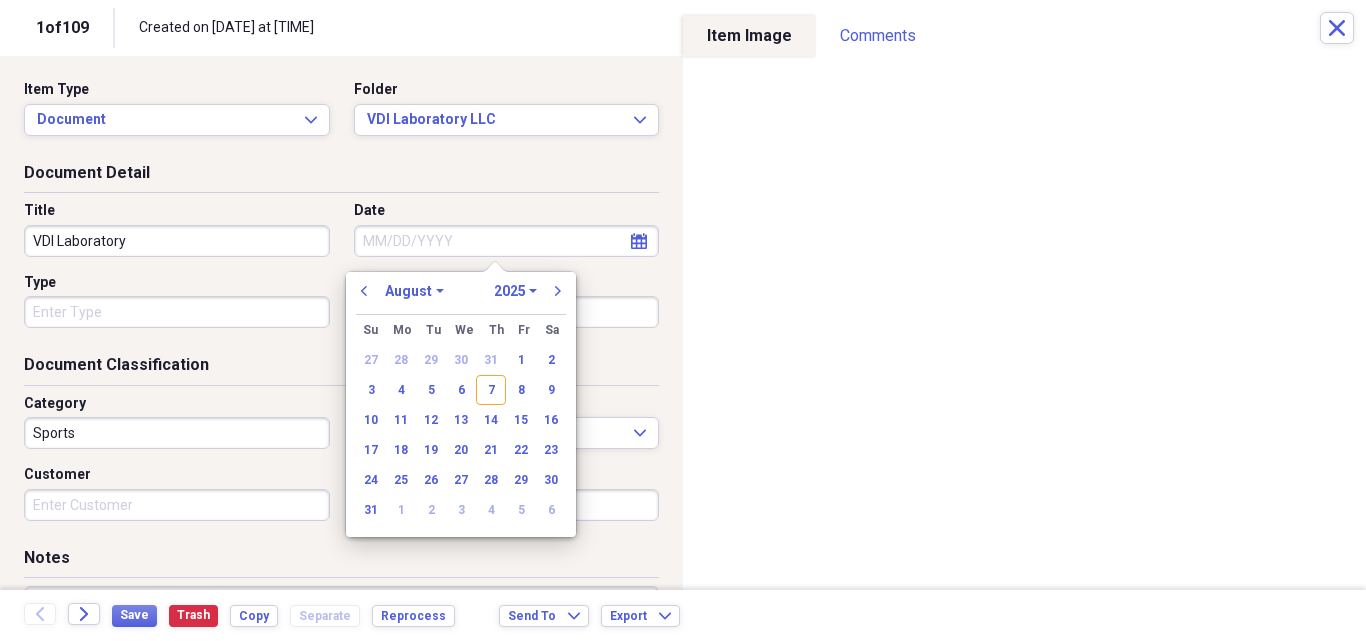 click on "Date" at bounding box center [507, 241] 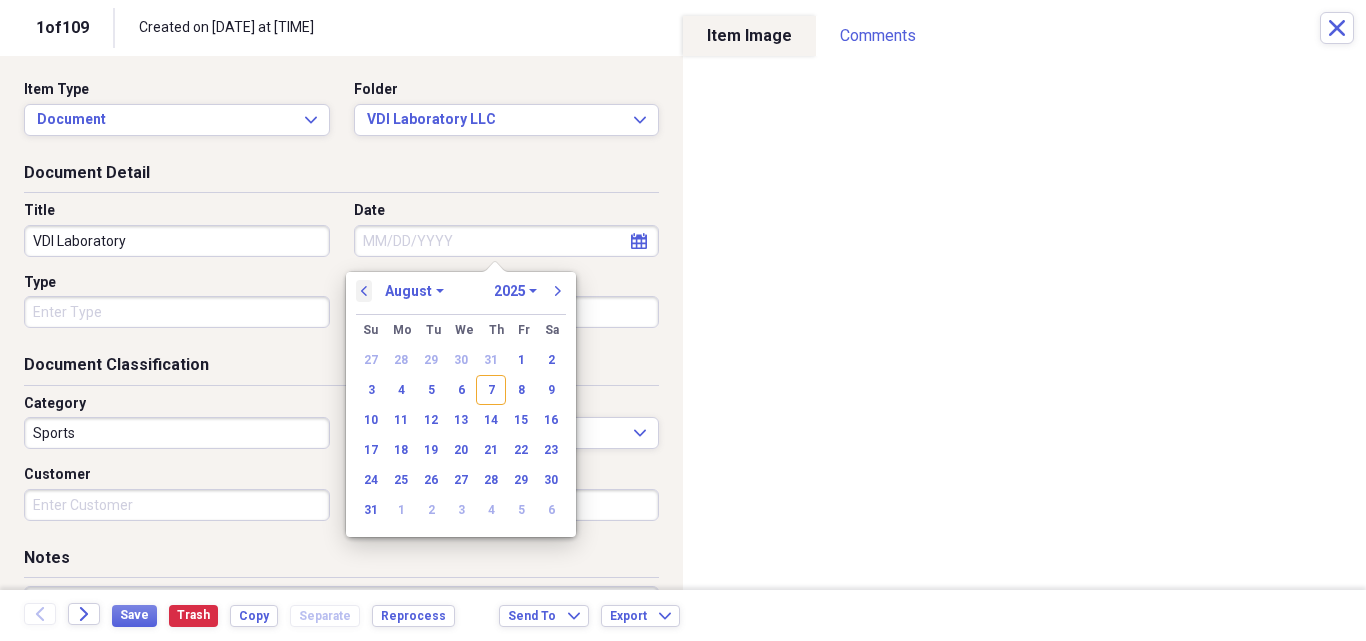 click on "previous" at bounding box center (364, 291) 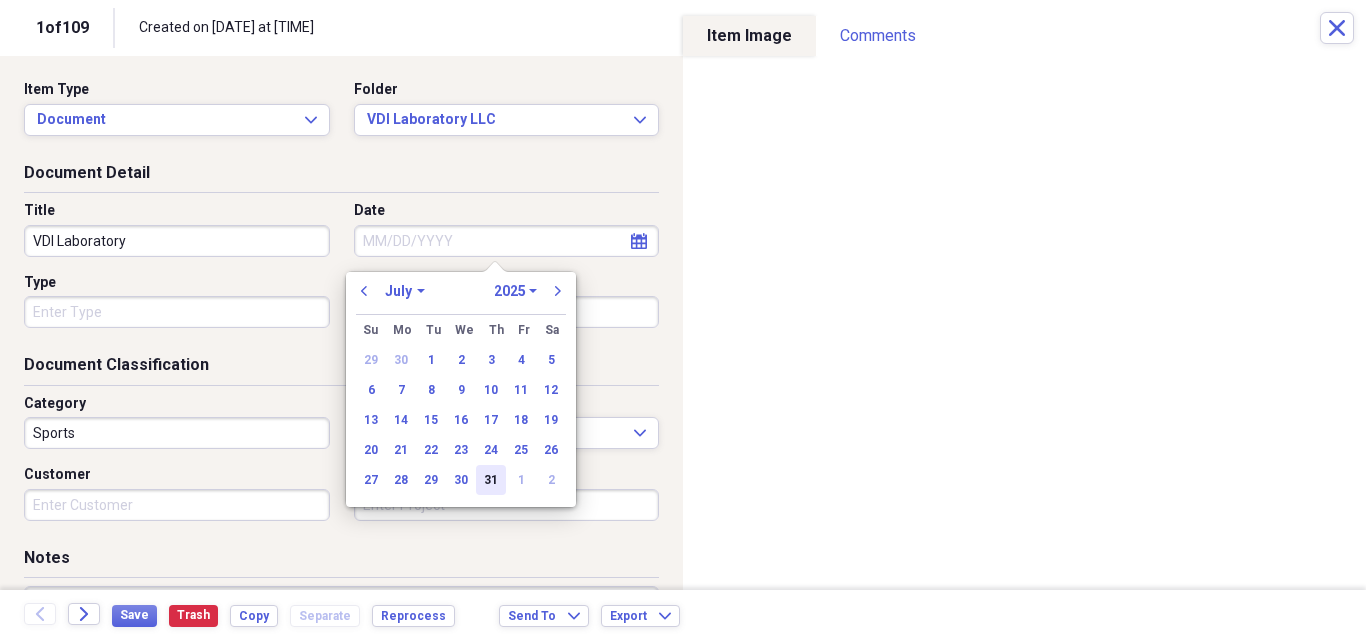 click on "31" at bounding box center [491, 480] 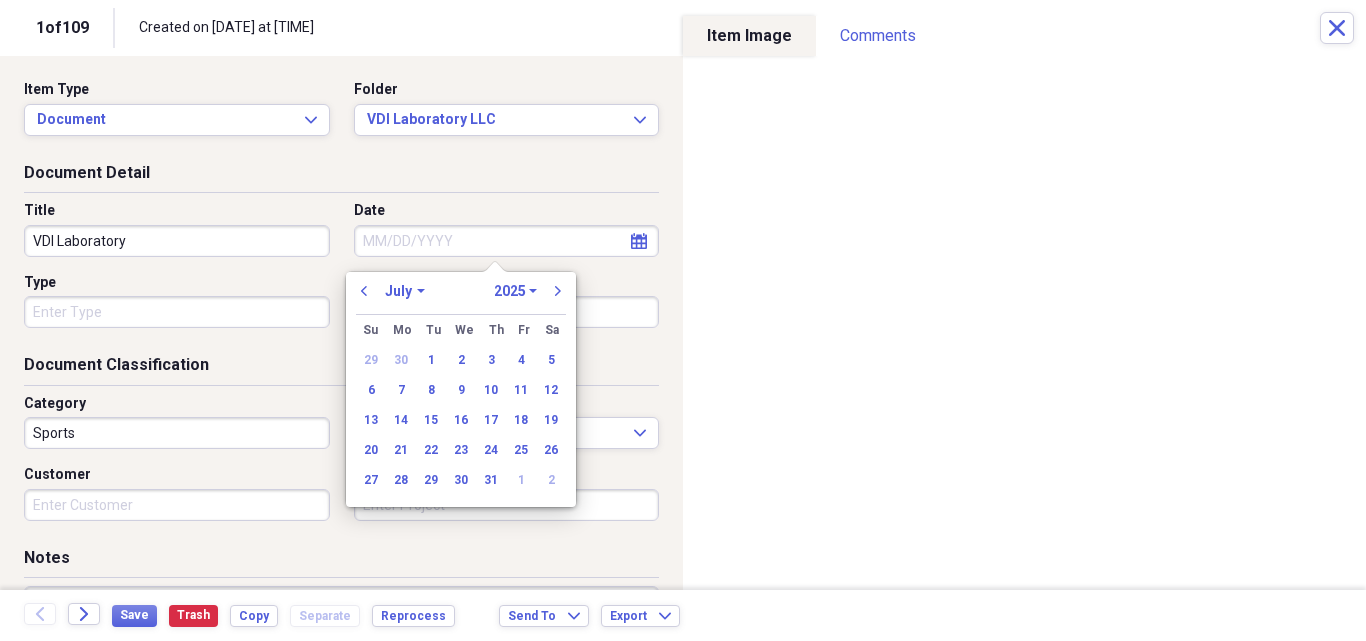 type on "07/31/2025" 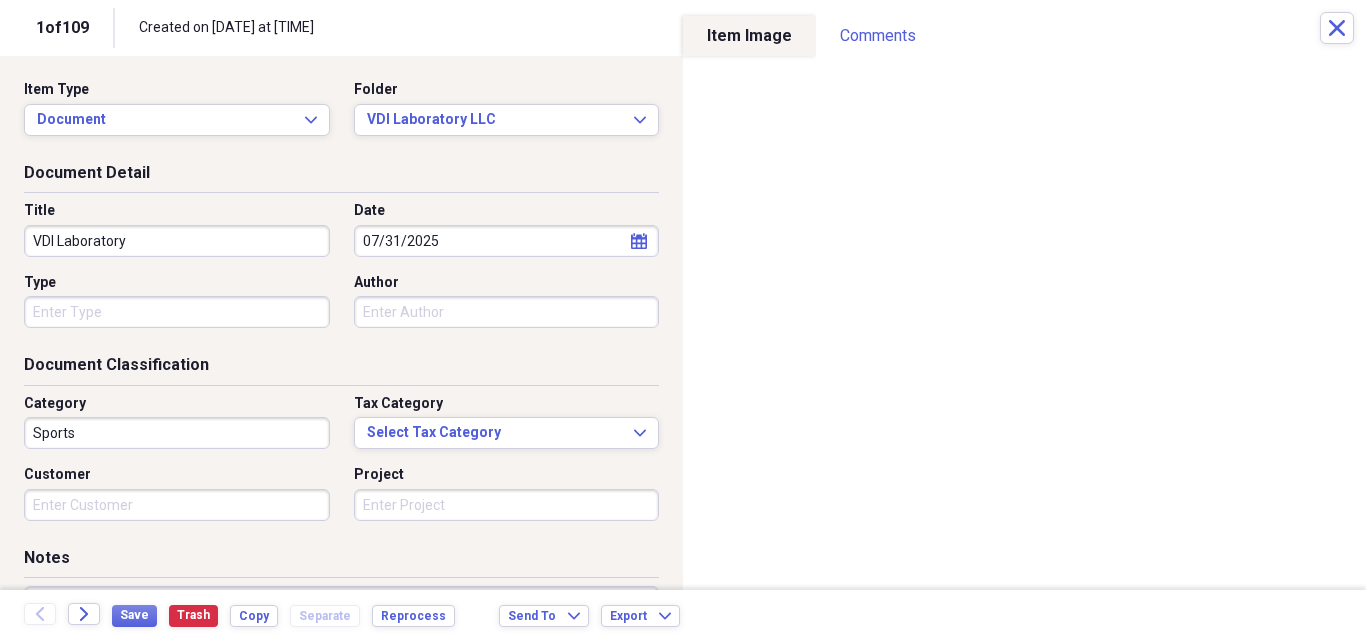 click on "Sports" at bounding box center (177, 433) 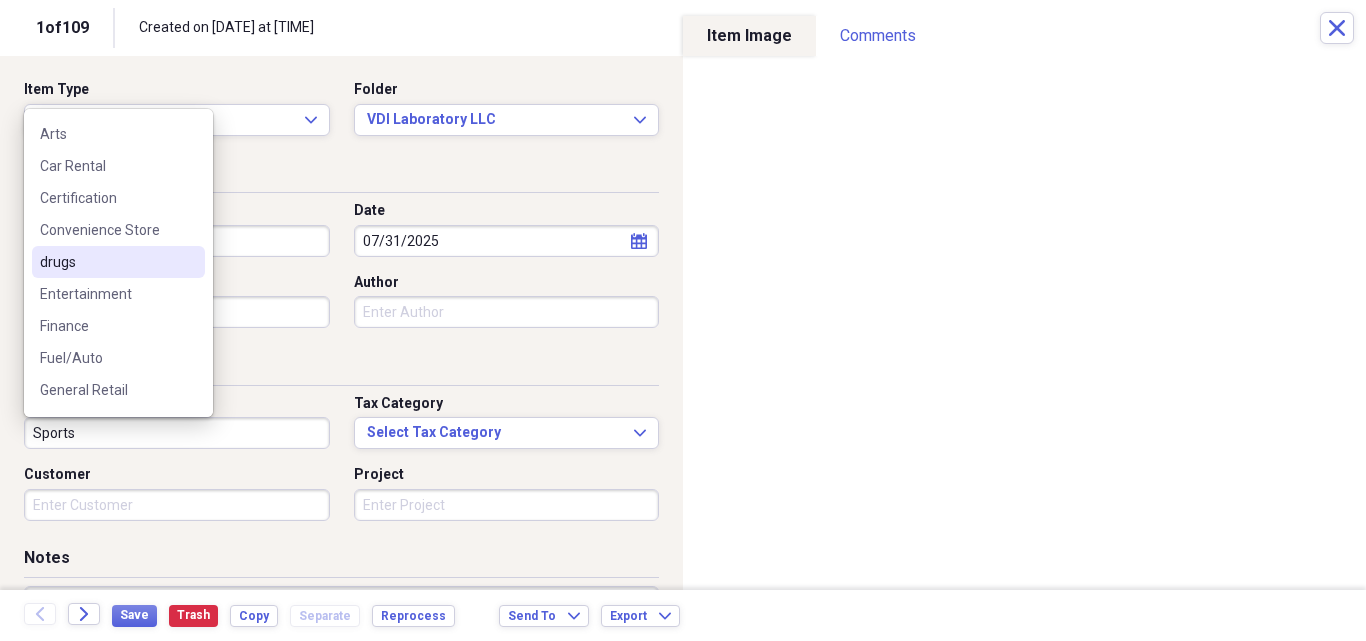scroll, scrollTop: 300, scrollLeft: 0, axis: vertical 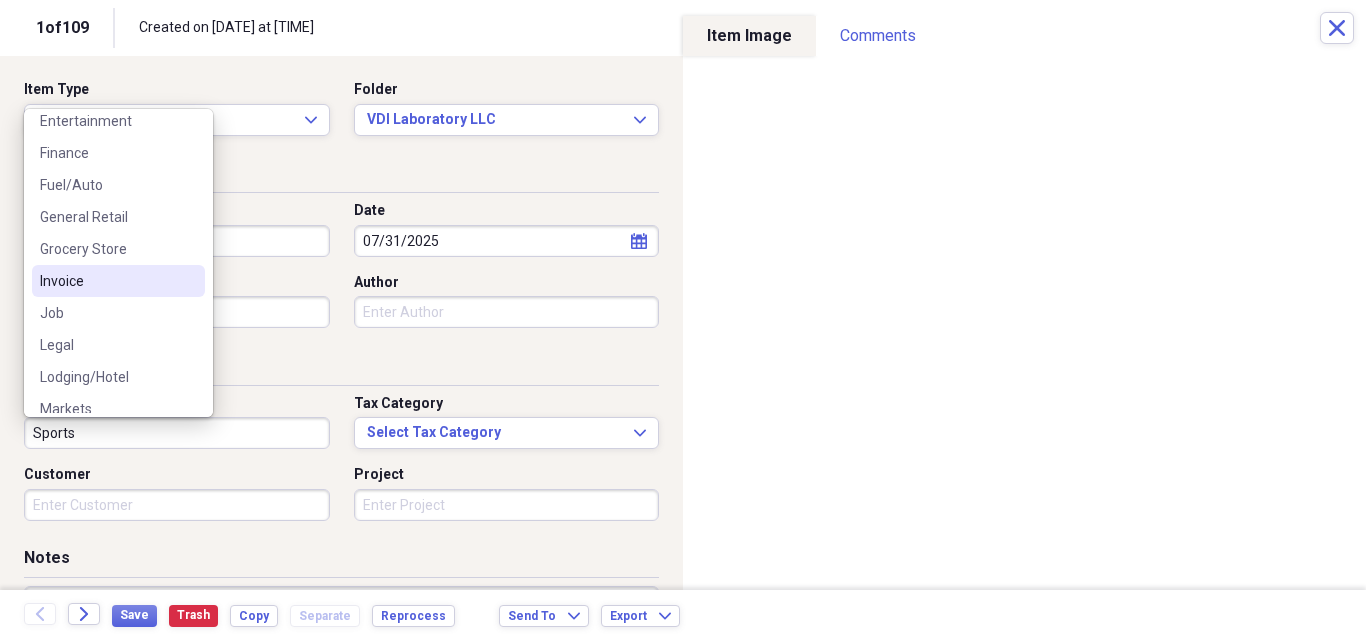 click on "Invoice" at bounding box center (106, 281) 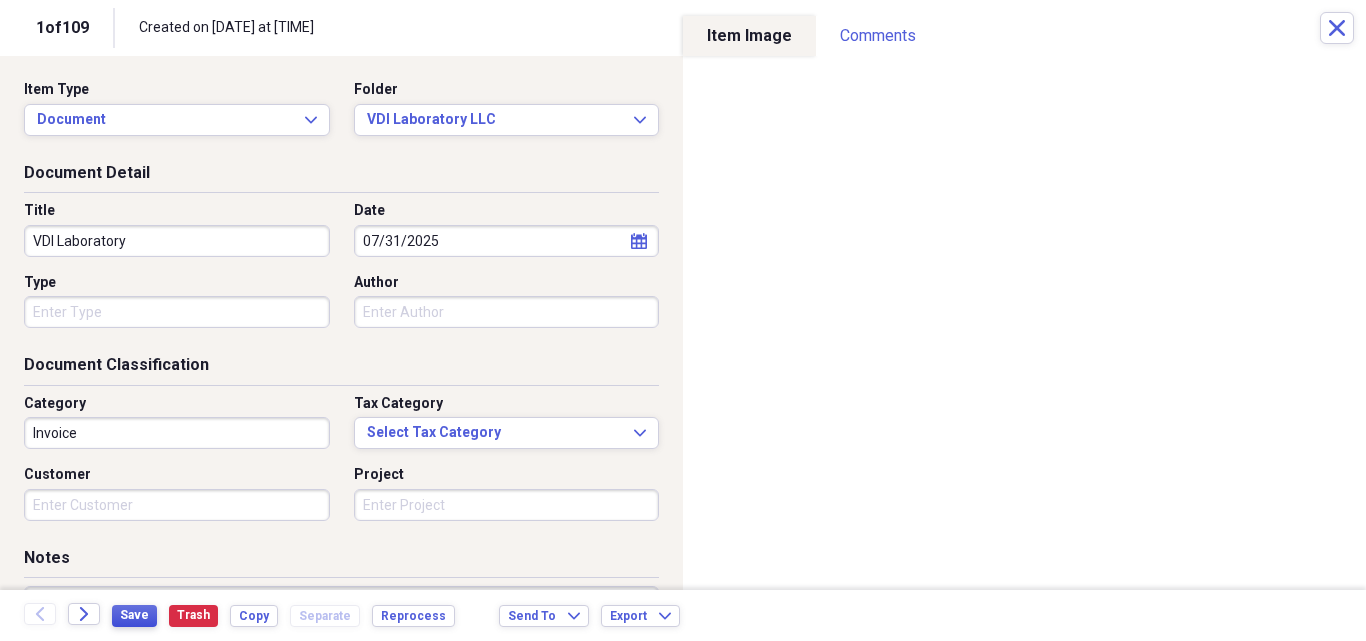 click on "Save" at bounding box center (134, 615) 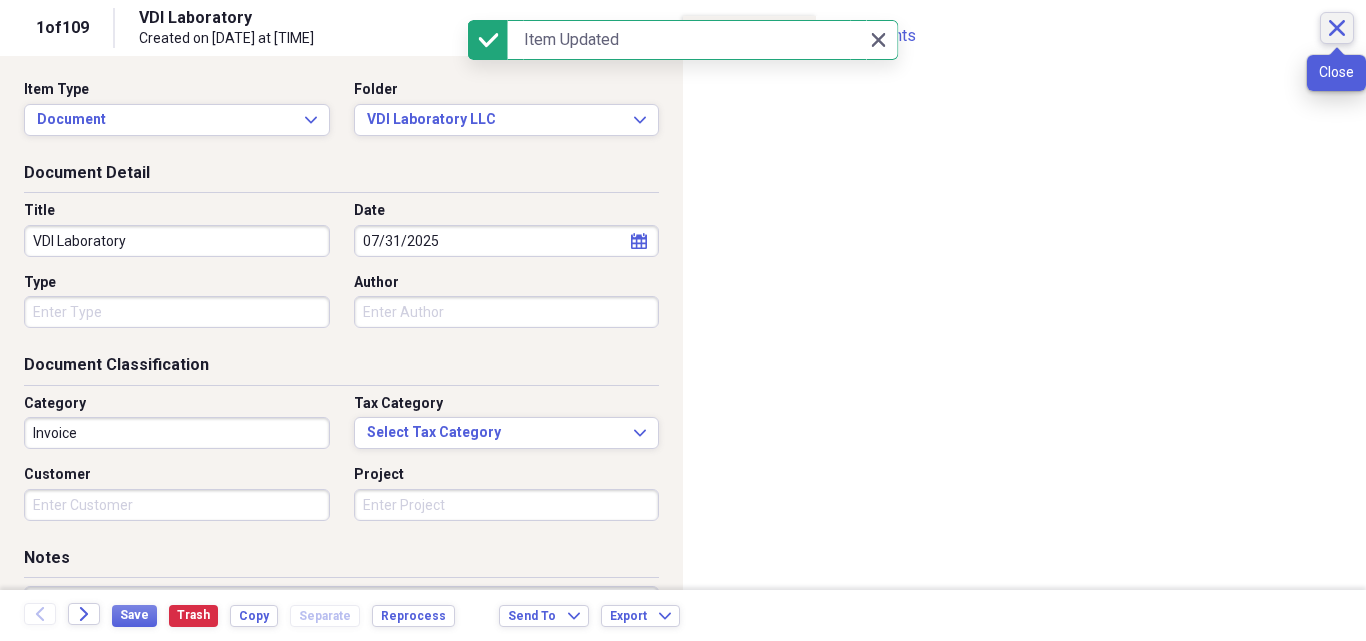 click on "Close" at bounding box center [1337, 28] 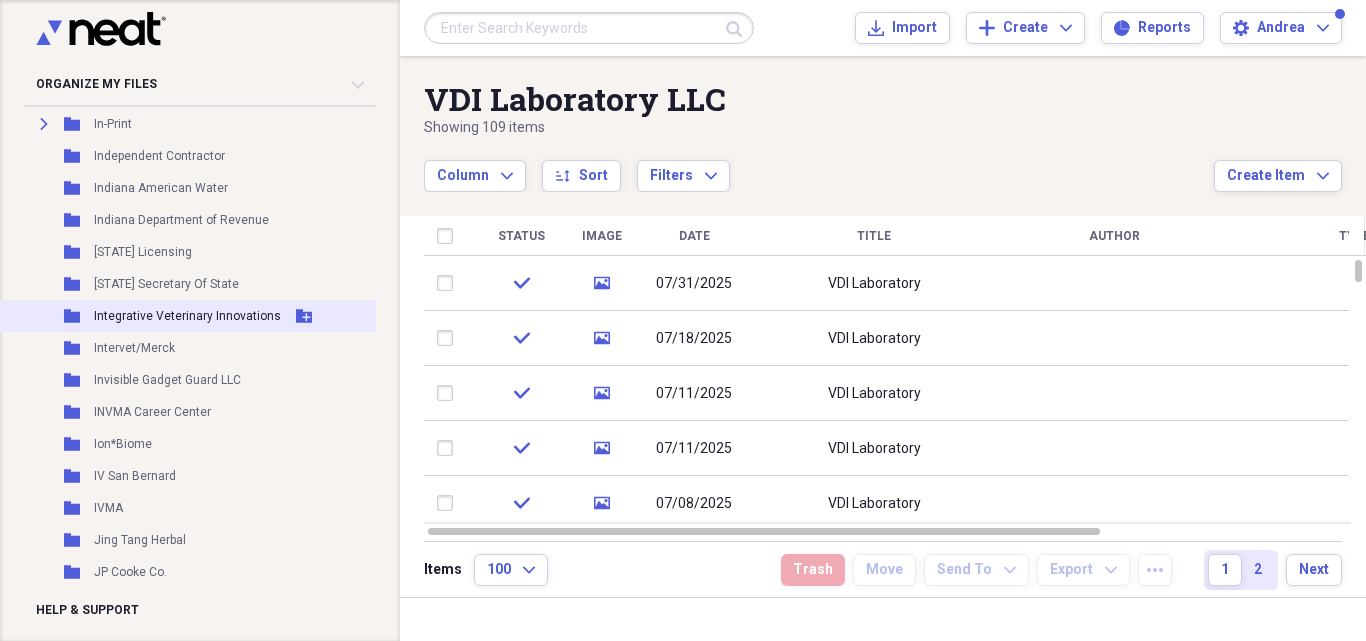 scroll, scrollTop: 4600, scrollLeft: 0, axis: vertical 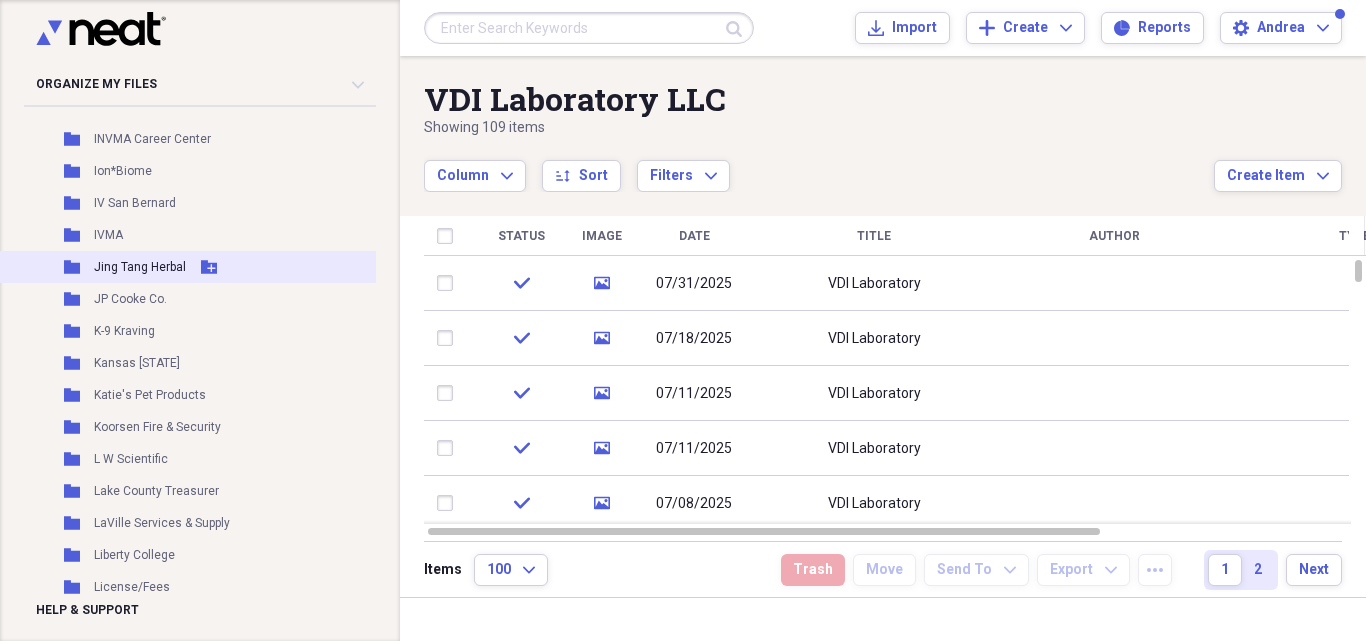 click on "Jing Tang Herbal" at bounding box center [140, 267] 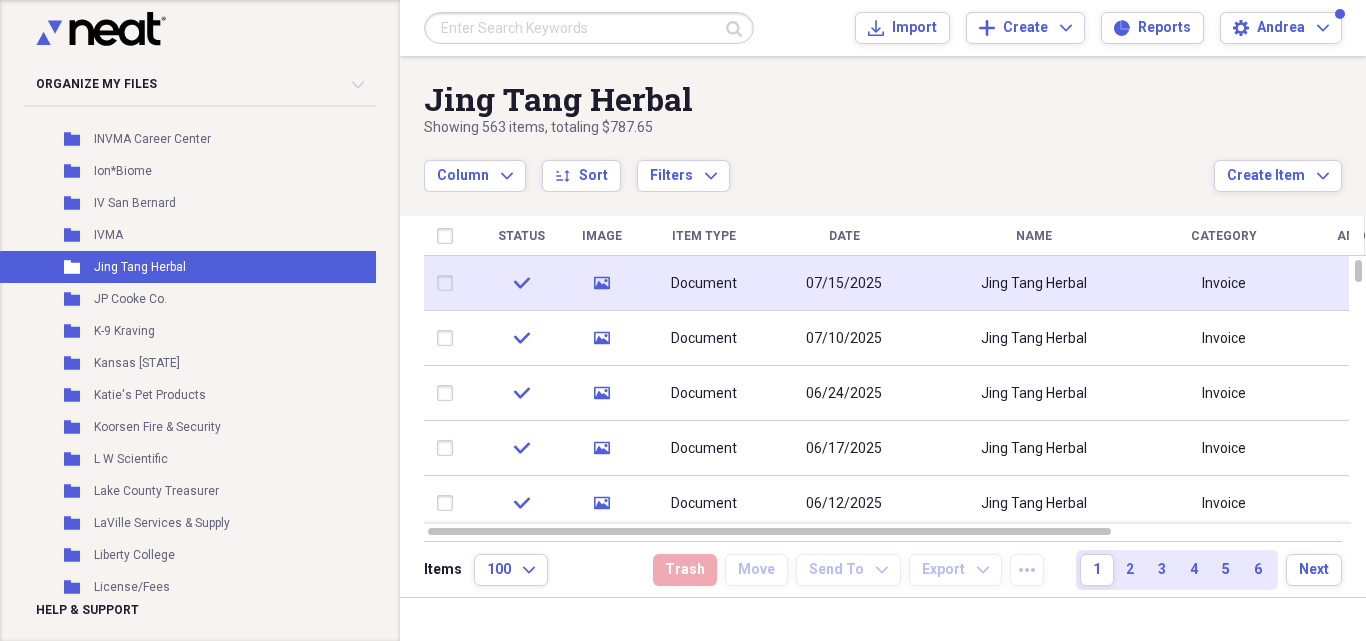 click on "Jing Tang Herbal" at bounding box center (1034, 284) 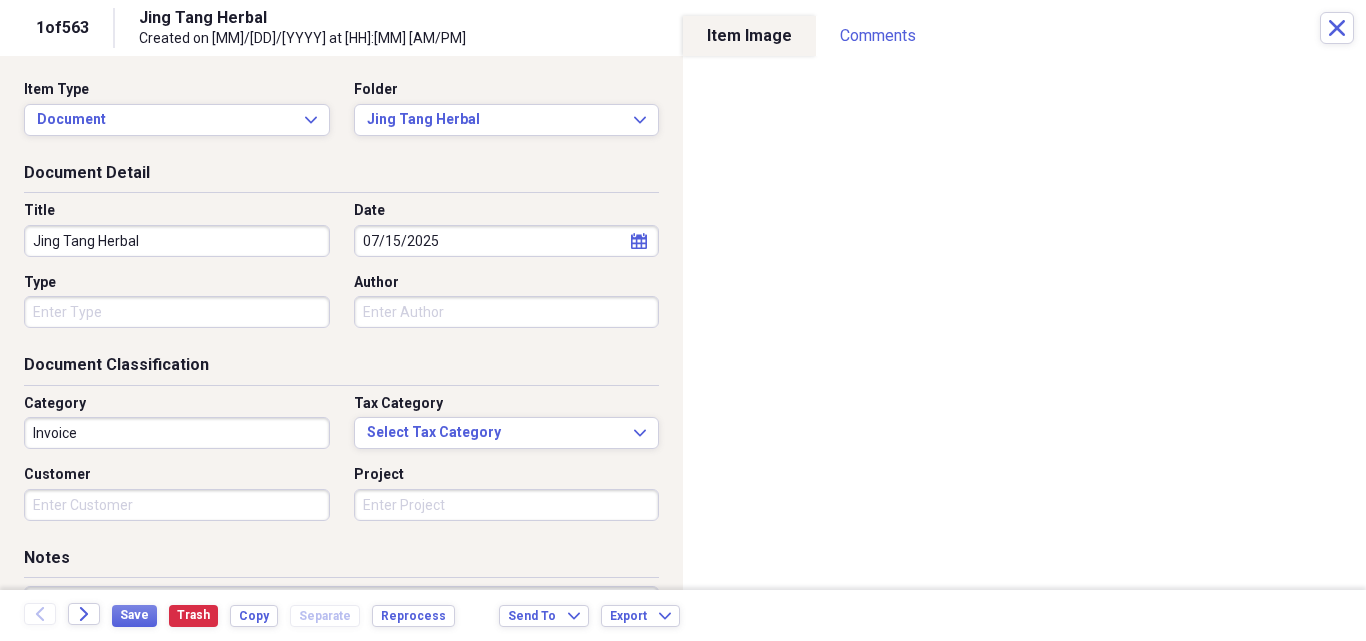 drag, startPoint x: 33, startPoint y: 239, endPoint x: 174, endPoint y: 237, distance: 141.01419 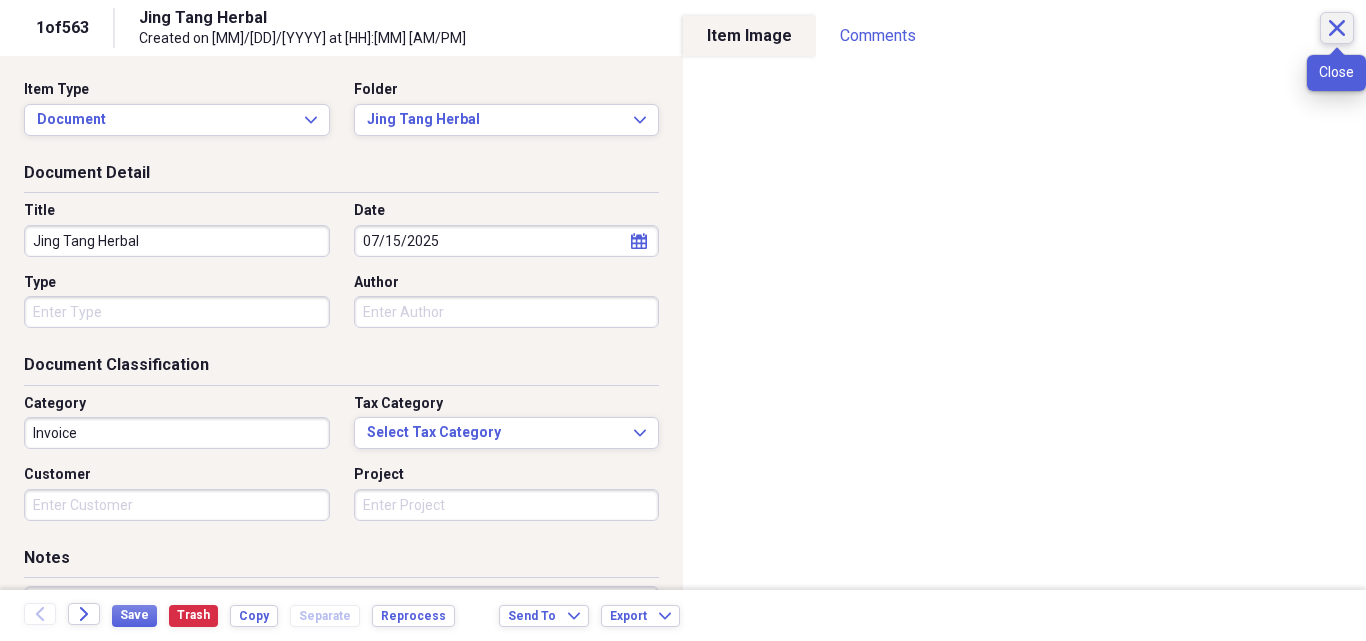 click on "Close" 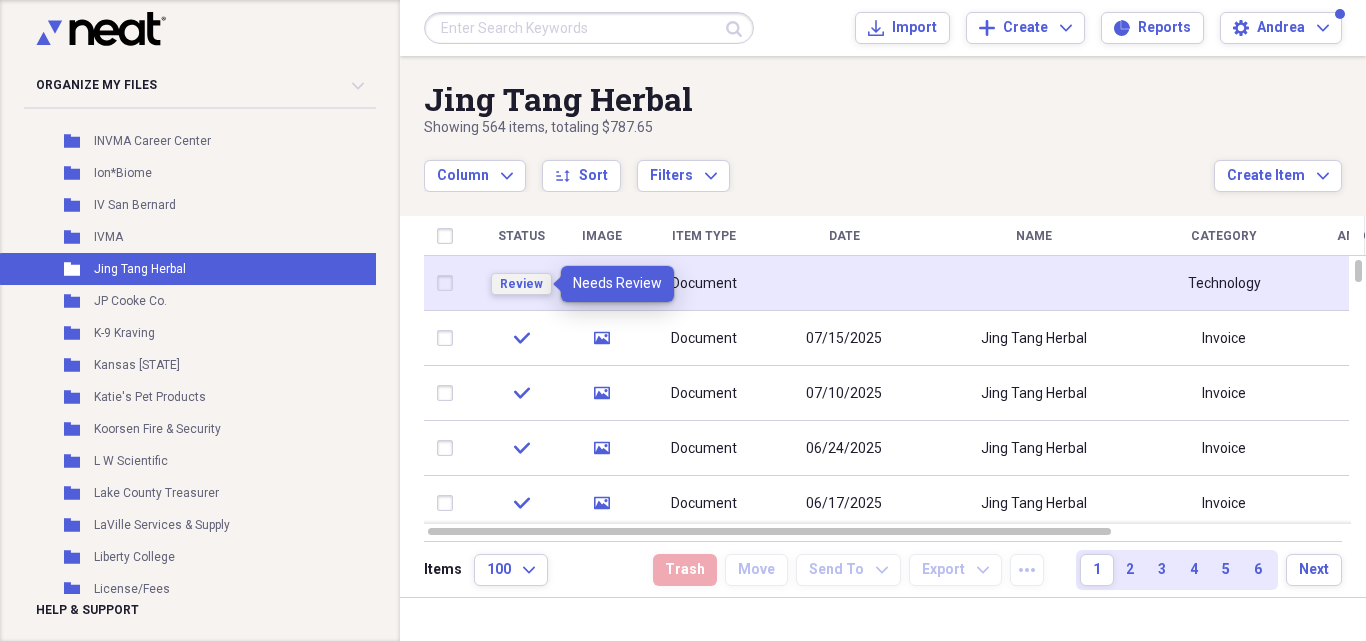 click on "Review" at bounding box center [521, 284] 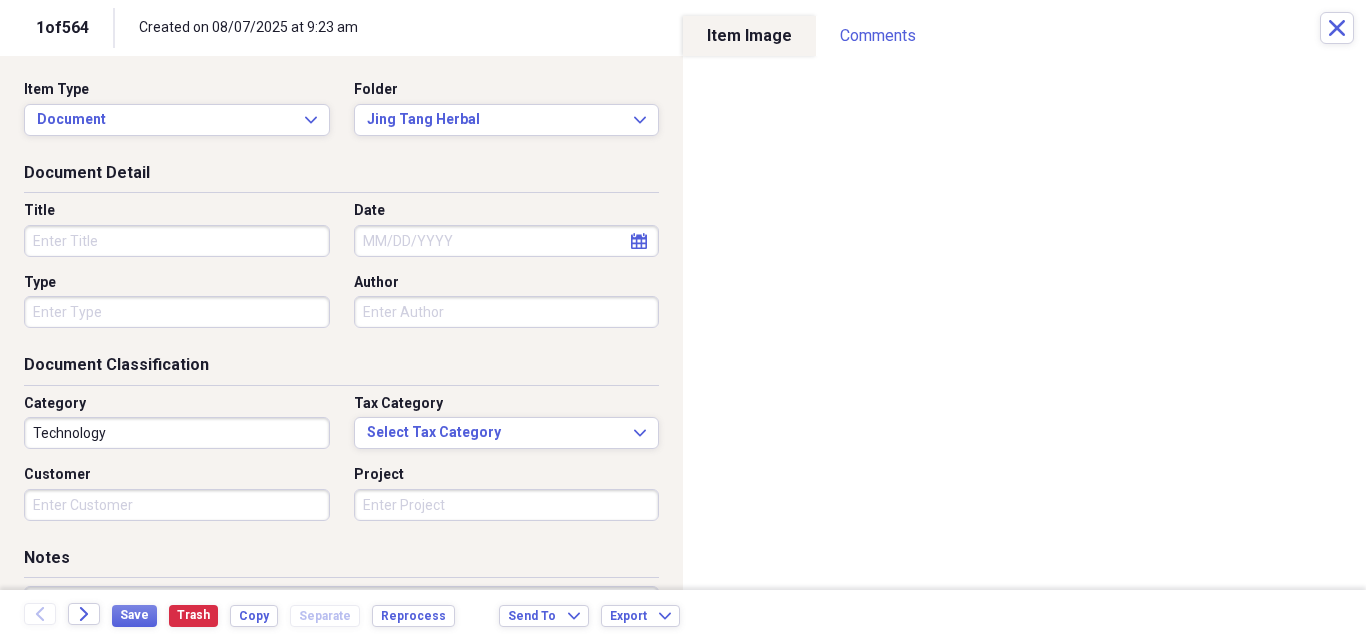 click on "Title" at bounding box center (177, 241) 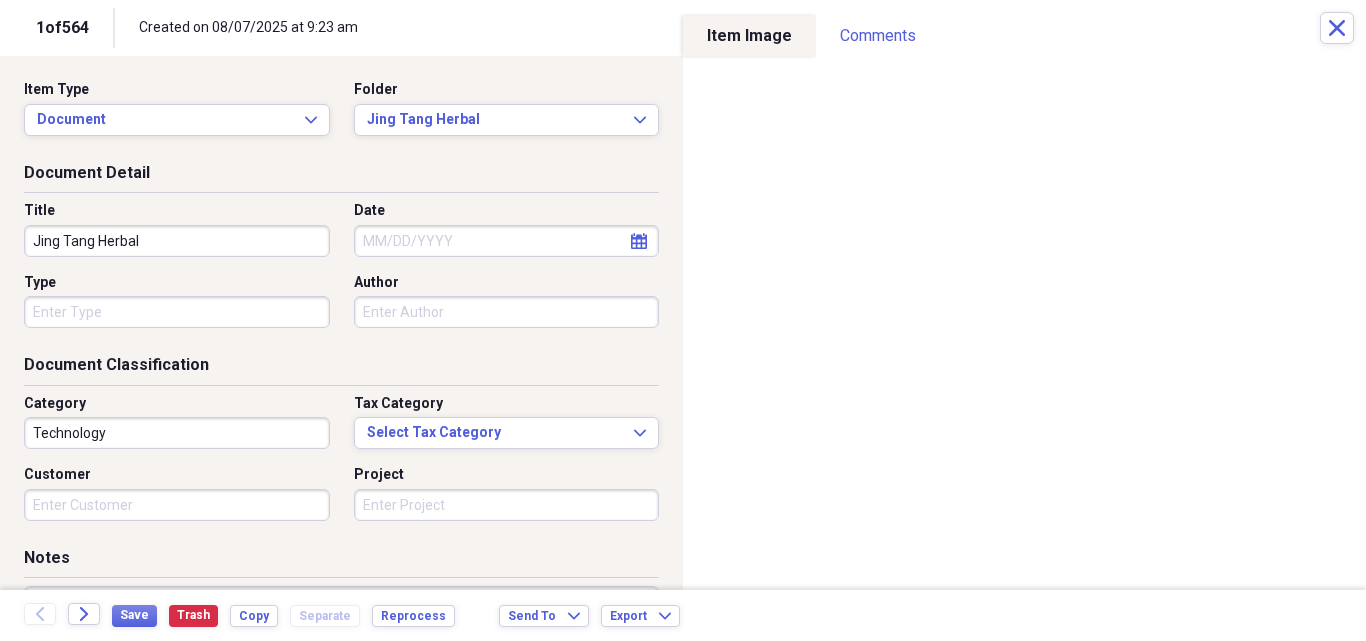 type on "Jing Tang Herbal" 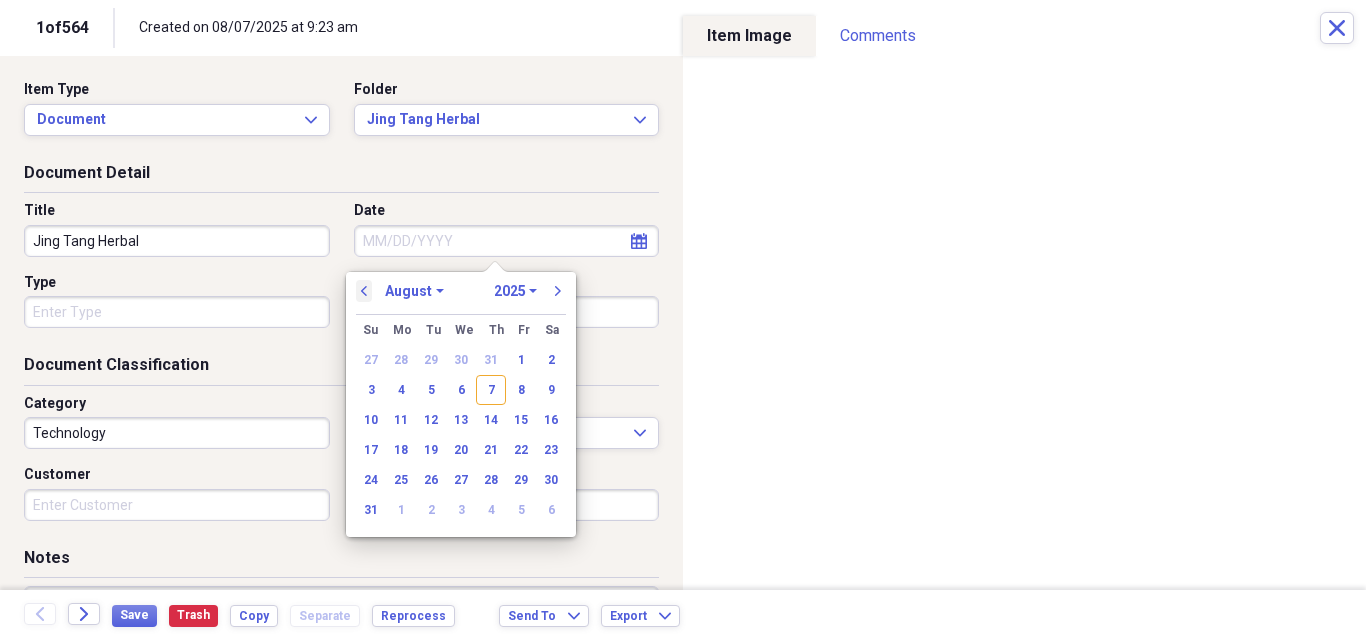click on "previous" at bounding box center (364, 291) 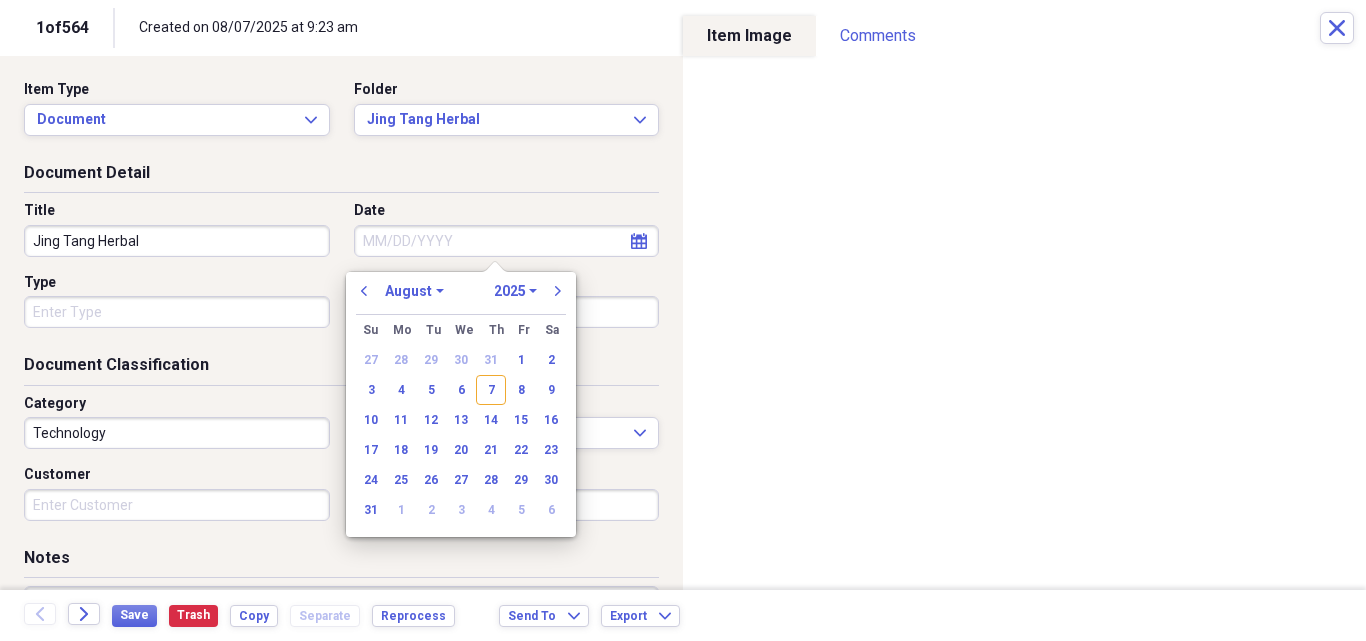 select on "6" 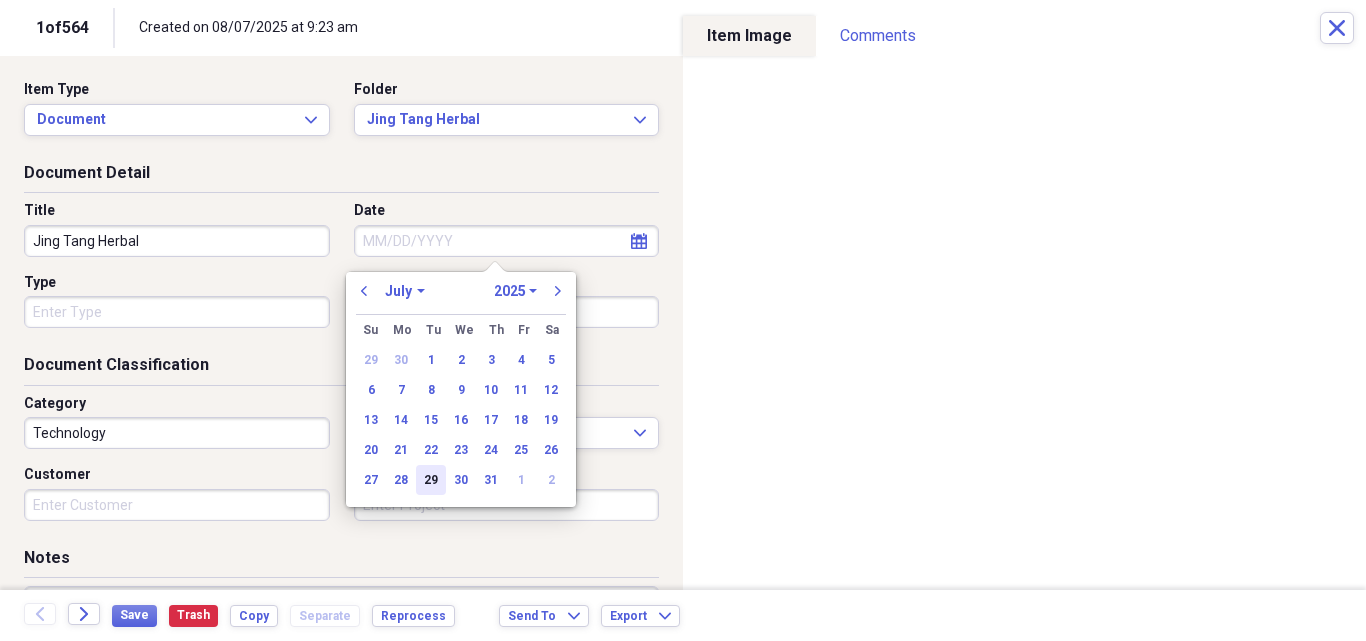 click on "29" at bounding box center [431, 480] 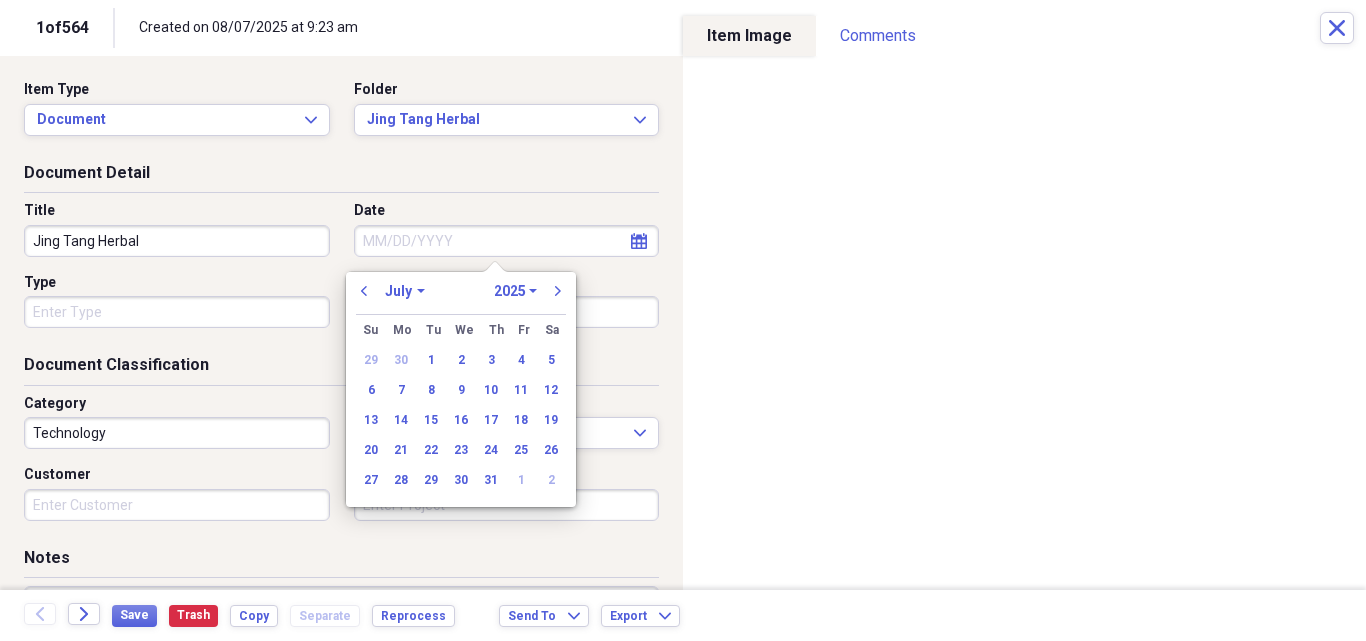 type on "07/29/2025" 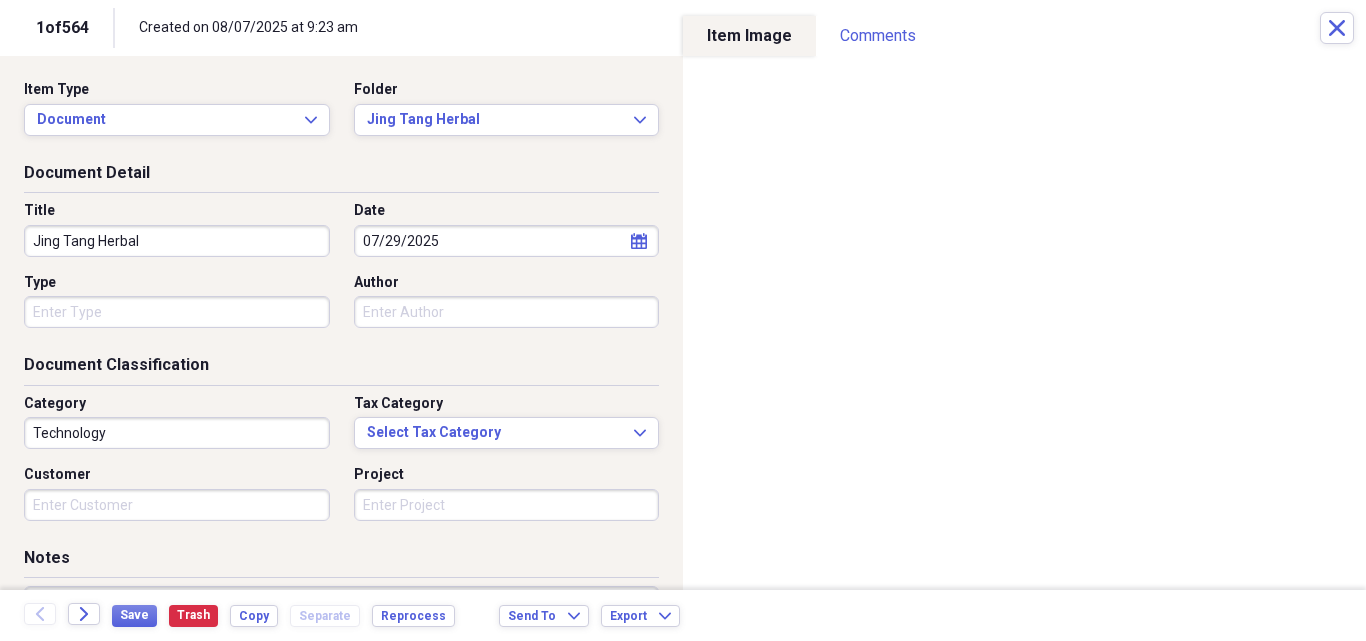 click on "Technology" at bounding box center (177, 433) 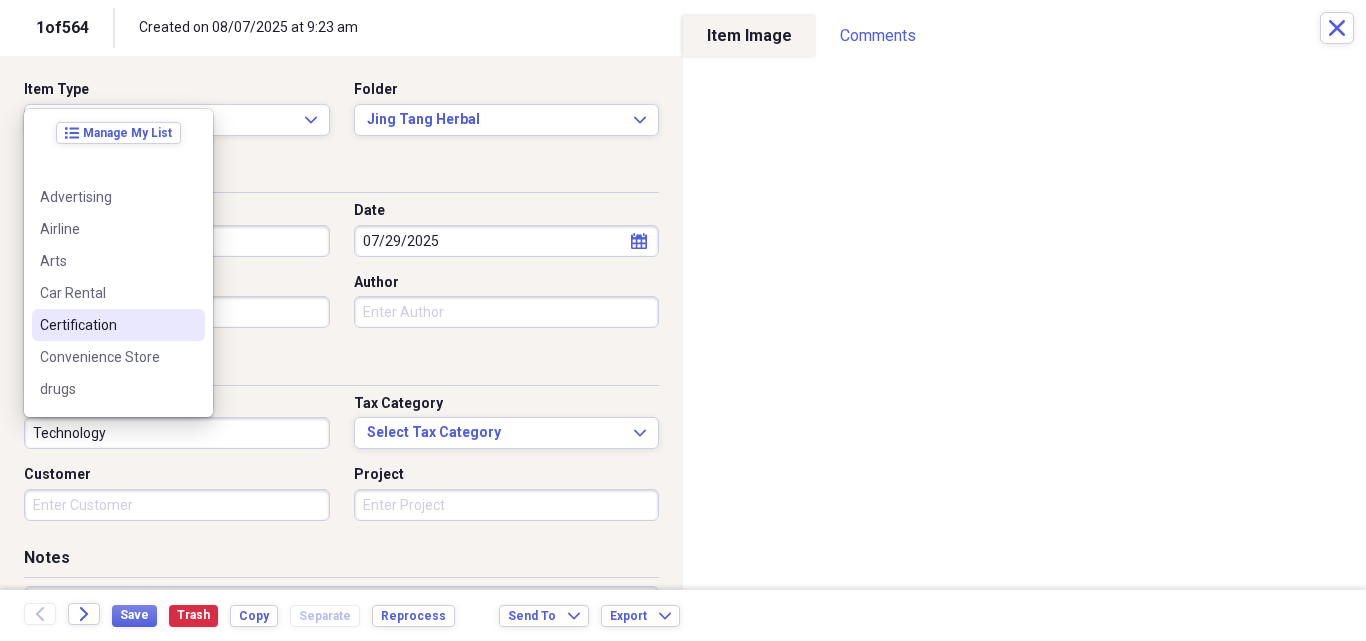 scroll, scrollTop: 300, scrollLeft: 0, axis: vertical 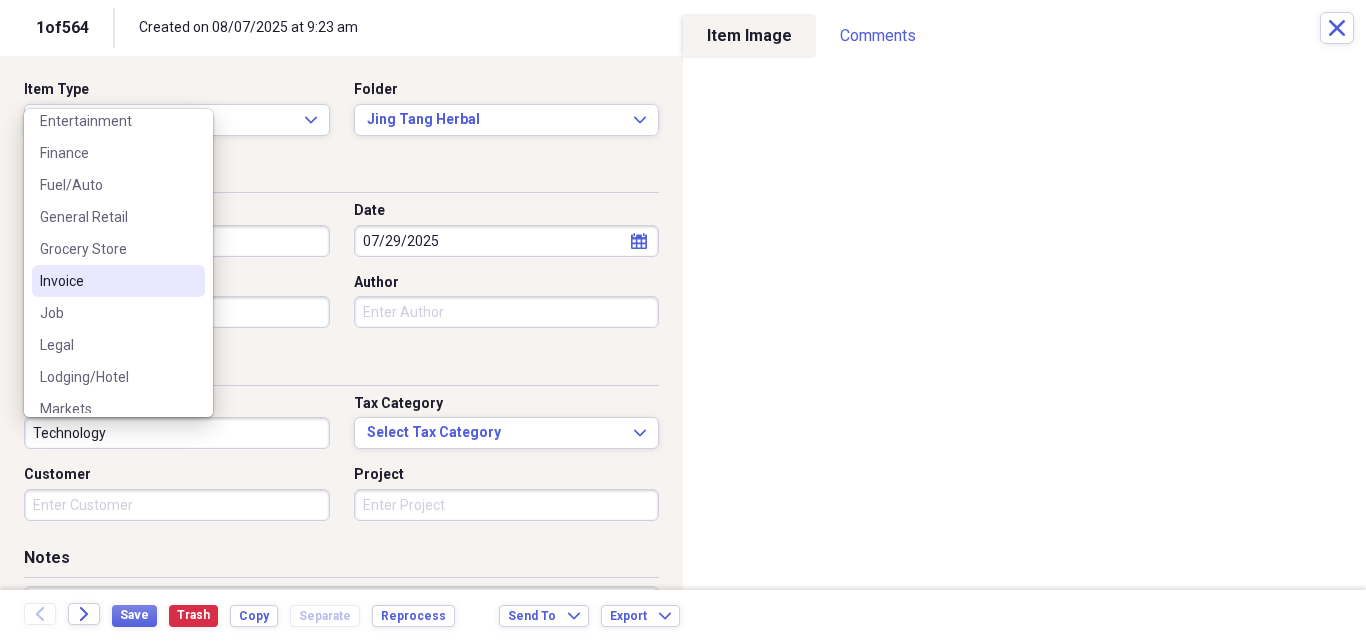 click on "Invoice" at bounding box center [118, 281] 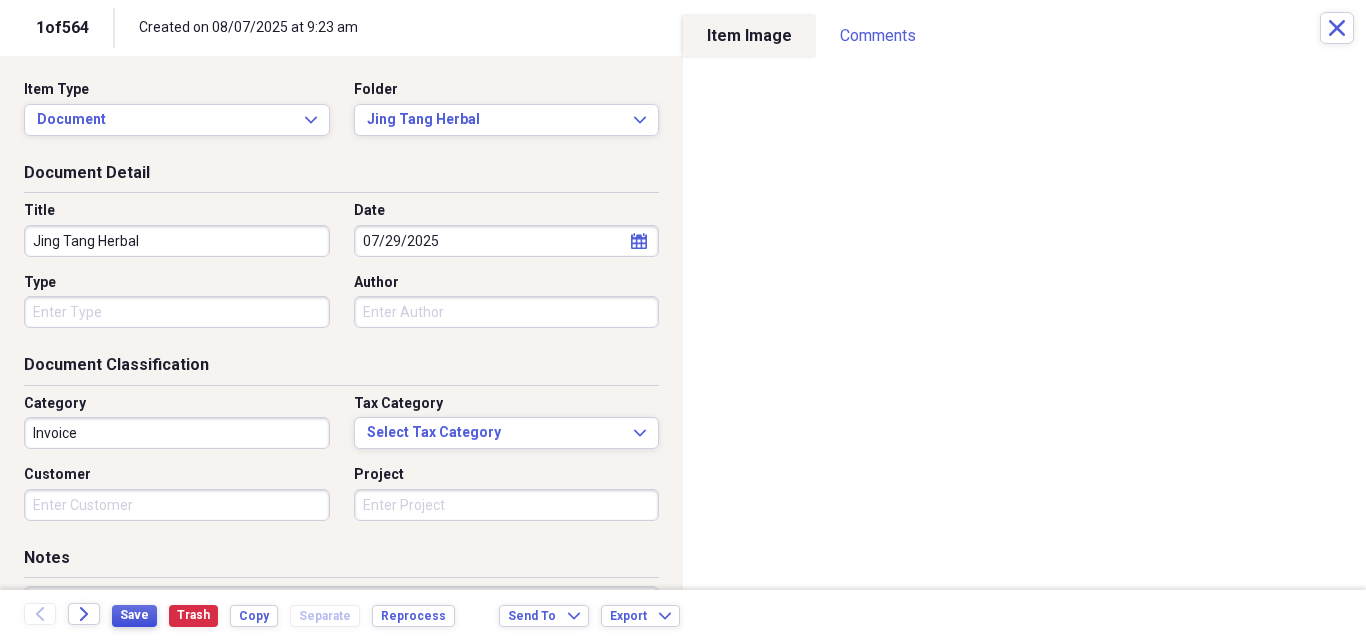 click on "Save" at bounding box center [134, 615] 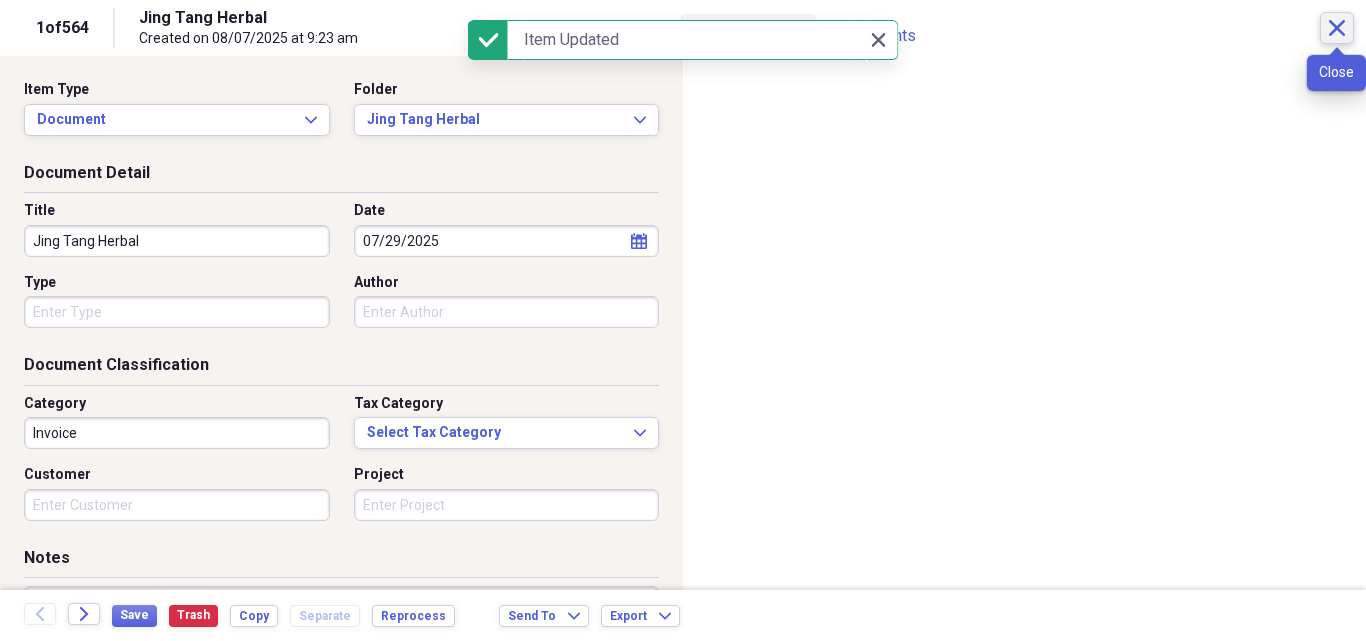 click on "Close" 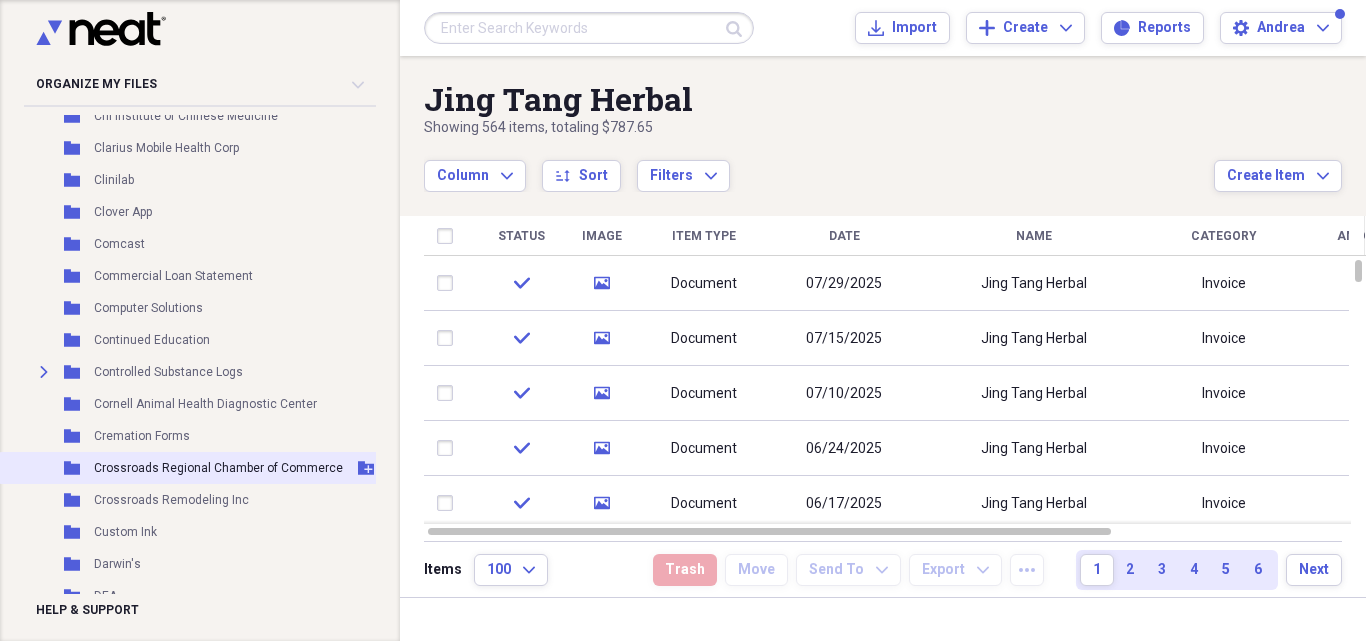 scroll, scrollTop: 2000, scrollLeft: 0, axis: vertical 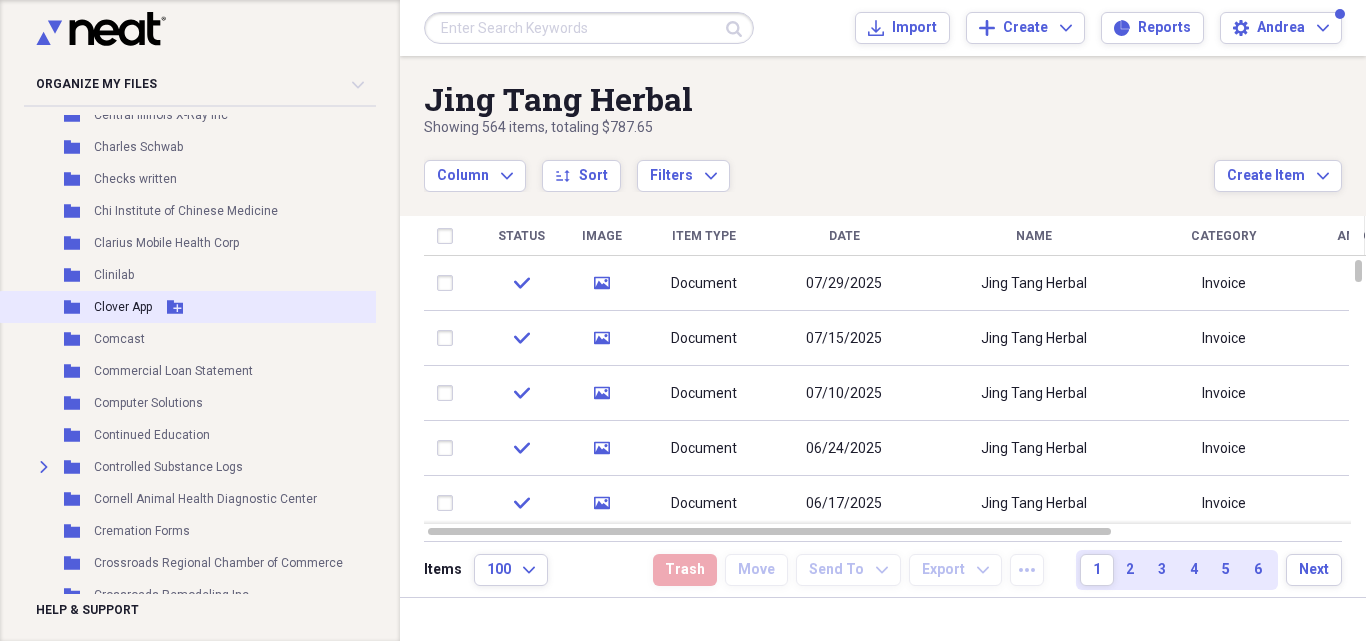 click on "Clover App" at bounding box center (123, 307) 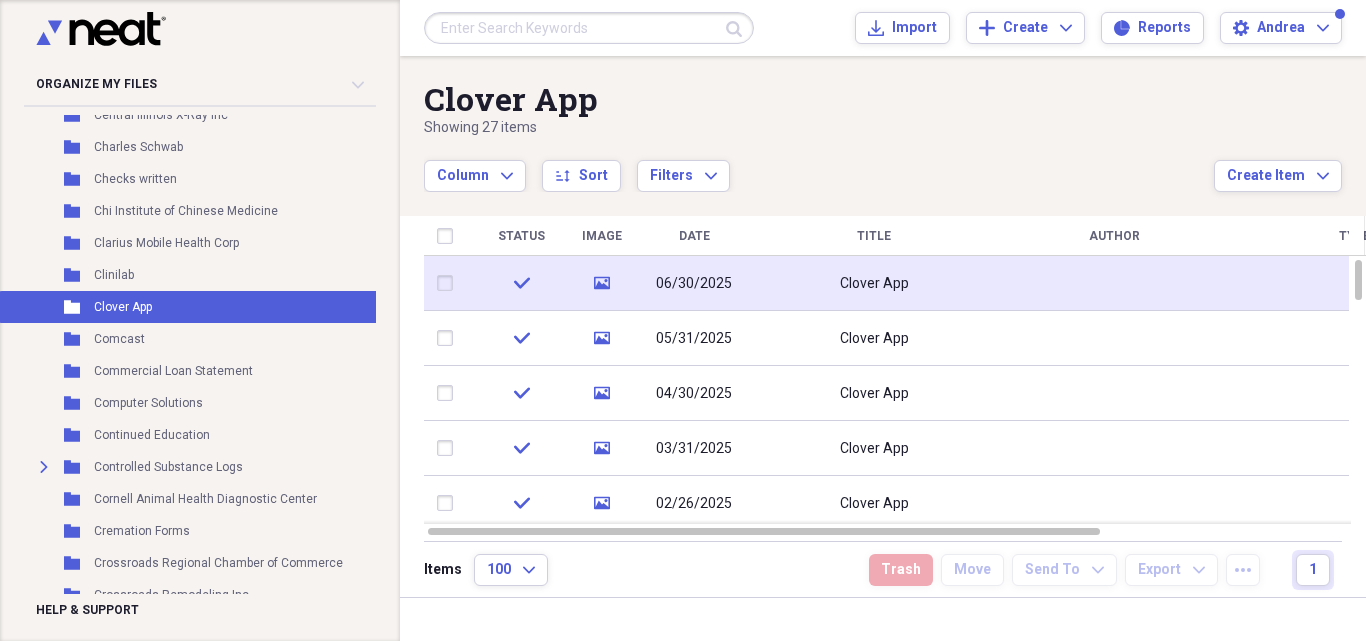 click on "Clover App" at bounding box center (874, 283) 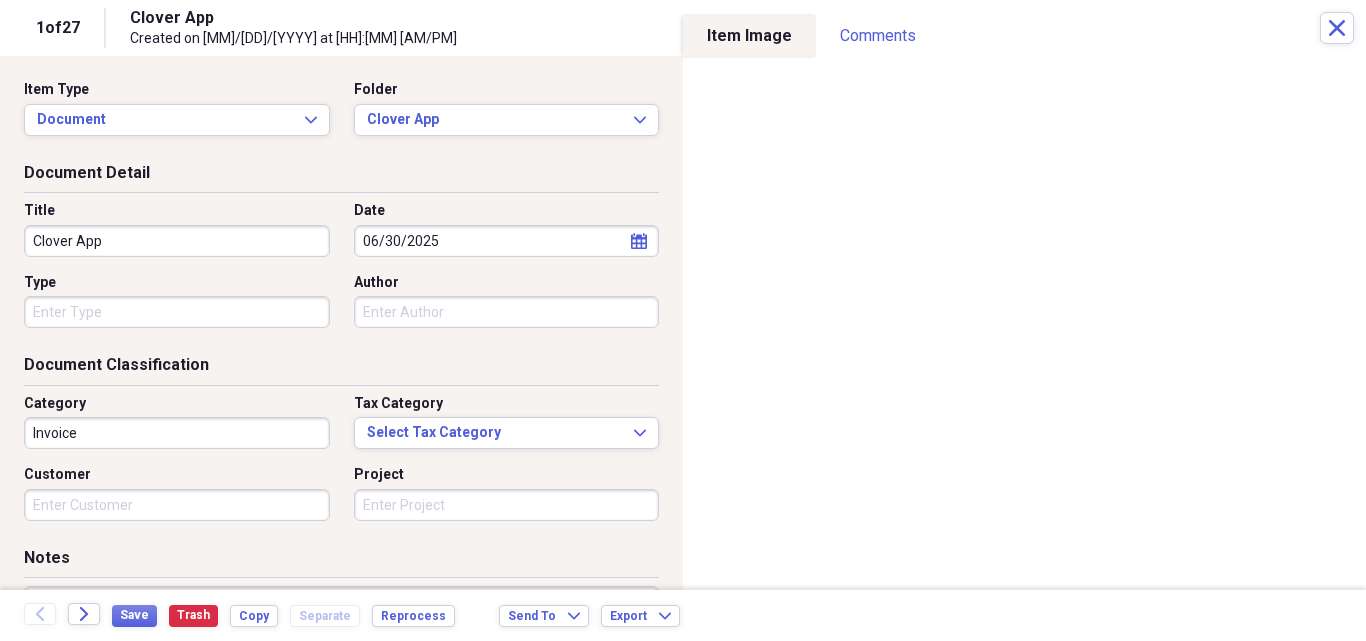 drag, startPoint x: 30, startPoint y: 239, endPoint x: 281, endPoint y: 220, distance: 251.7181 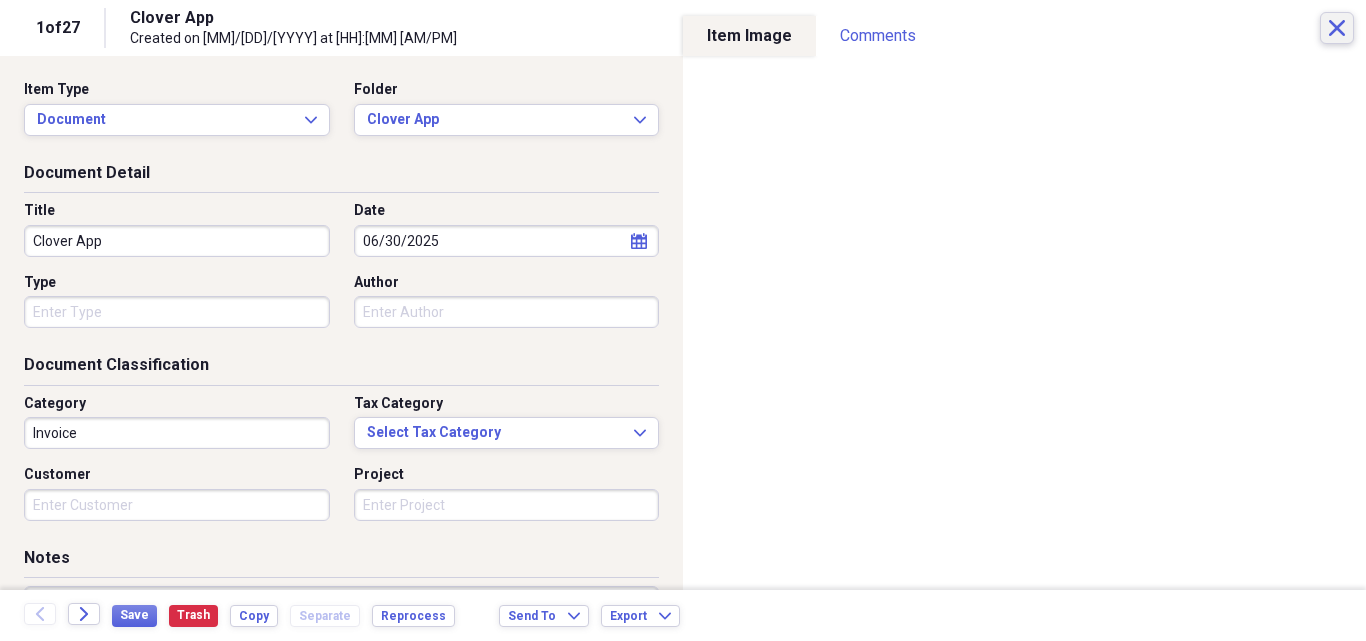 click 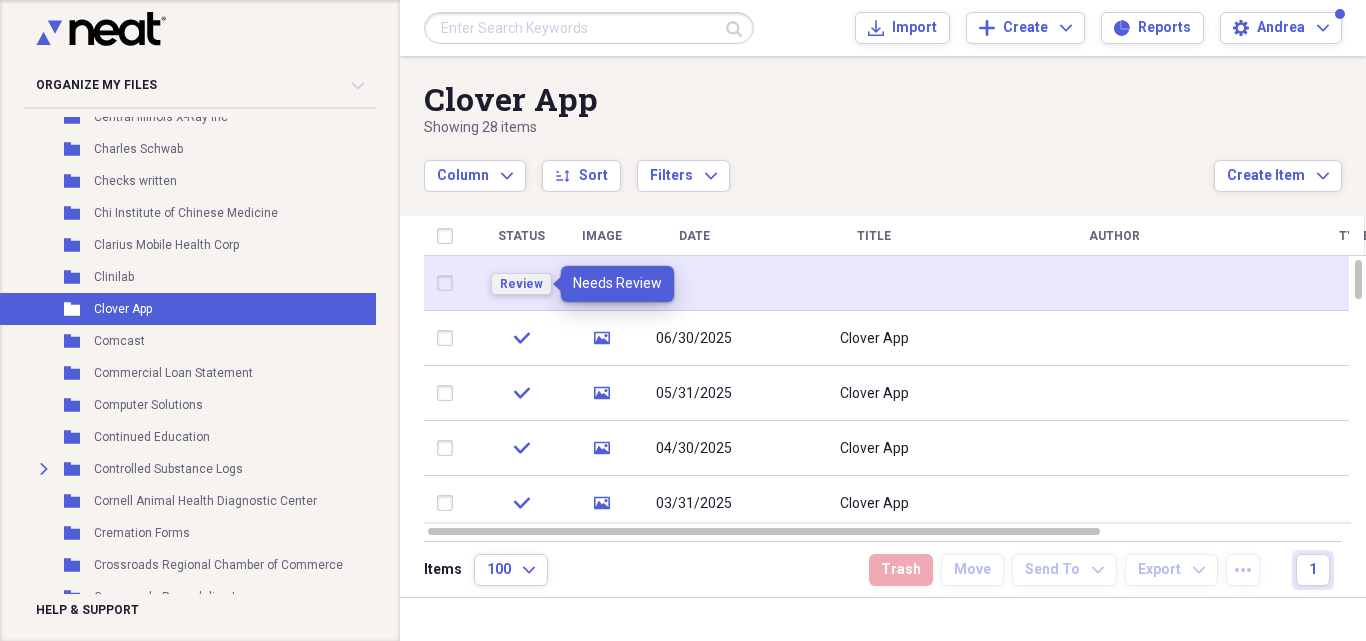 click on "Review" at bounding box center [521, 284] 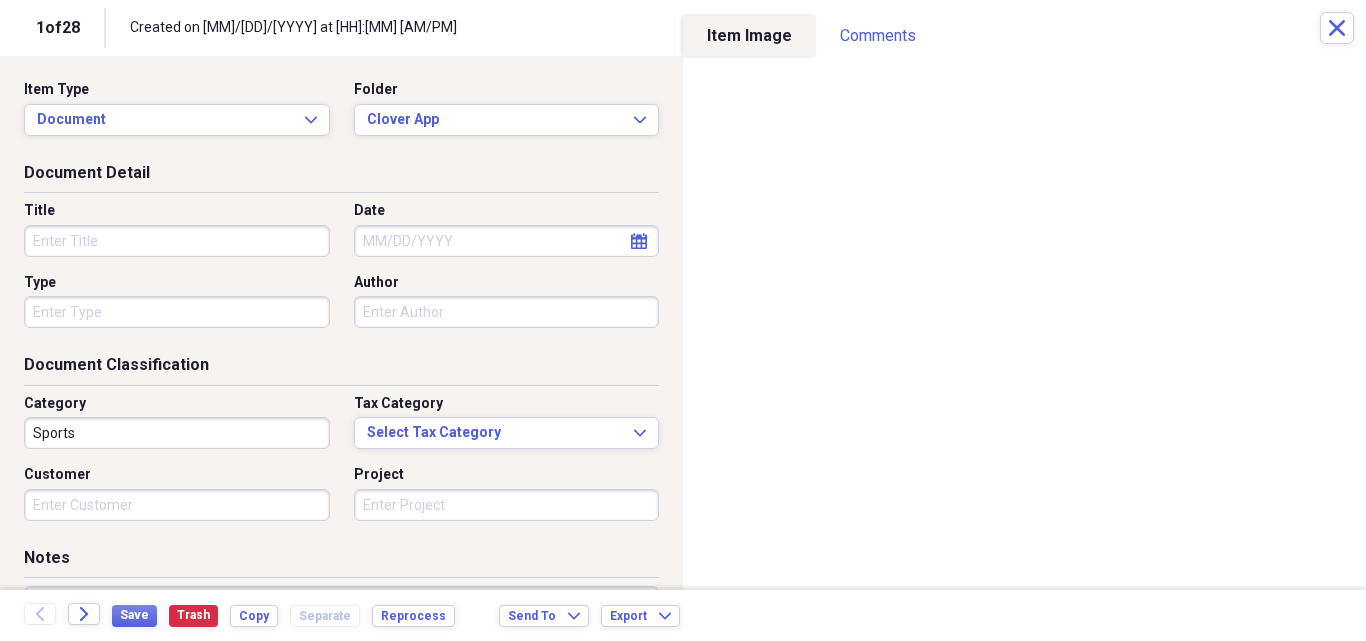 click on "Title" at bounding box center (177, 241) 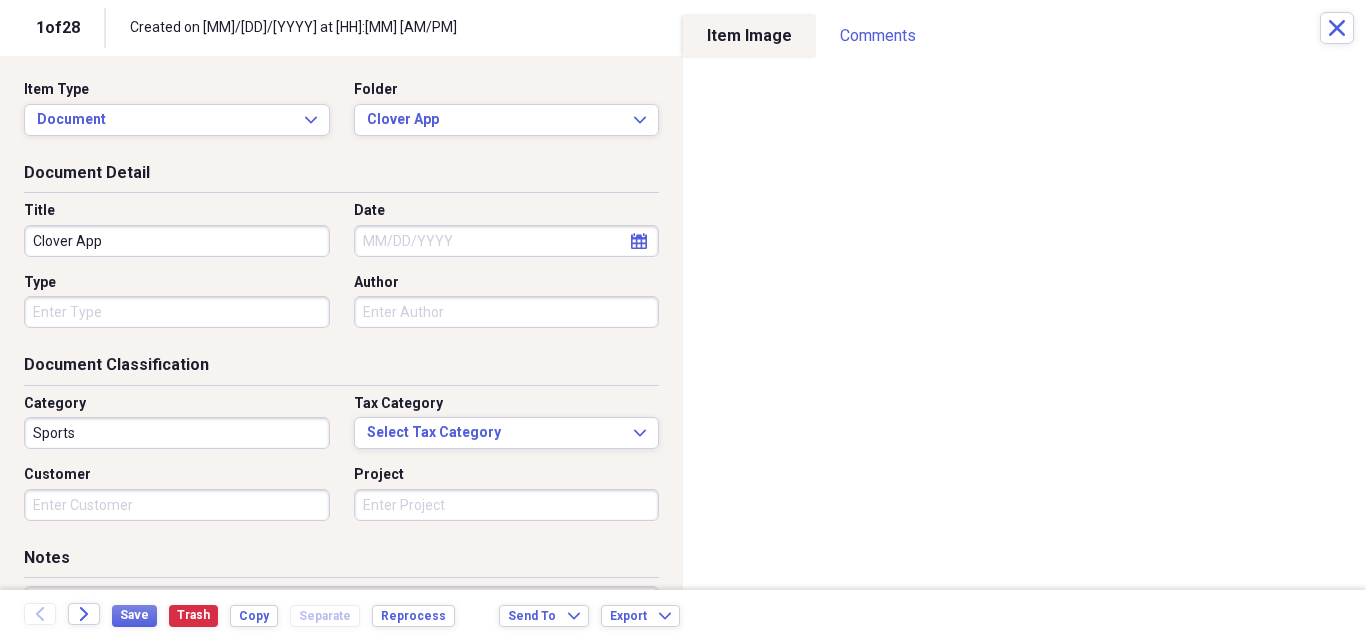 type on "Clover App" 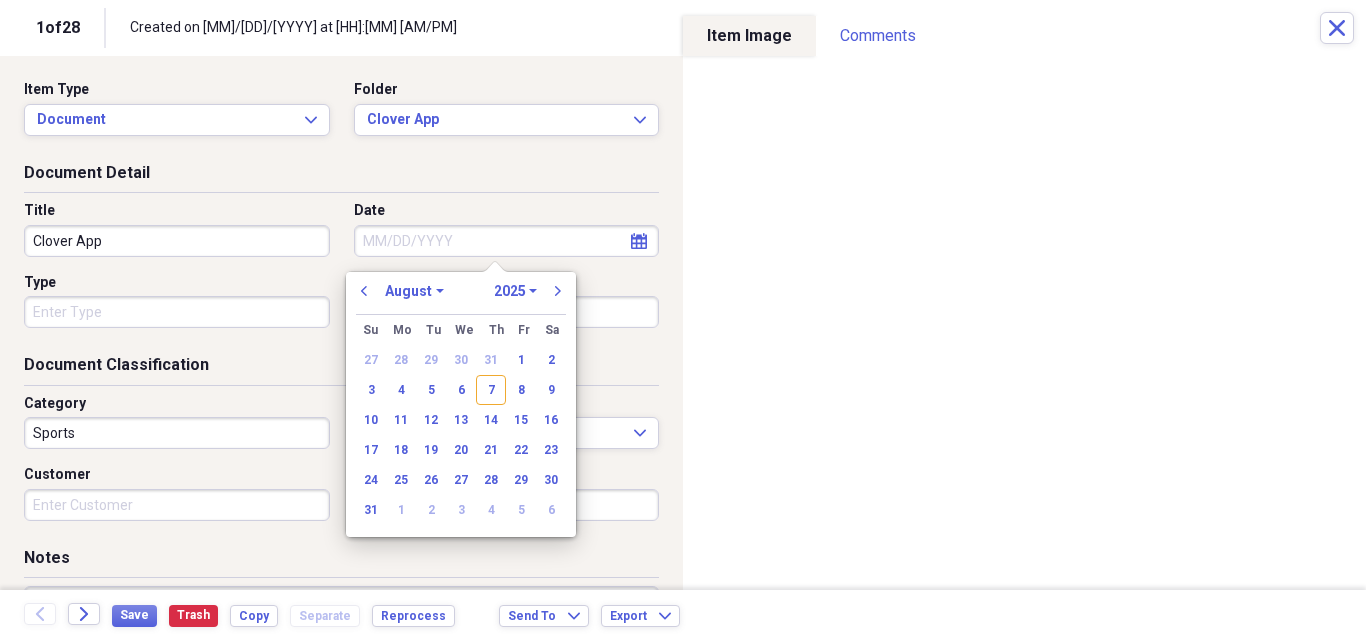 click on "Date" at bounding box center [507, 241] 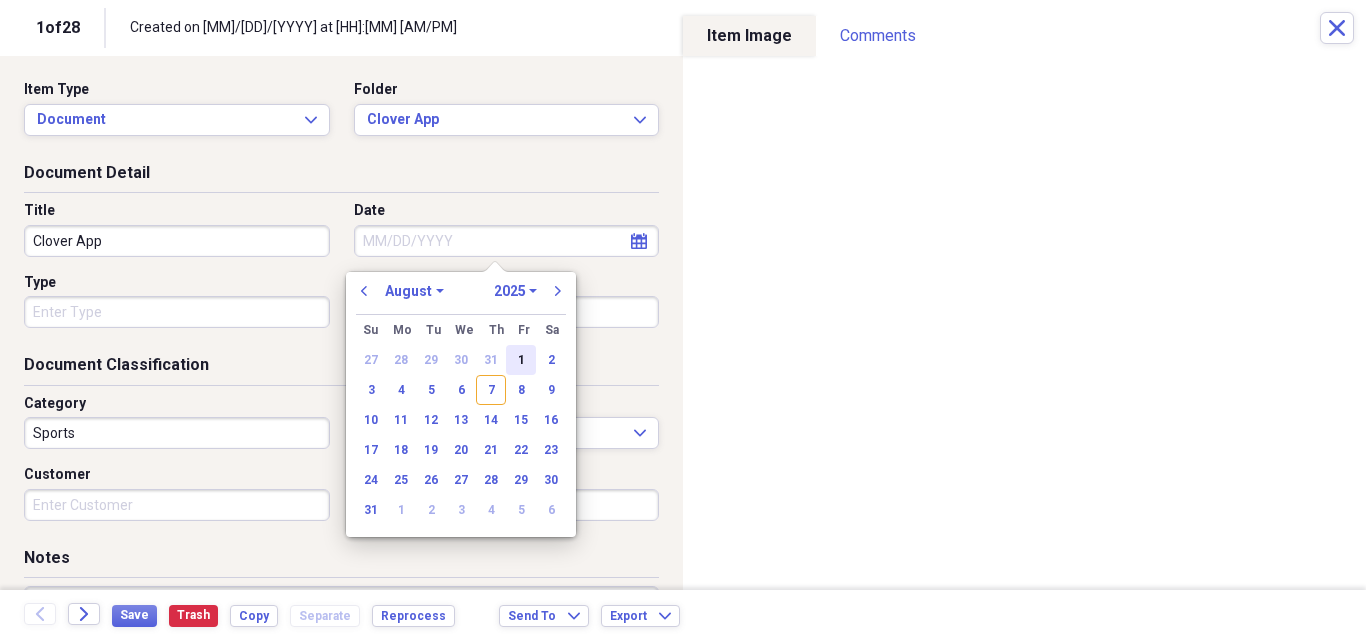 click on "1" at bounding box center (521, 360) 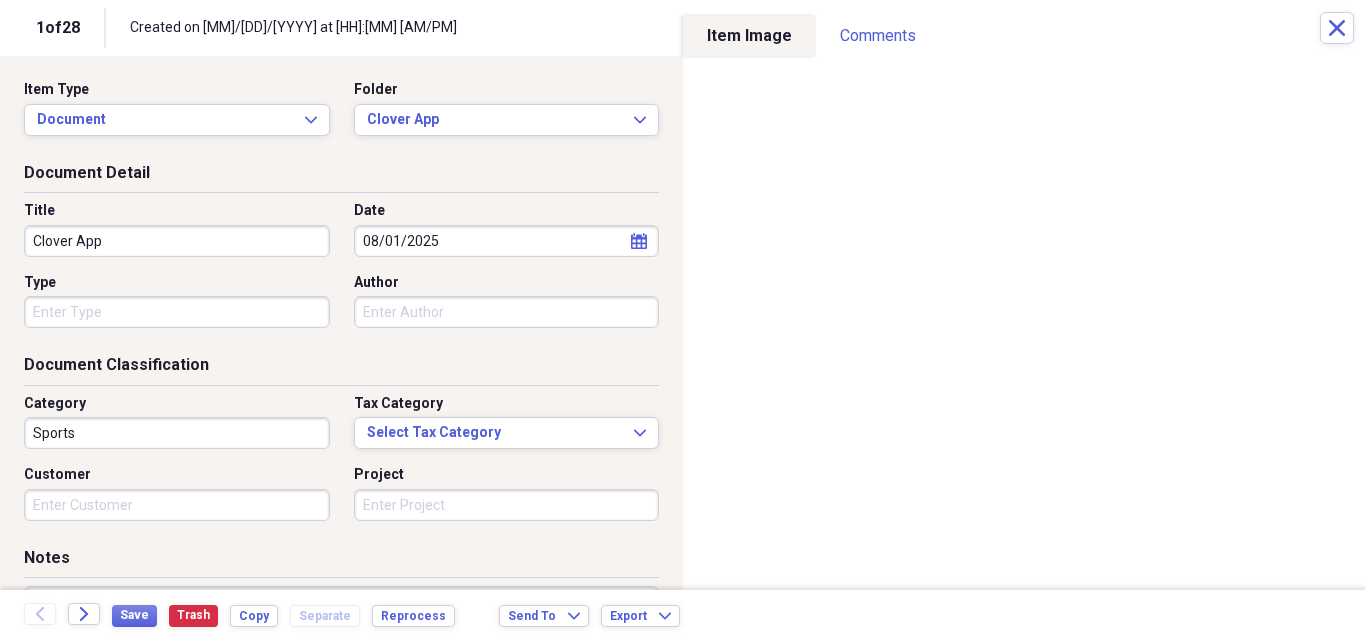 click on "Sports" at bounding box center [177, 433] 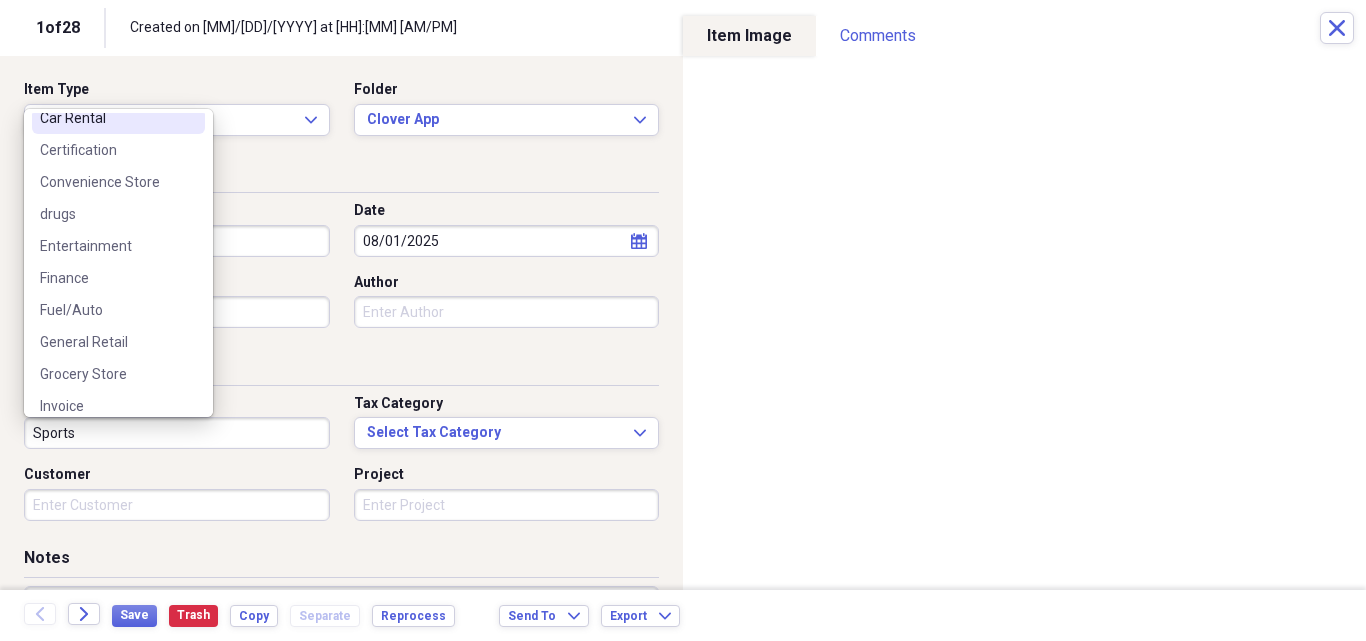 scroll, scrollTop: 300, scrollLeft: 0, axis: vertical 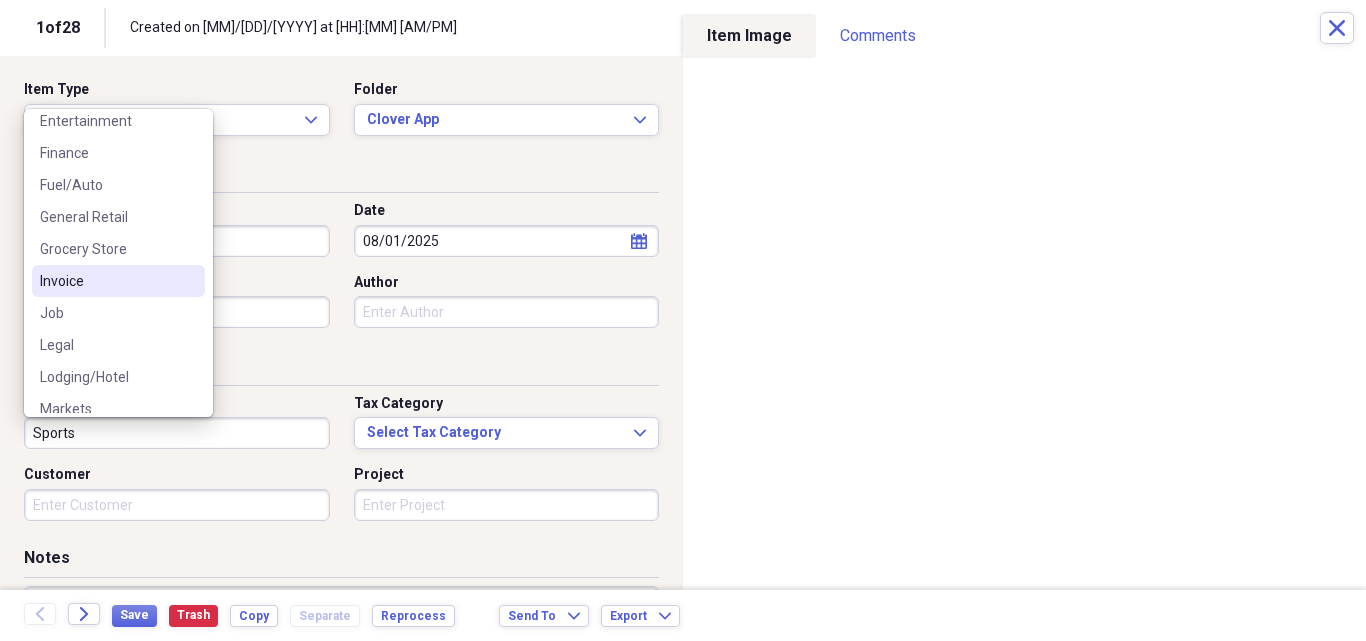 click on "Invoice" at bounding box center (106, 281) 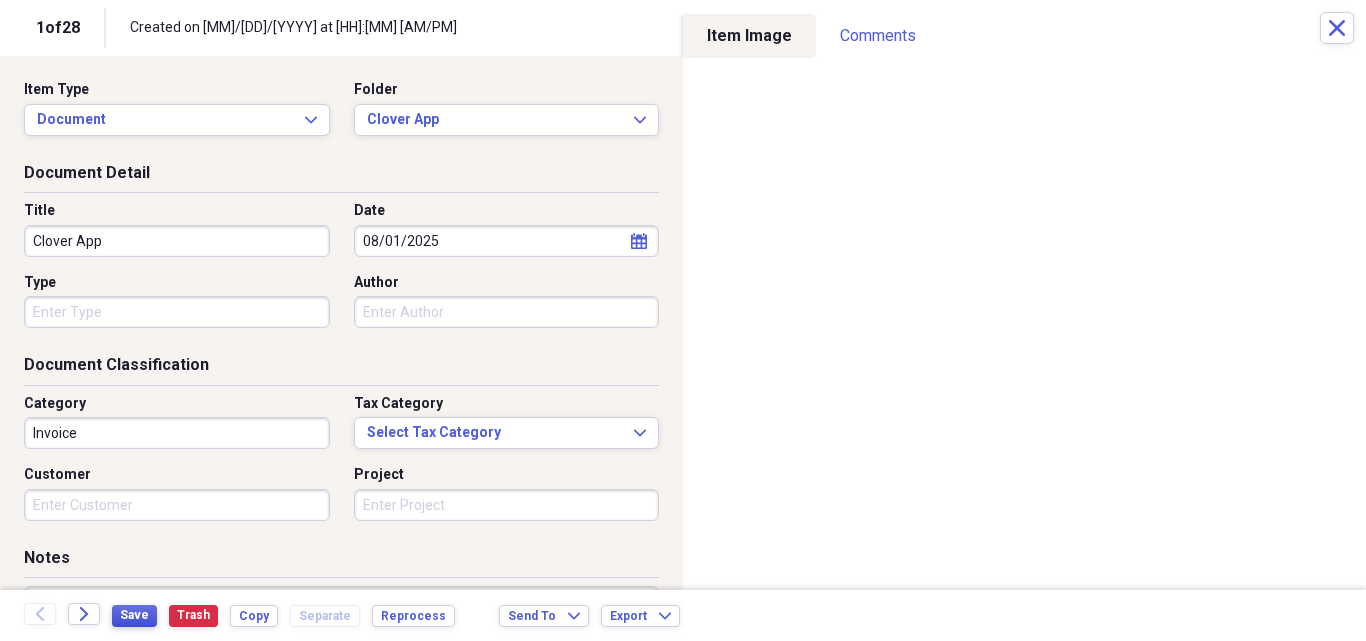 click on "Save" at bounding box center [134, 616] 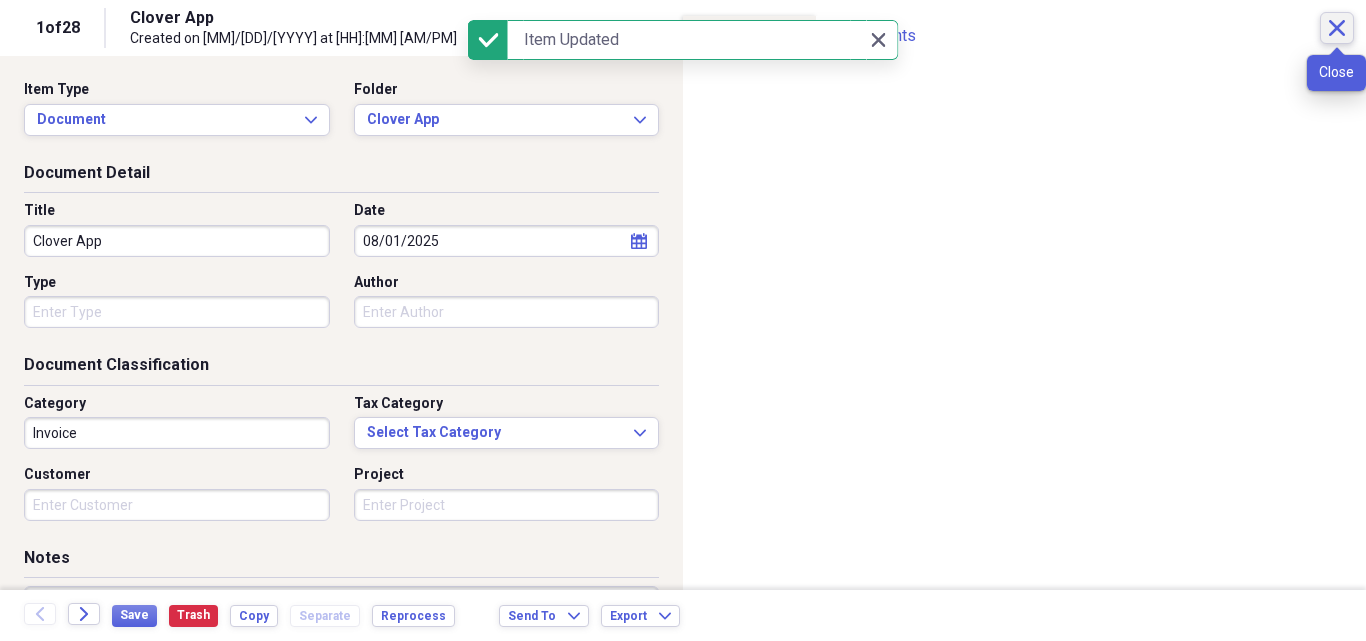 click on "Close" 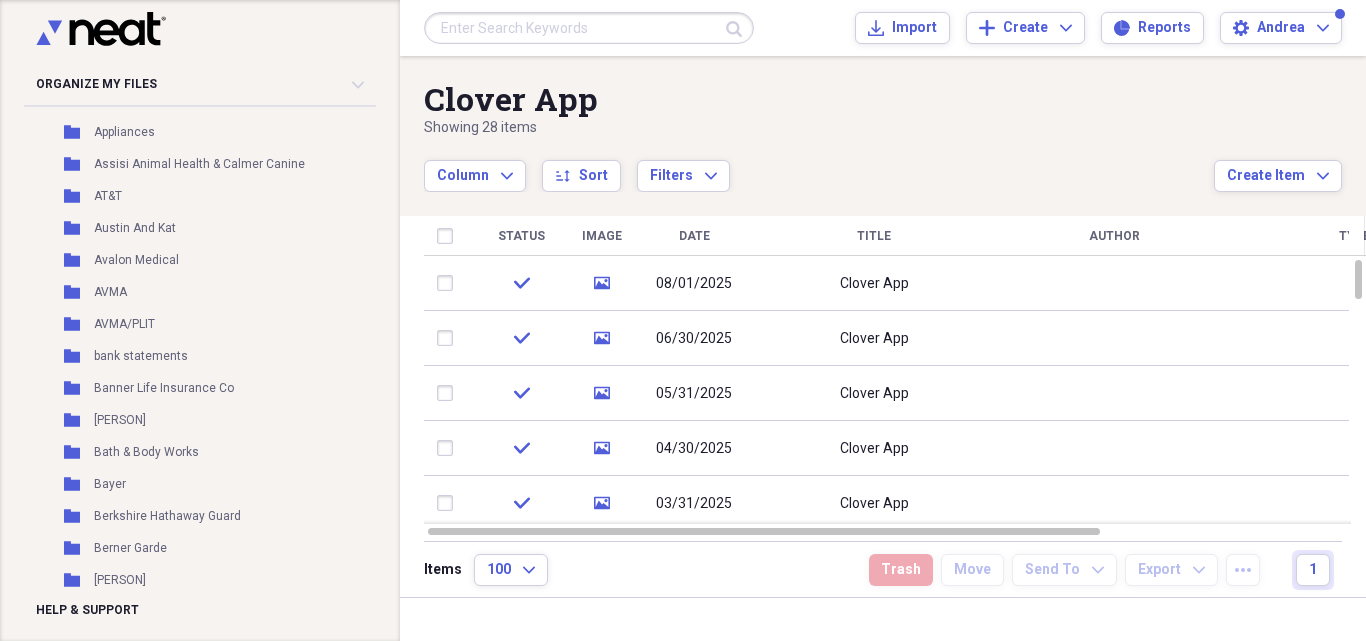 scroll, scrollTop: 80, scrollLeft: 0, axis: vertical 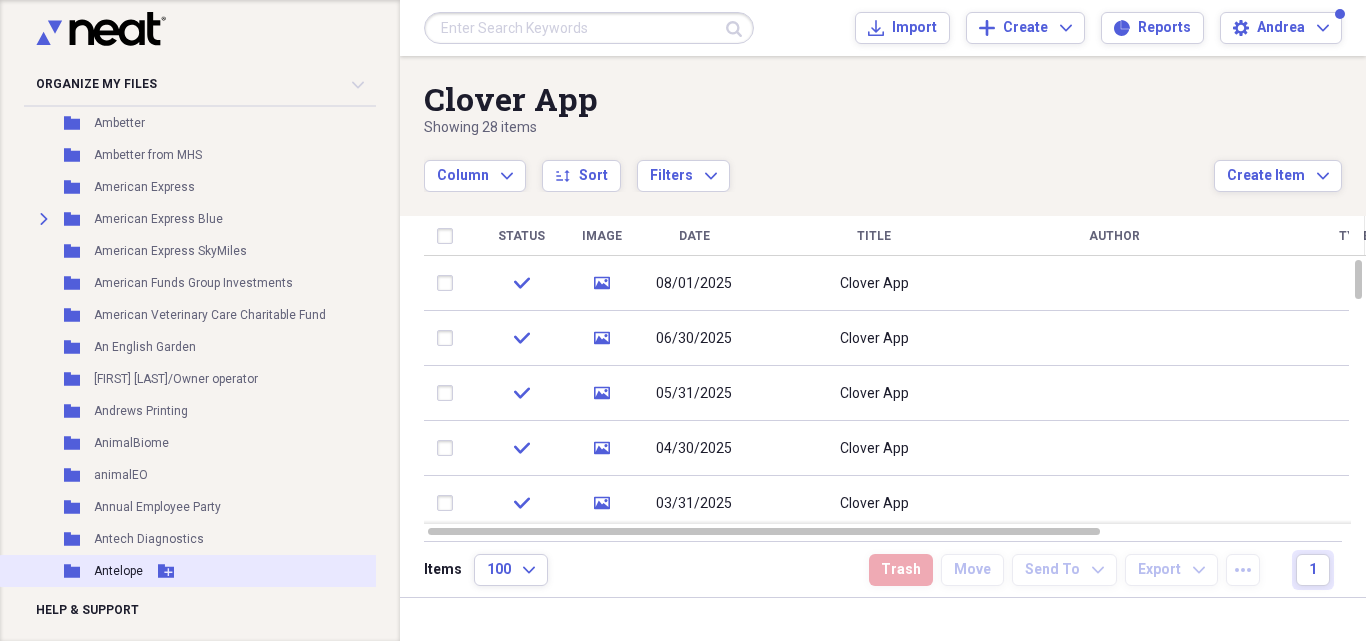 click on "Antelope" at bounding box center (118, 571) 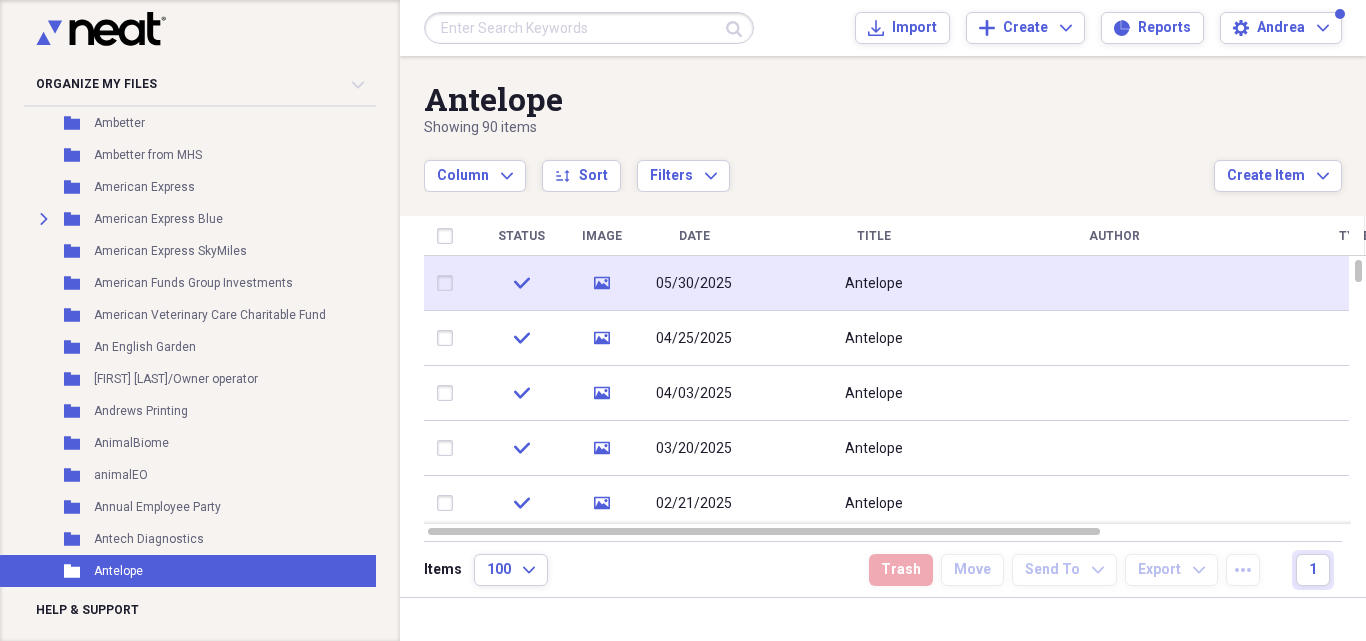 click on "Antelope" at bounding box center [874, 283] 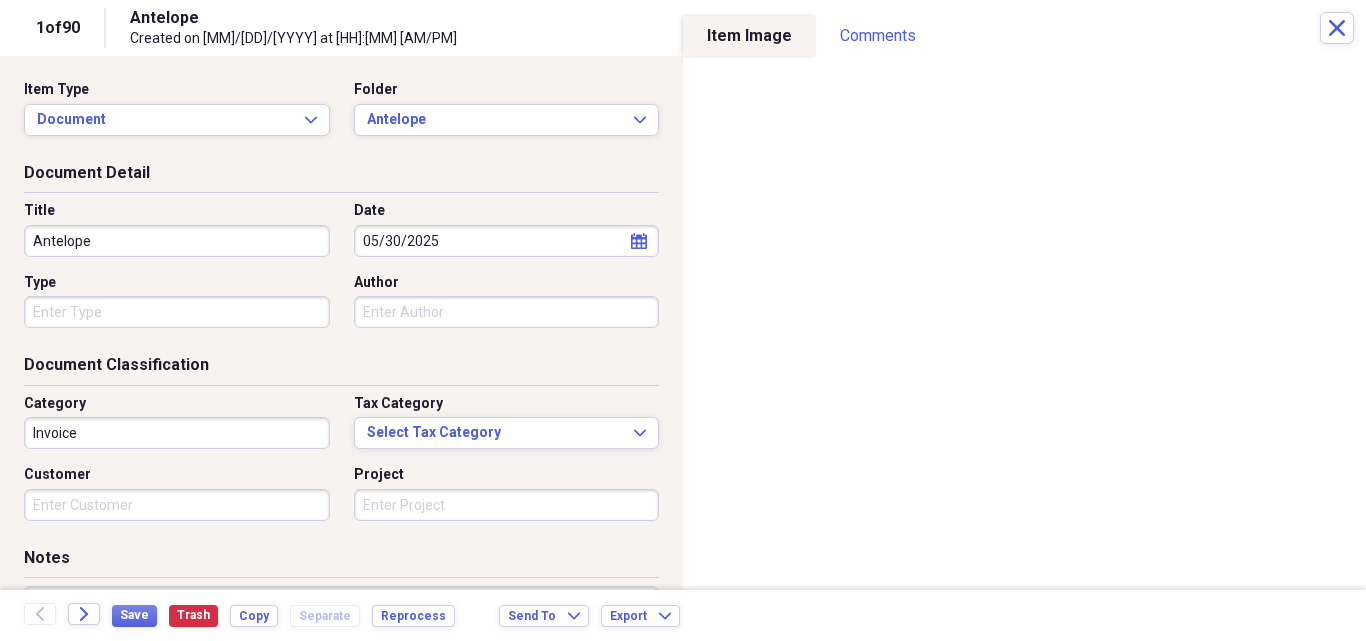 drag, startPoint x: 33, startPoint y: 239, endPoint x: 115, endPoint y: 247, distance: 82.38932 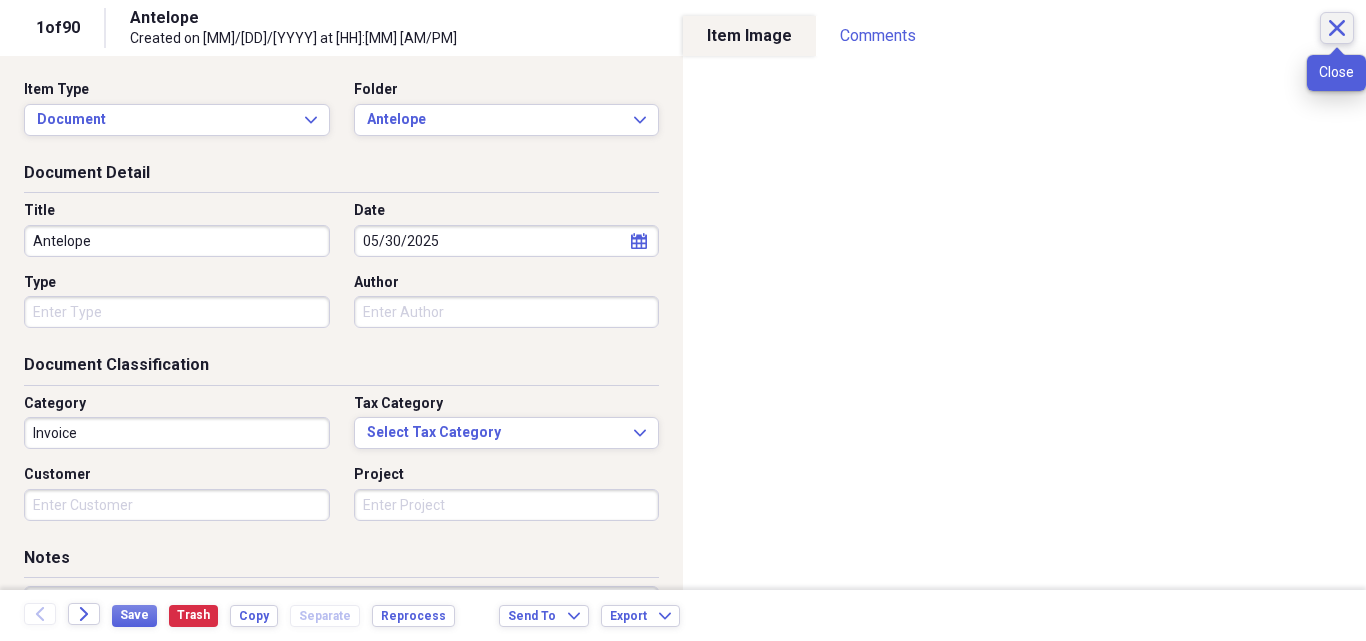 click on "Close" 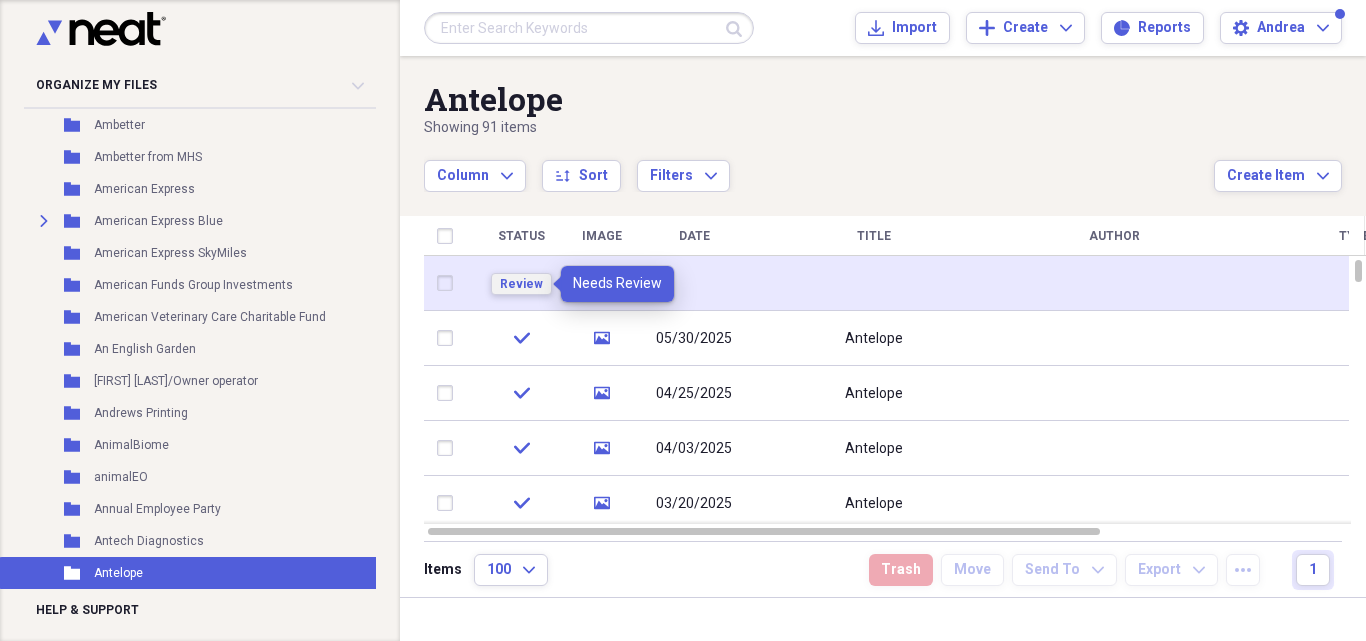 click on "Review" at bounding box center [521, 284] 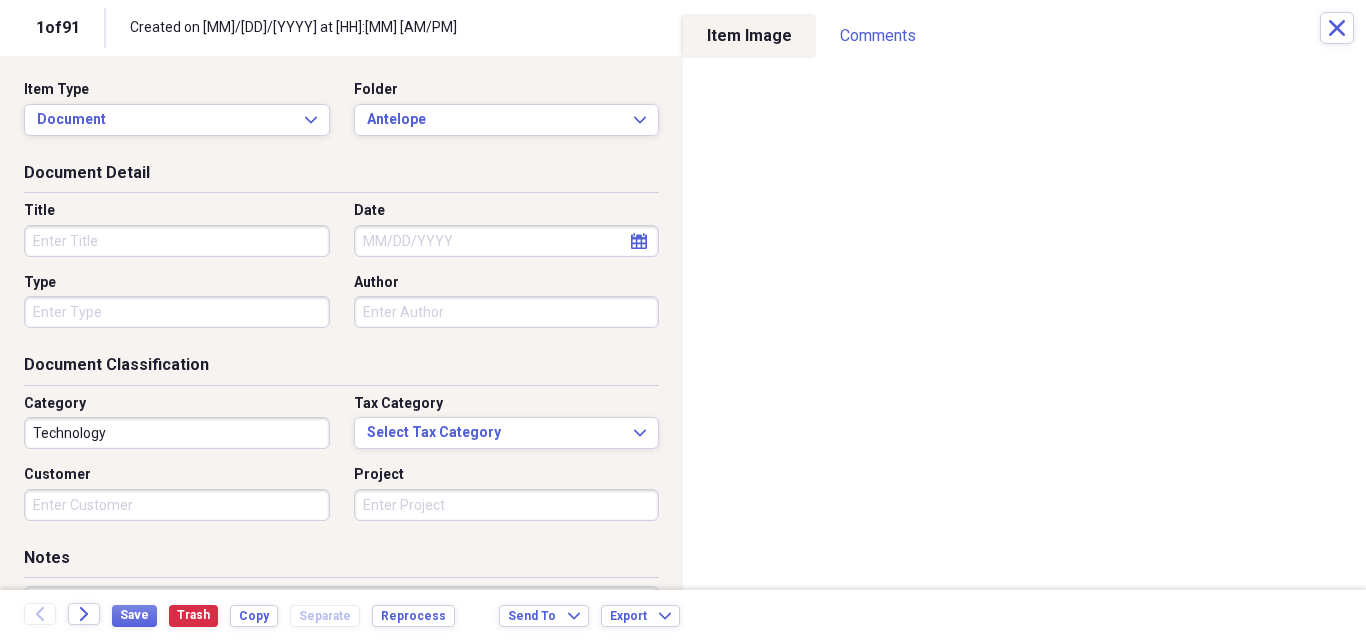 click on "Title" at bounding box center [177, 241] 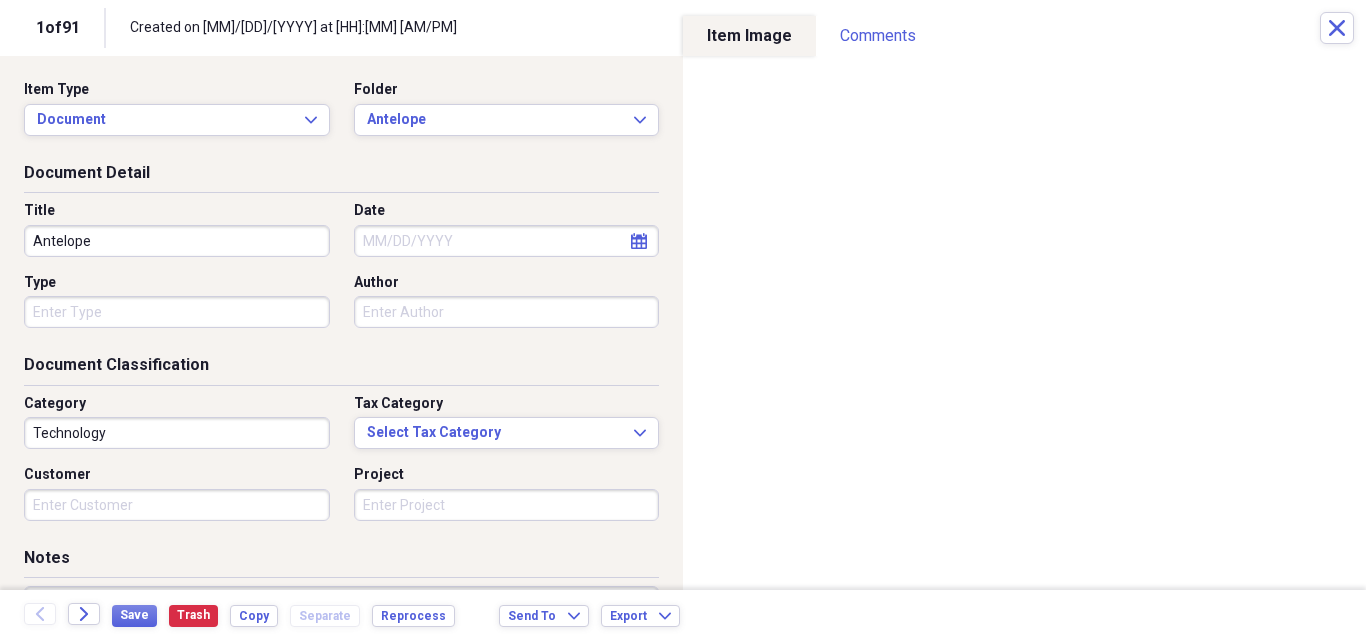 type on "Antelope" 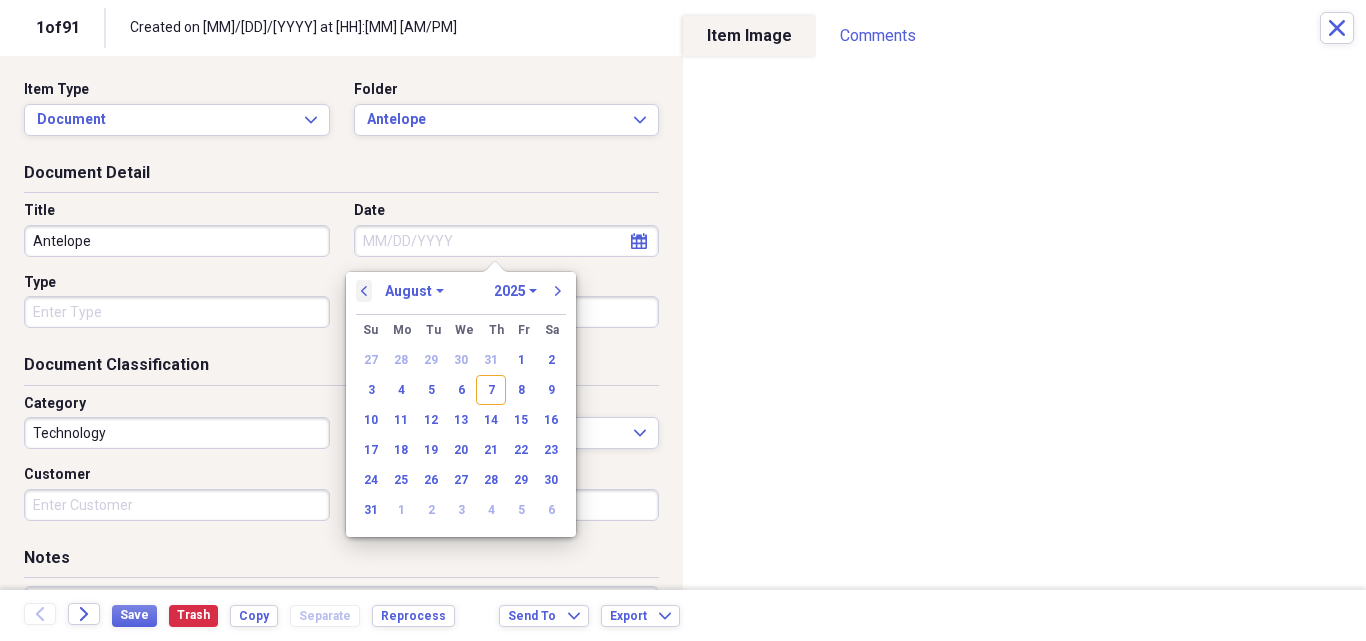 click on "previous" at bounding box center [364, 291] 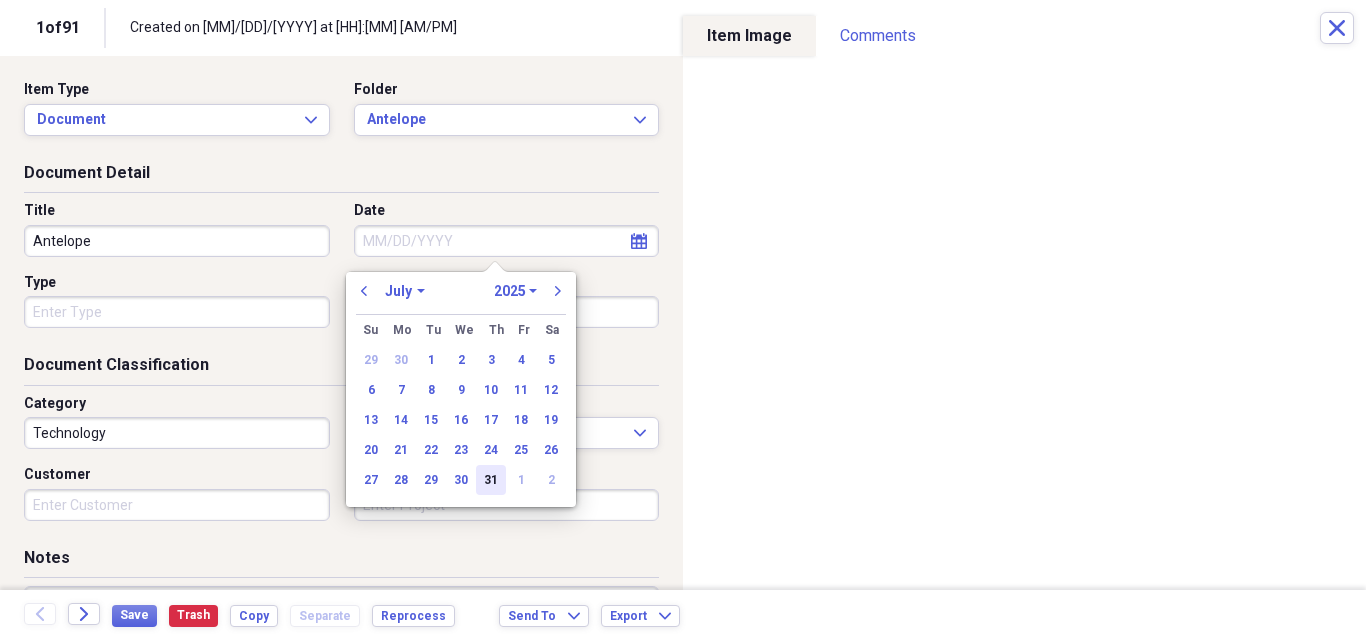 click on "31" at bounding box center [491, 480] 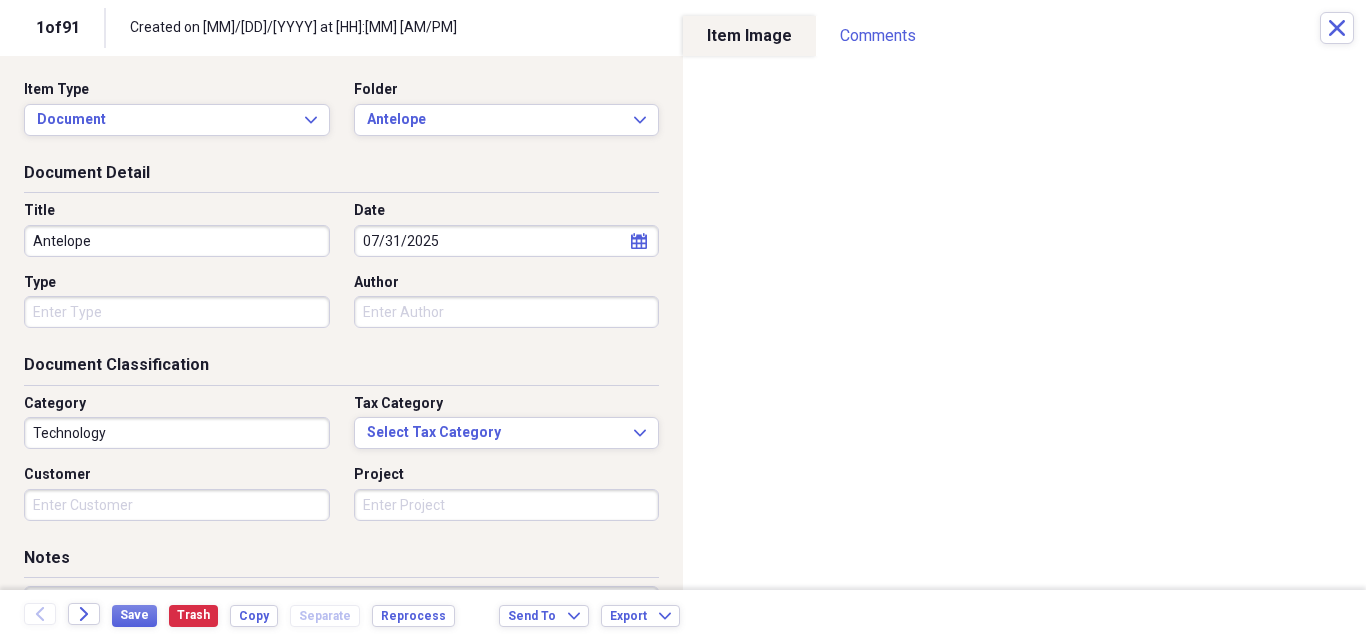 click on "Technology" at bounding box center [177, 433] 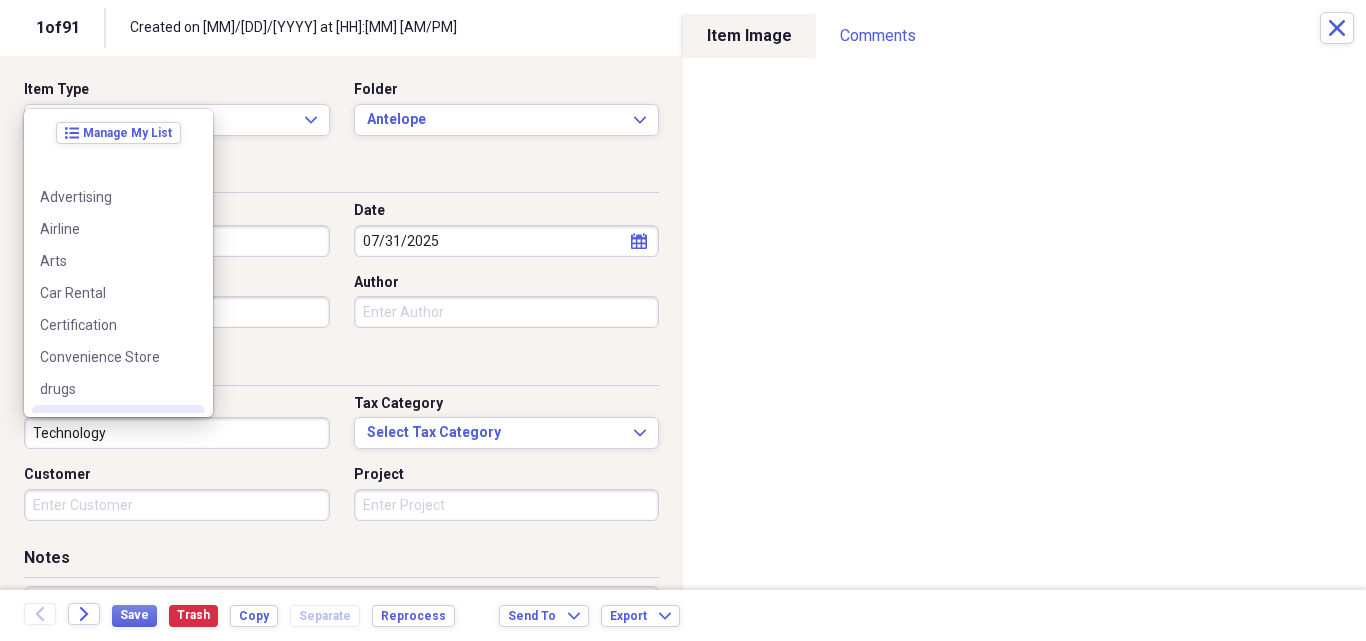 scroll, scrollTop: 300, scrollLeft: 0, axis: vertical 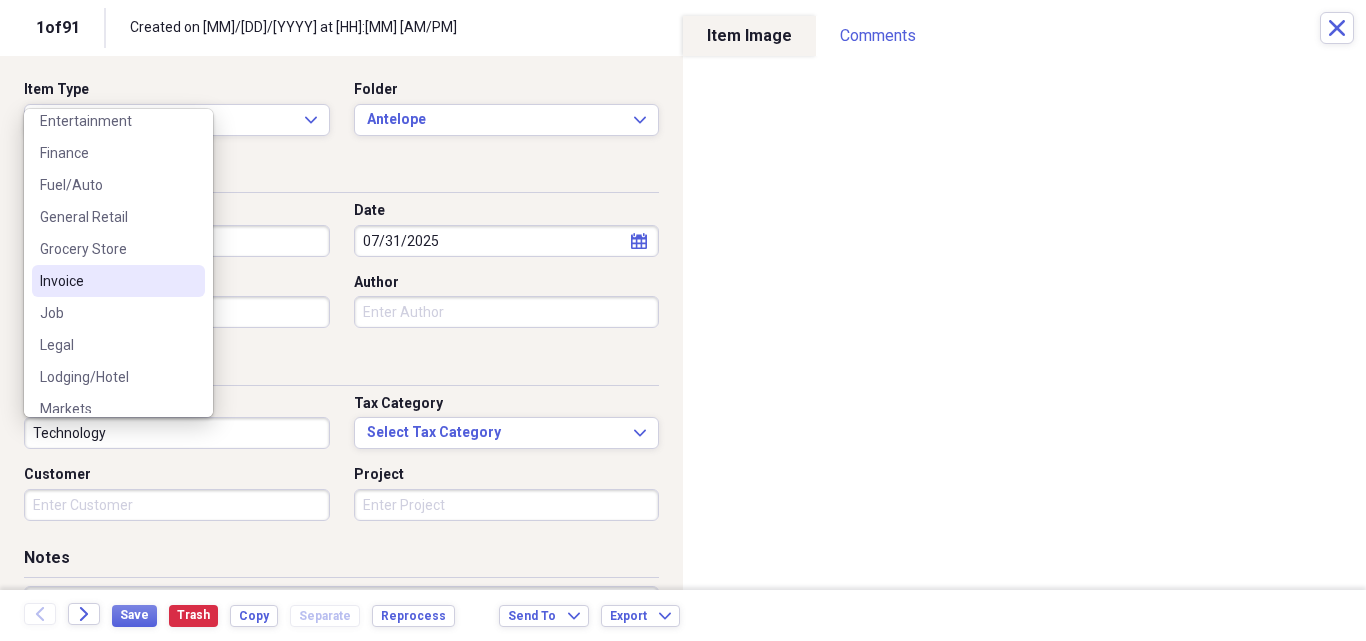 click on "Invoice" at bounding box center [118, 281] 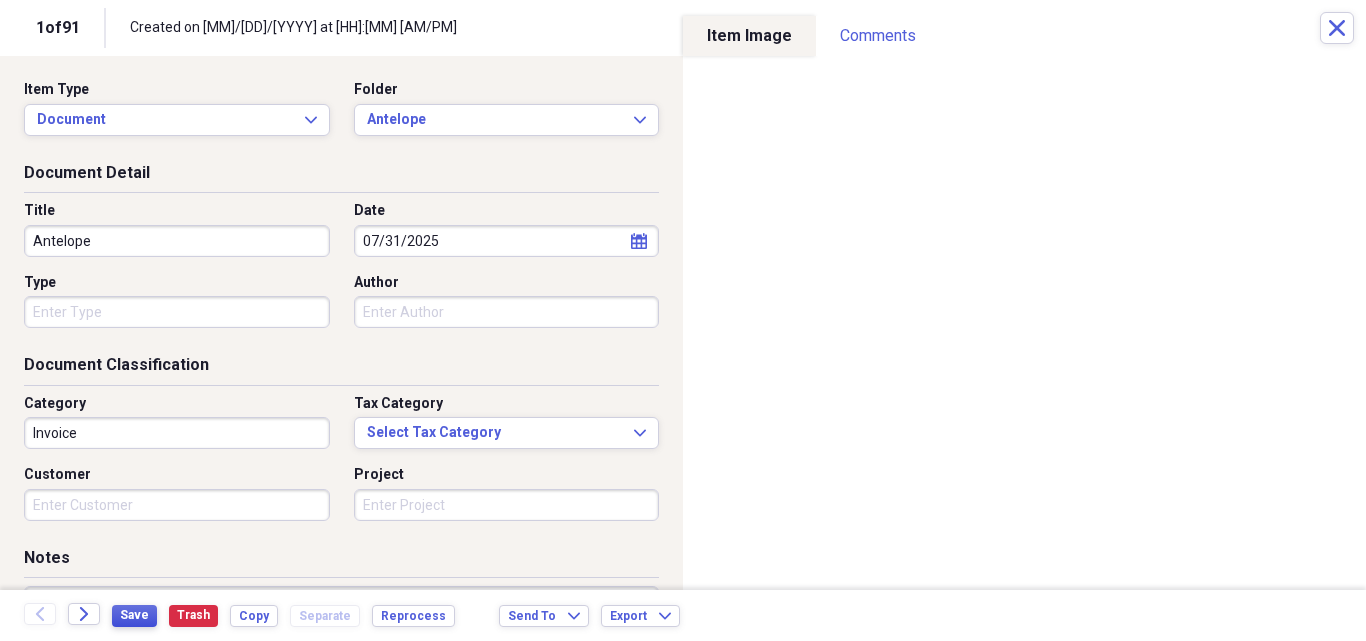 click on "Save" at bounding box center [134, 615] 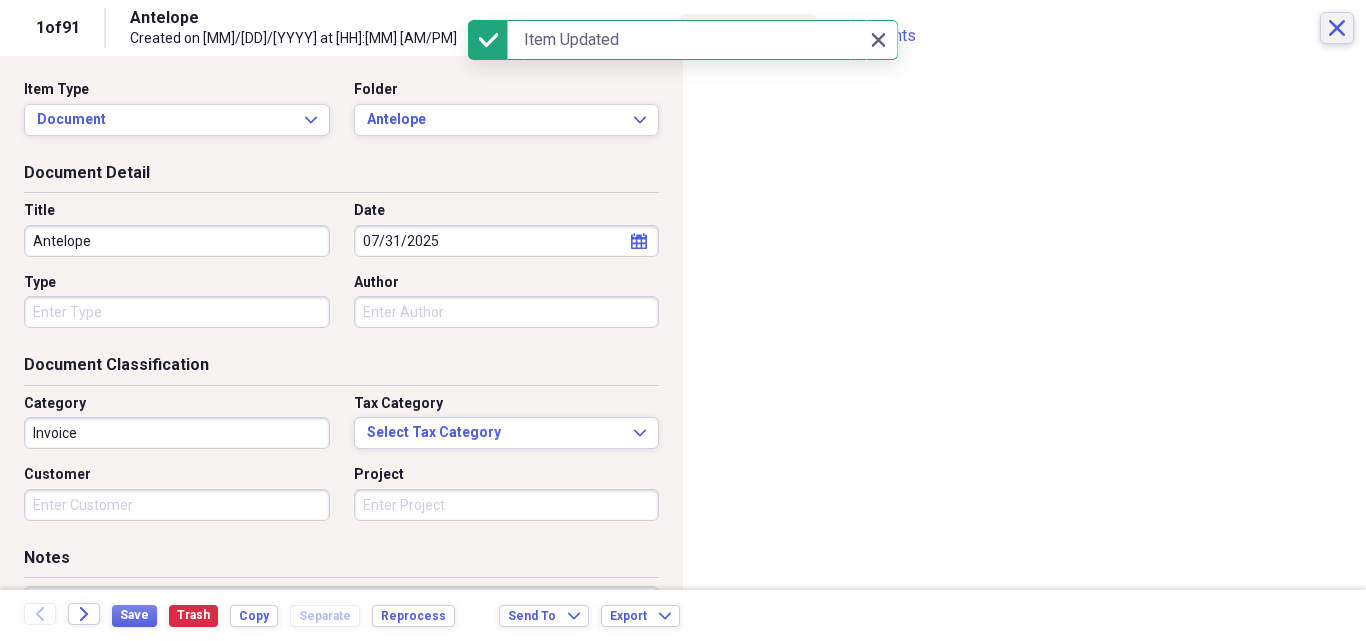 click on "Close" 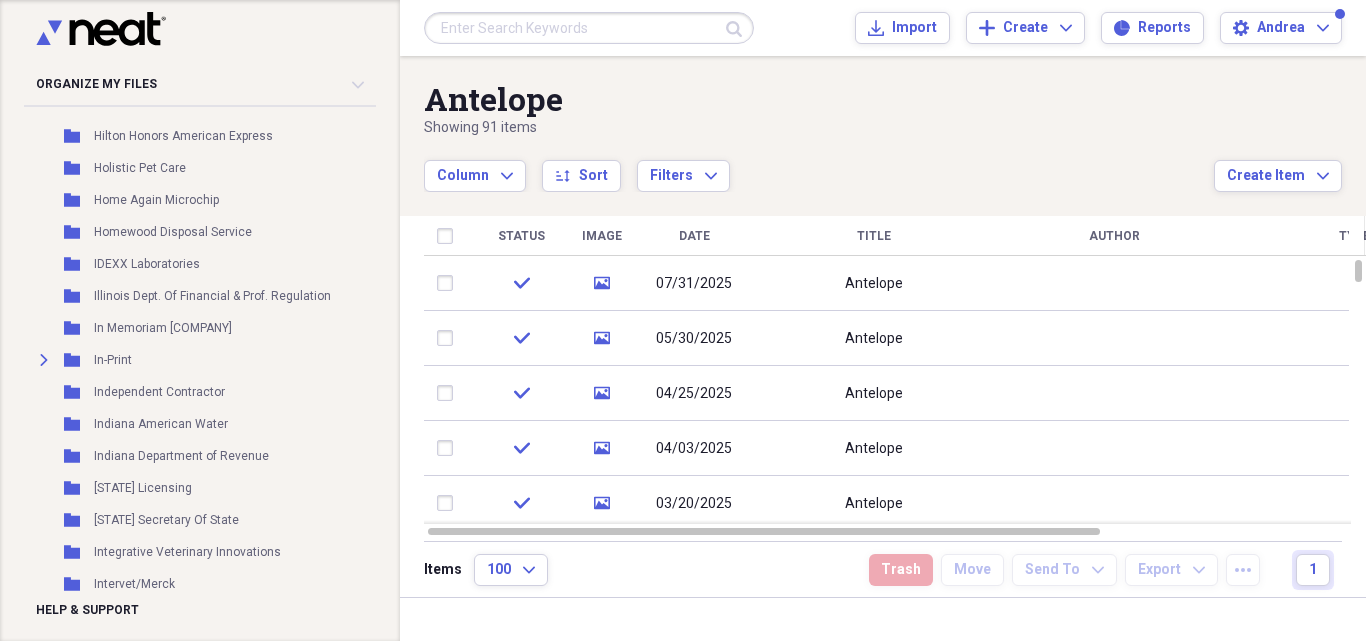 scroll, scrollTop: 4050, scrollLeft: 0, axis: vertical 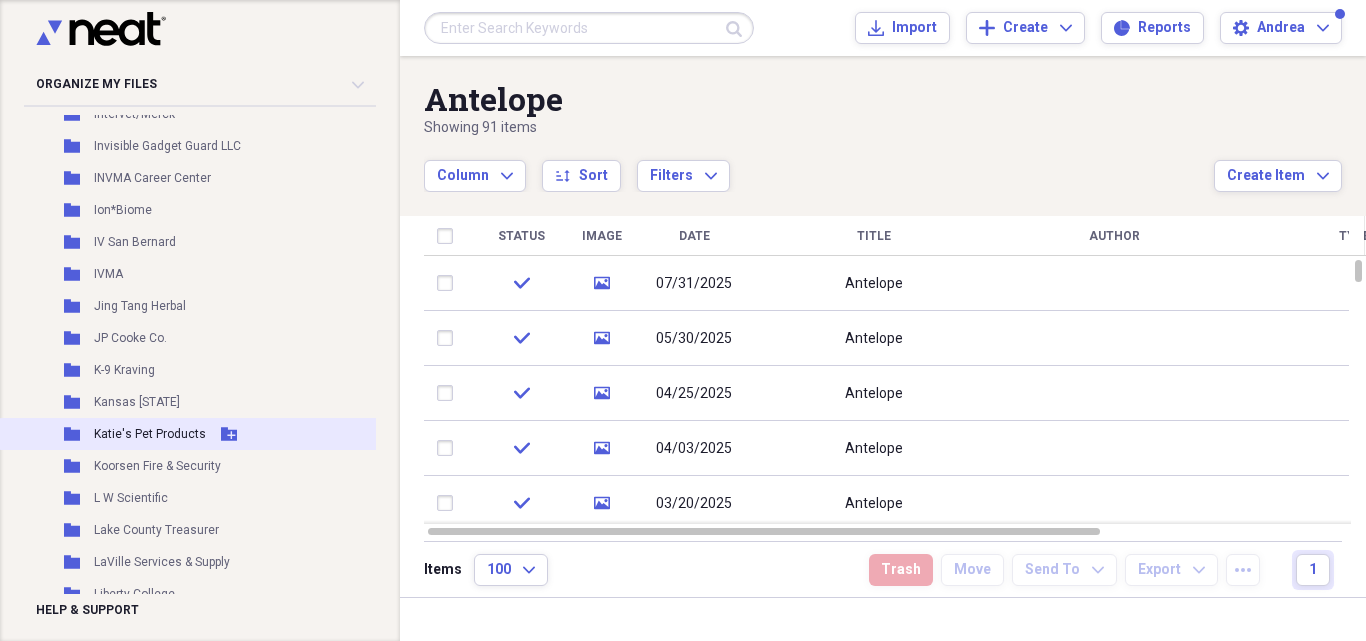 drag, startPoint x: 114, startPoint y: 401, endPoint x: 338, endPoint y: 419, distance: 224.72205 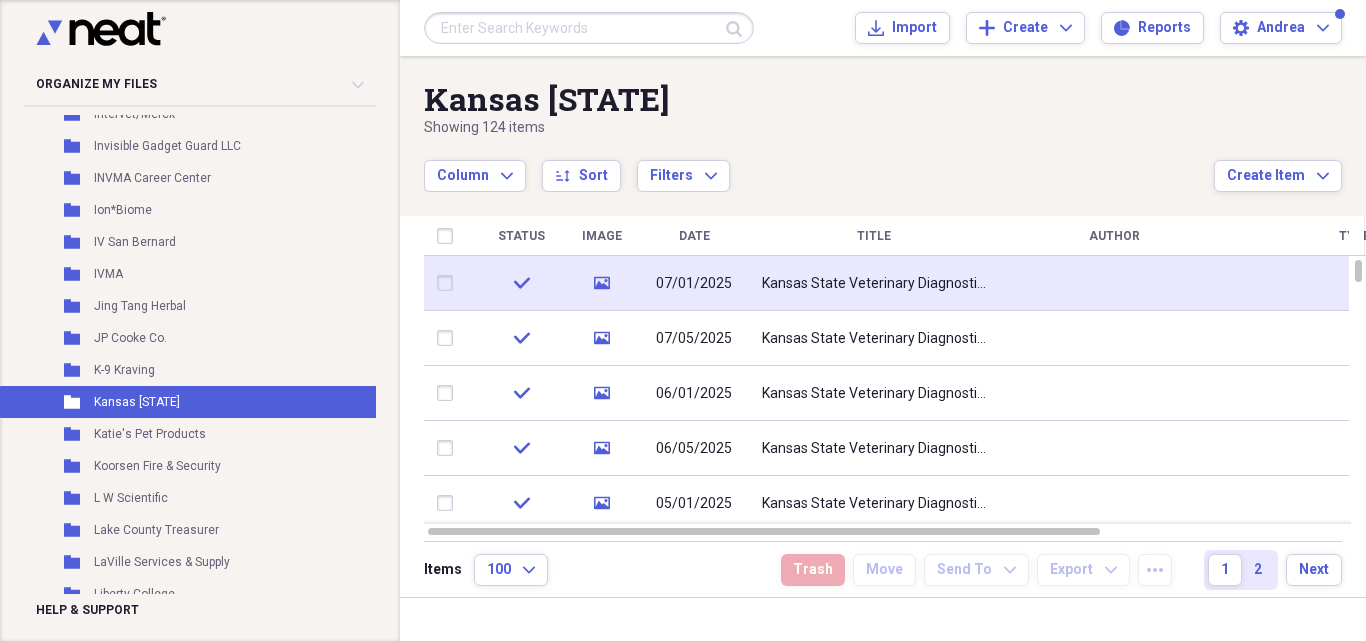 click on "Kansas State Veterinary Diagnostic Laboratory" at bounding box center (874, 284) 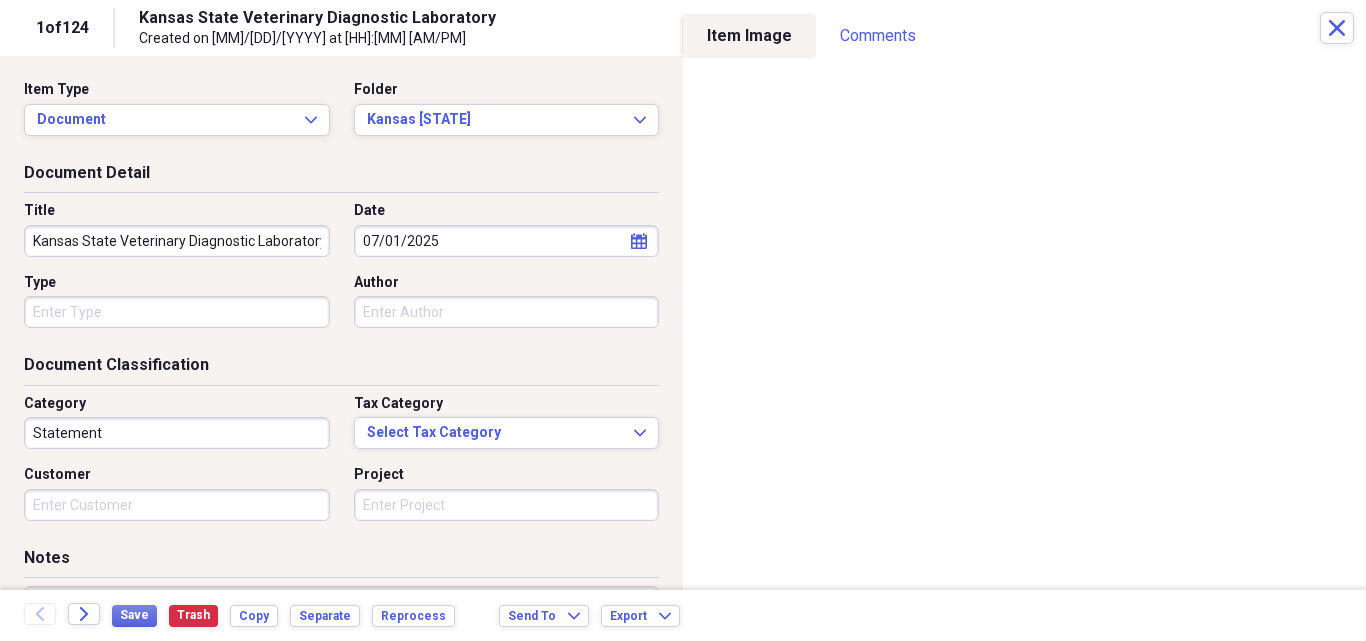 scroll, scrollTop: 0, scrollLeft: 9, axis: horizontal 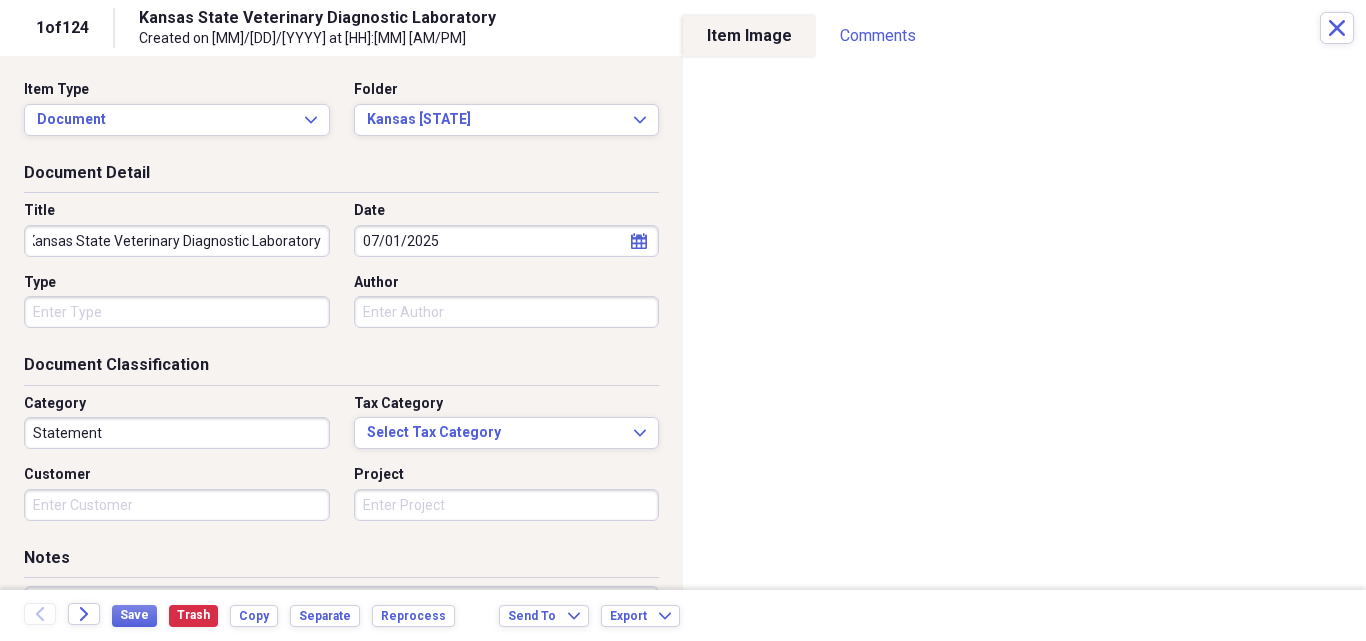 drag, startPoint x: 33, startPoint y: 235, endPoint x: 297, endPoint y: 250, distance: 264.42578 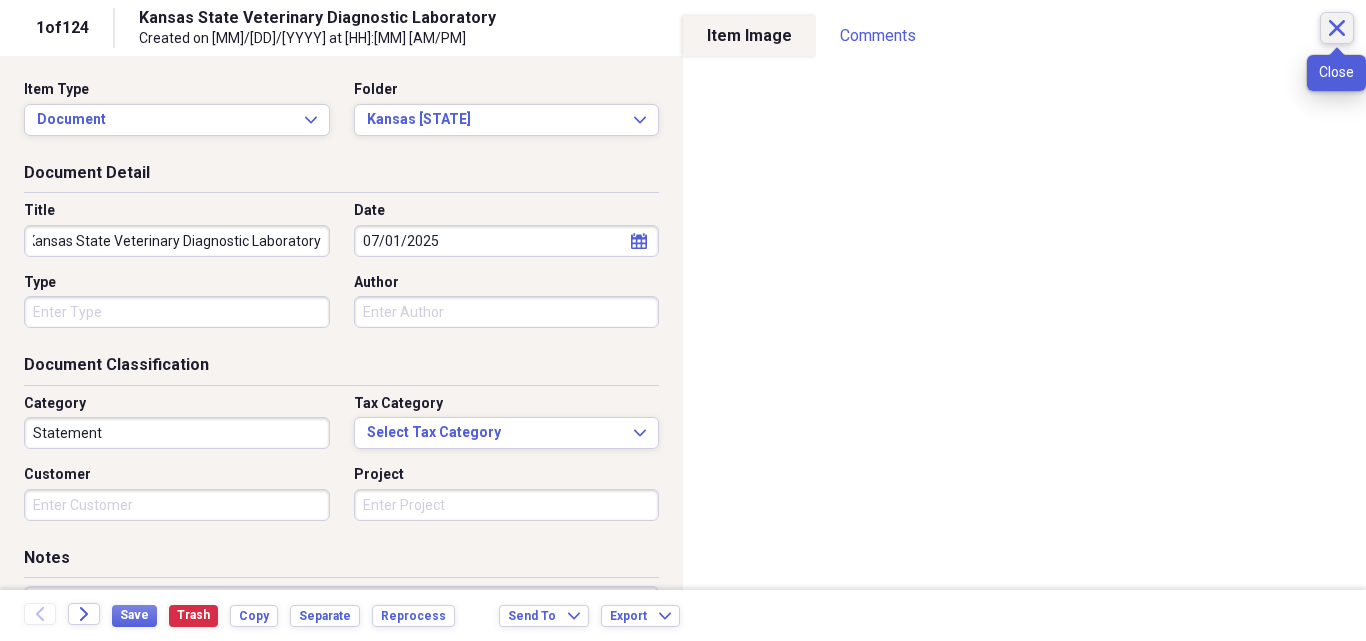 click on "Close" 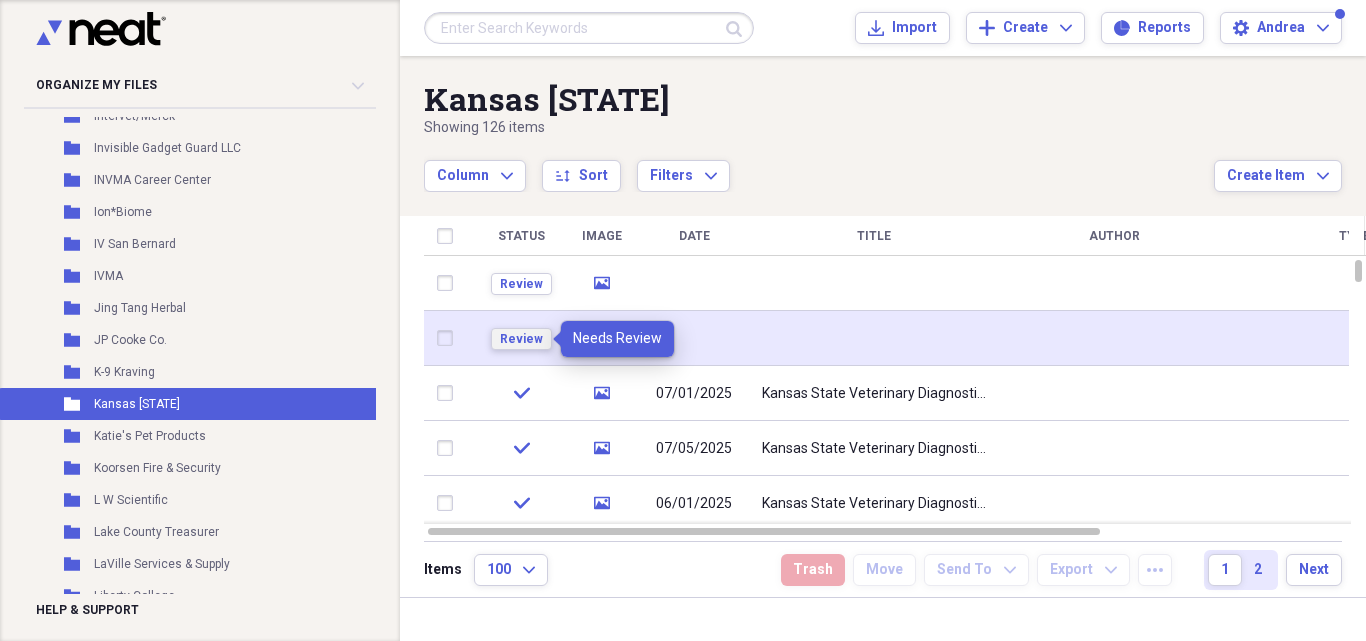 click on "Review" at bounding box center (521, 339) 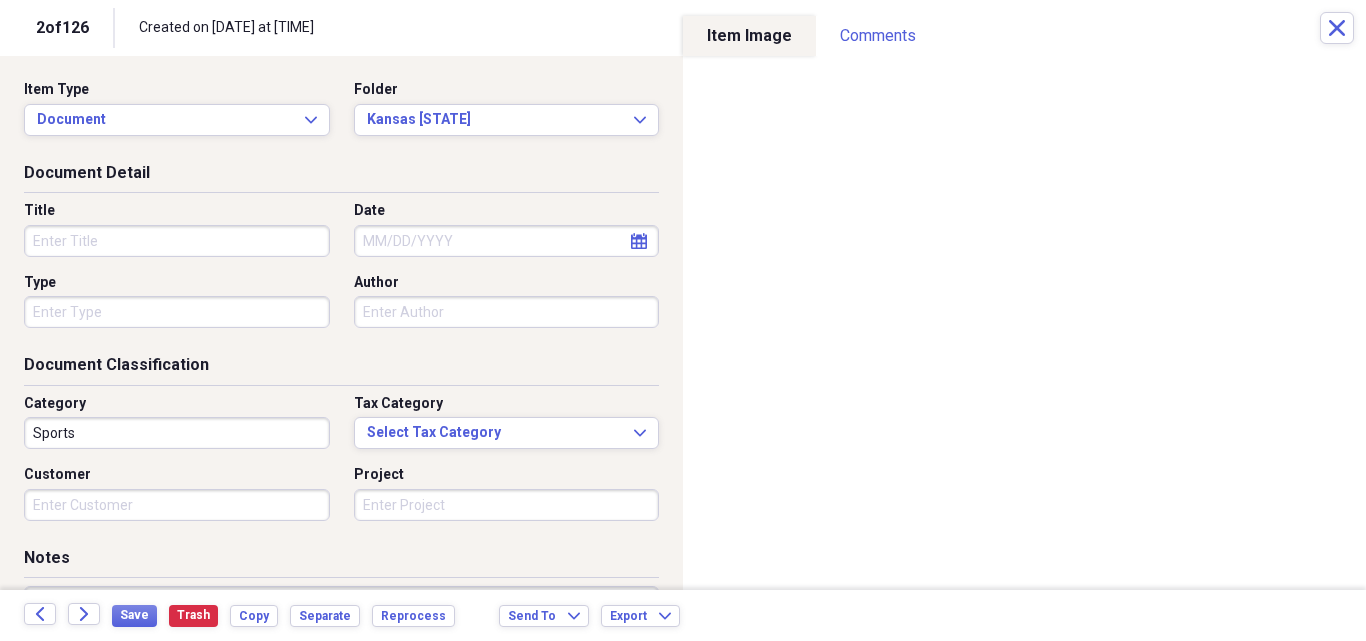 click on "Title" at bounding box center [177, 241] 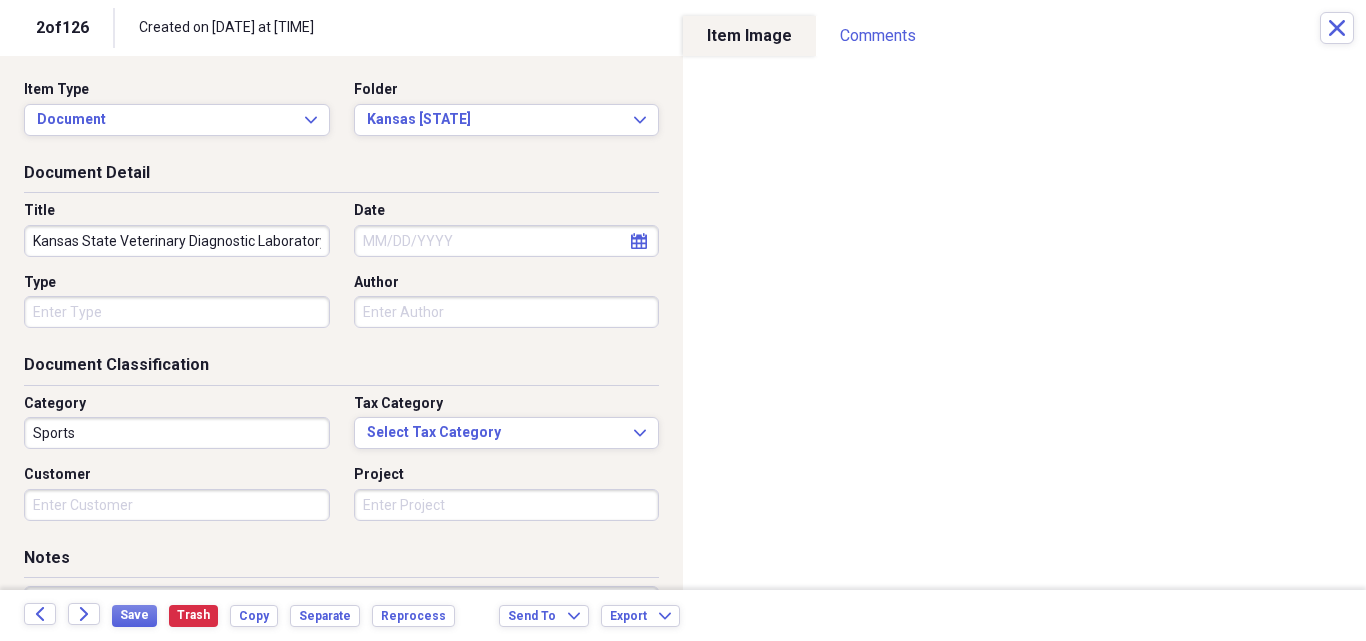 scroll, scrollTop: 0, scrollLeft: 8, axis: horizontal 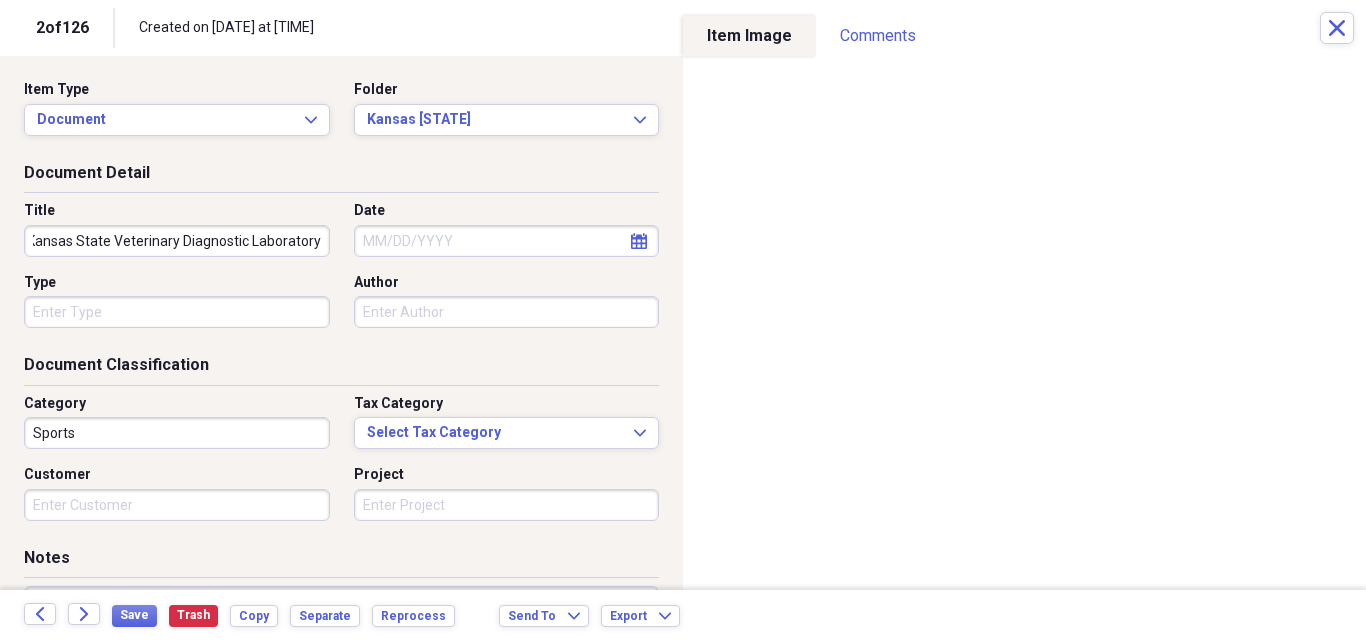 type on "Kansas State Veterinary Diagnostic Laboratory" 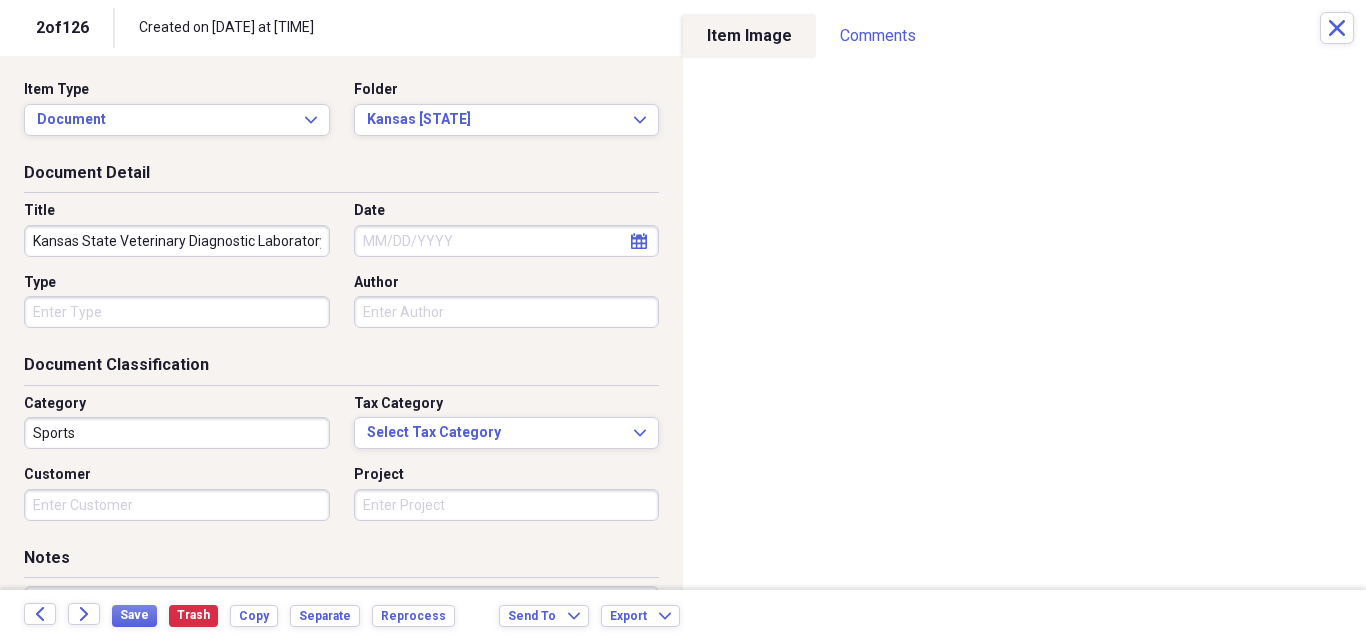 select on "7" 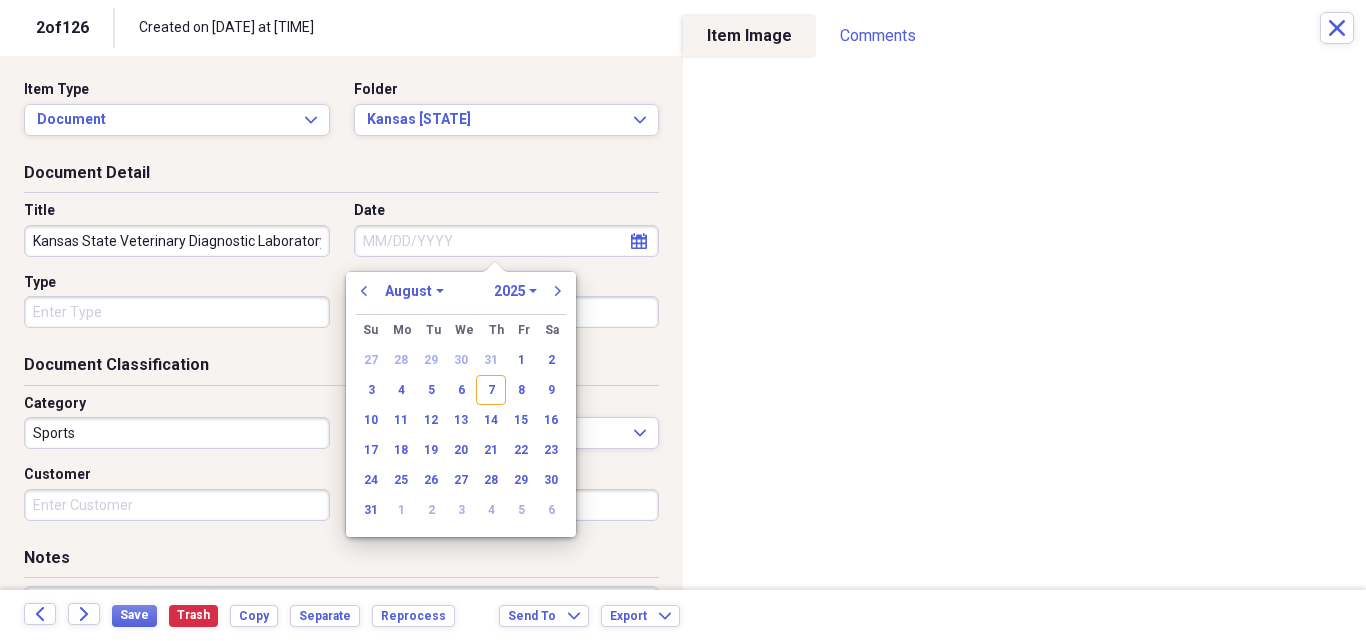 click on "1" at bounding box center (521, 360) 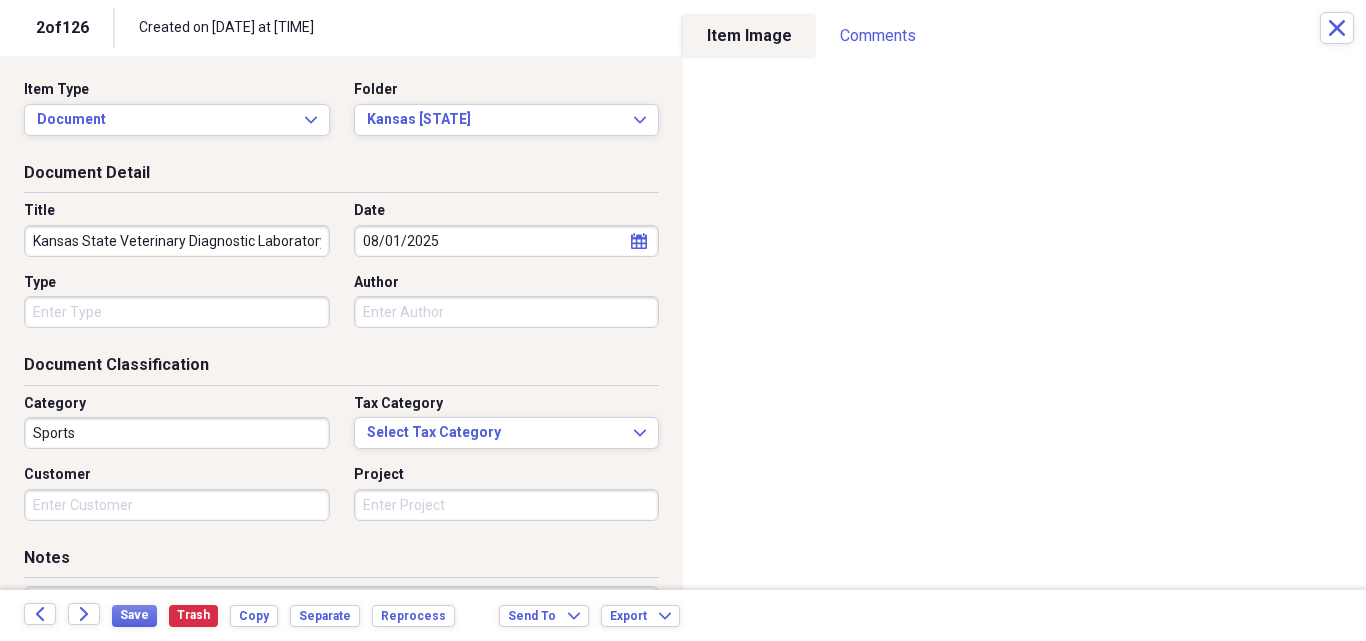 click on "Sports" at bounding box center (177, 433) 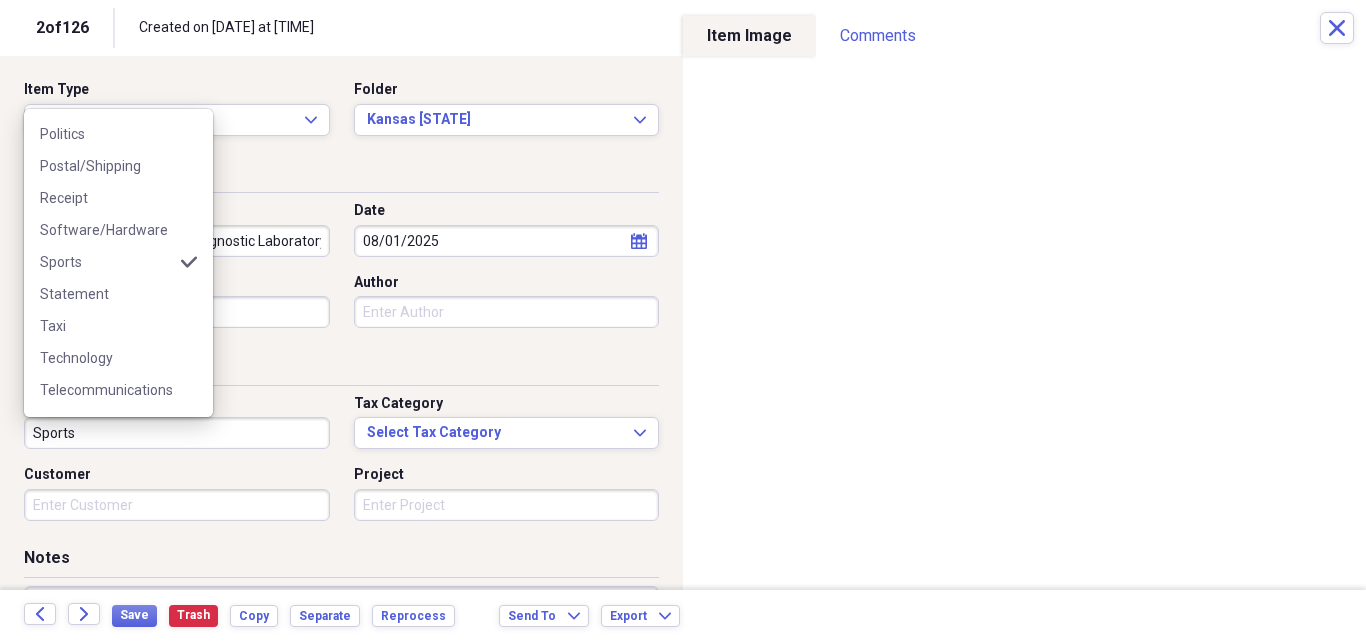 scroll, scrollTop: 800, scrollLeft: 0, axis: vertical 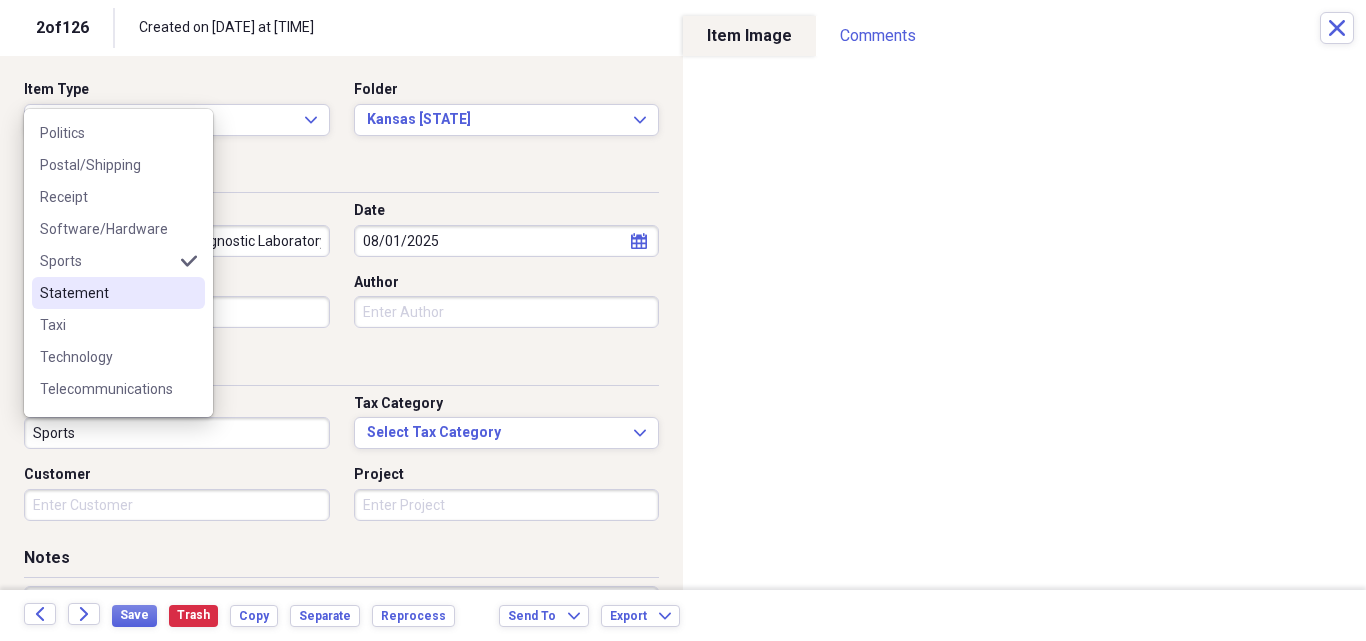 click on "Statement" at bounding box center [106, 293] 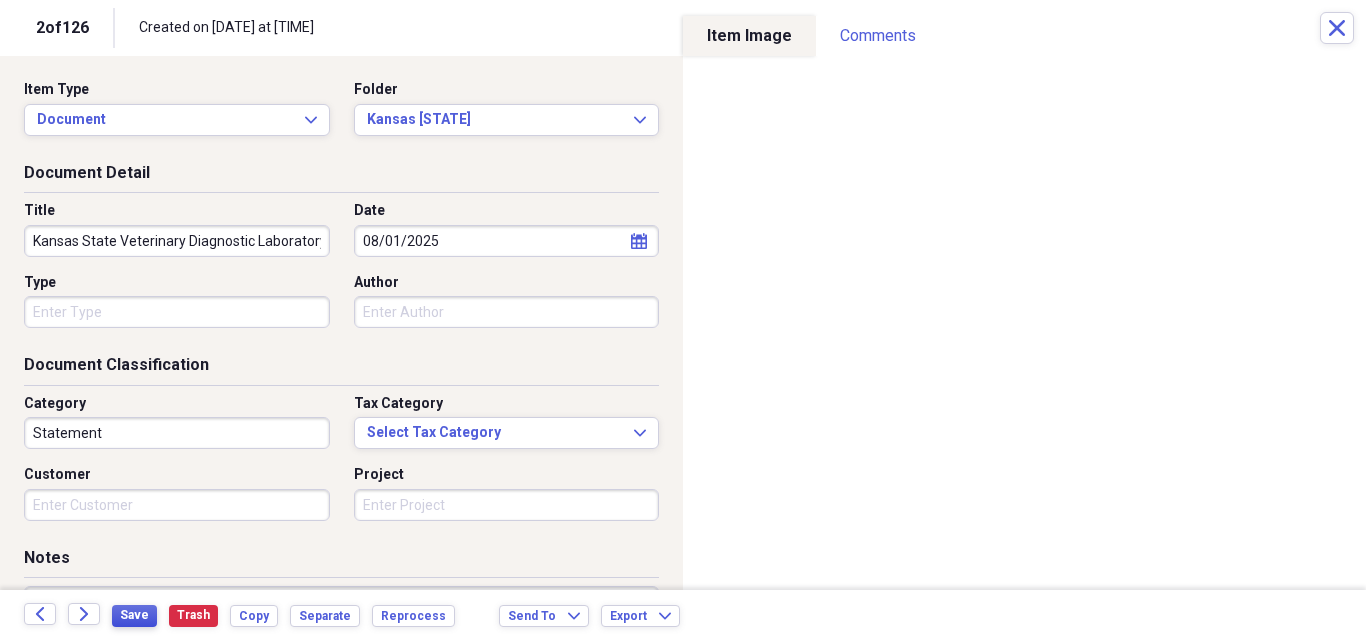 click on "Save" at bounding box center (134, 615) 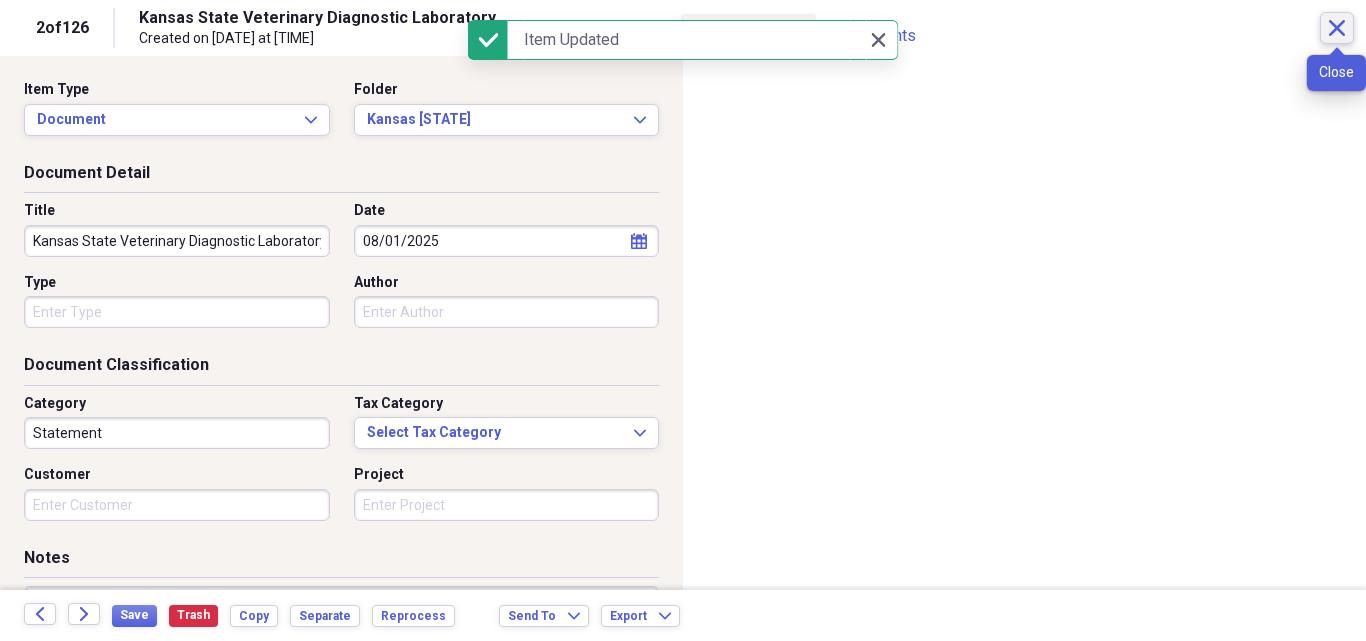 click on "Close" at bounding box center (1337, 28) 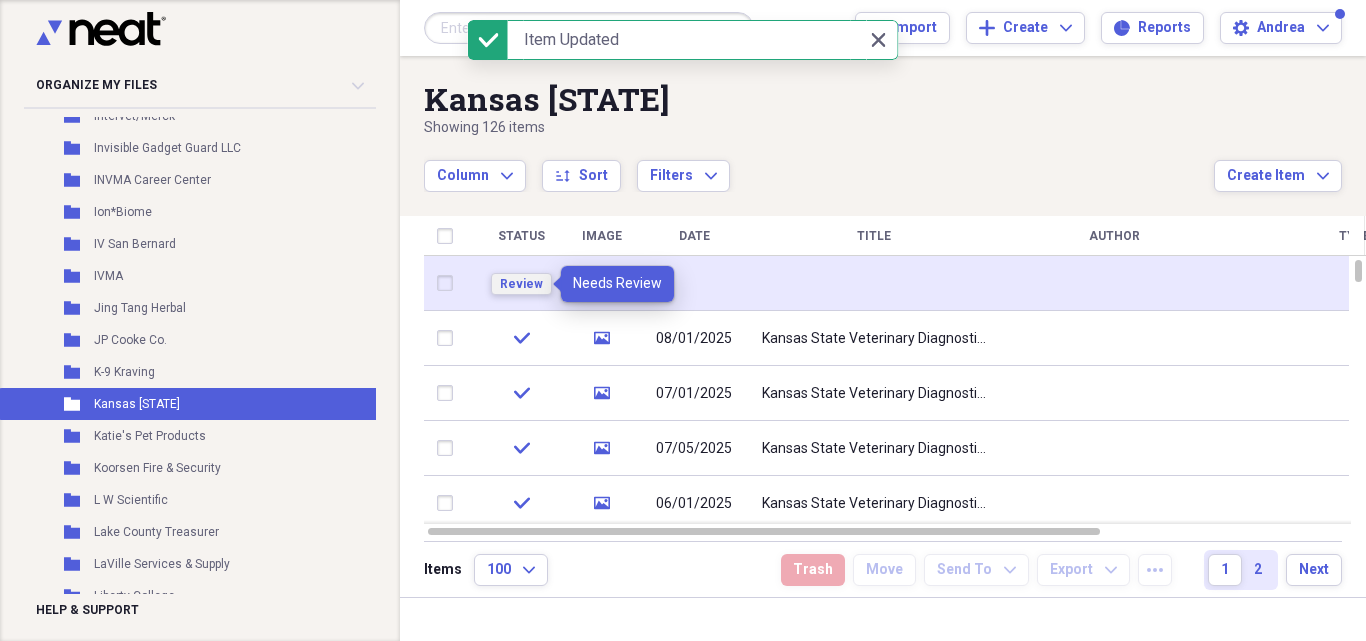 drag, startPoint x: 503, startPoint y: 282, endPoint x: 424, endPoint y: 282, distance: 79 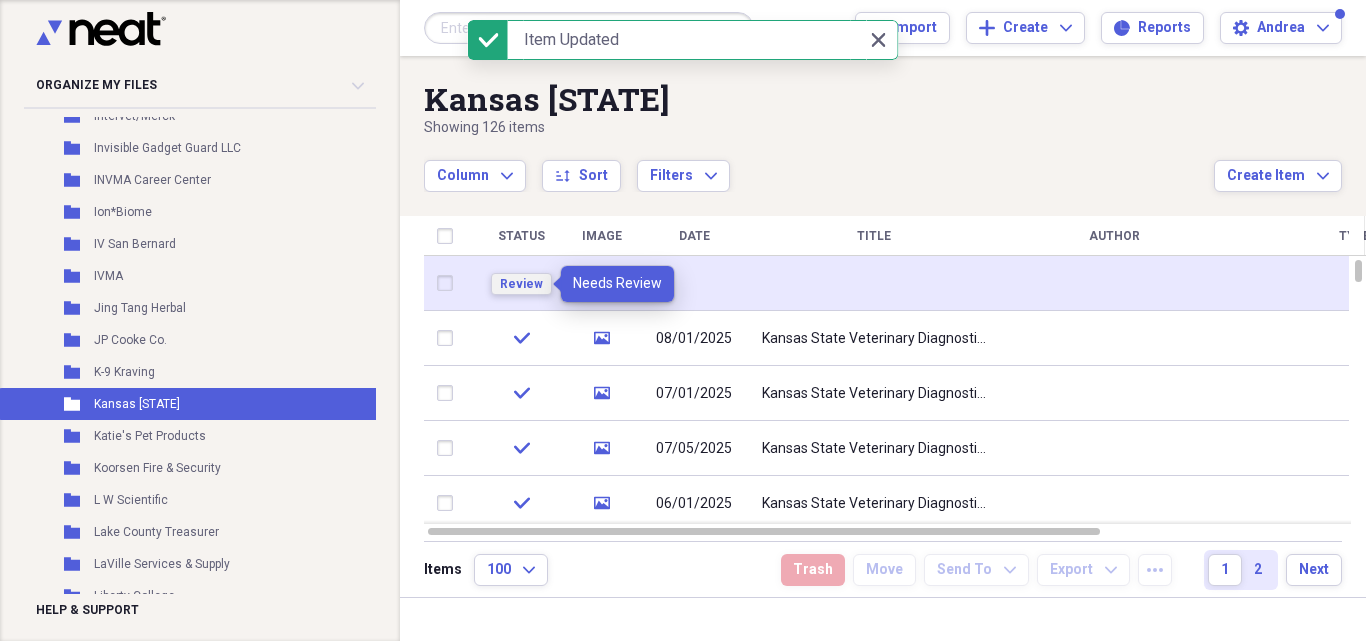 click on "Review" at bounding box center [521, 284] 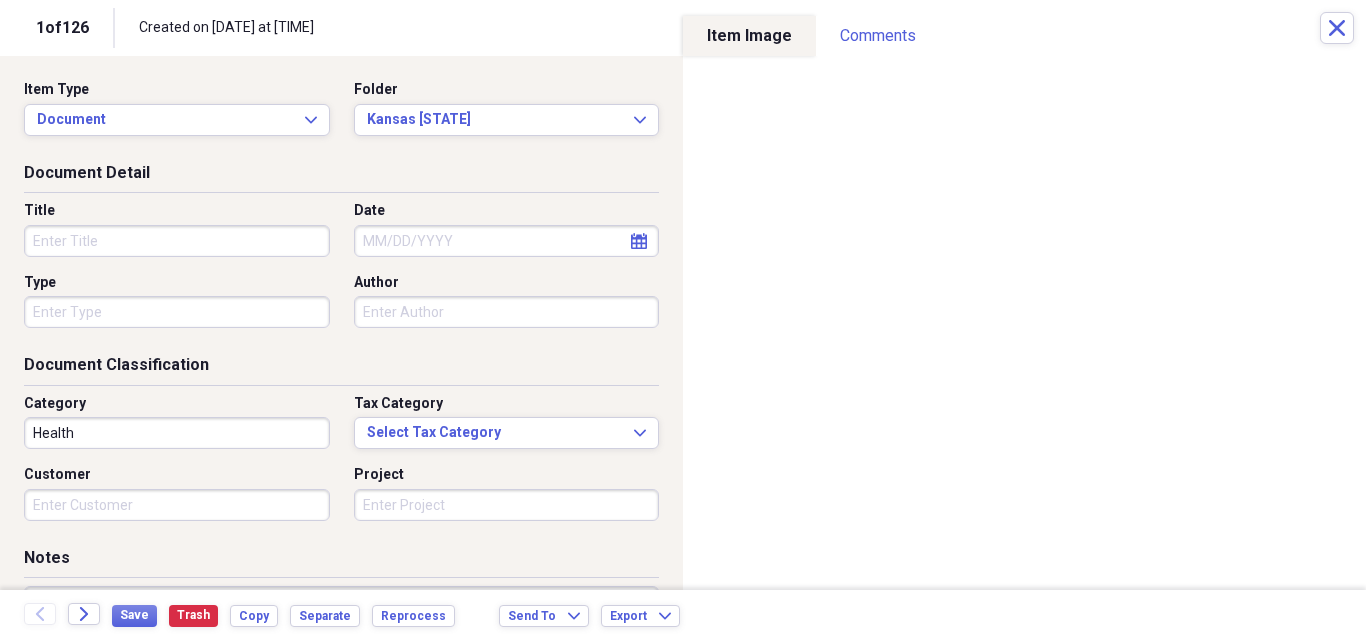 click on "Title" at bounding box center (177, 241) 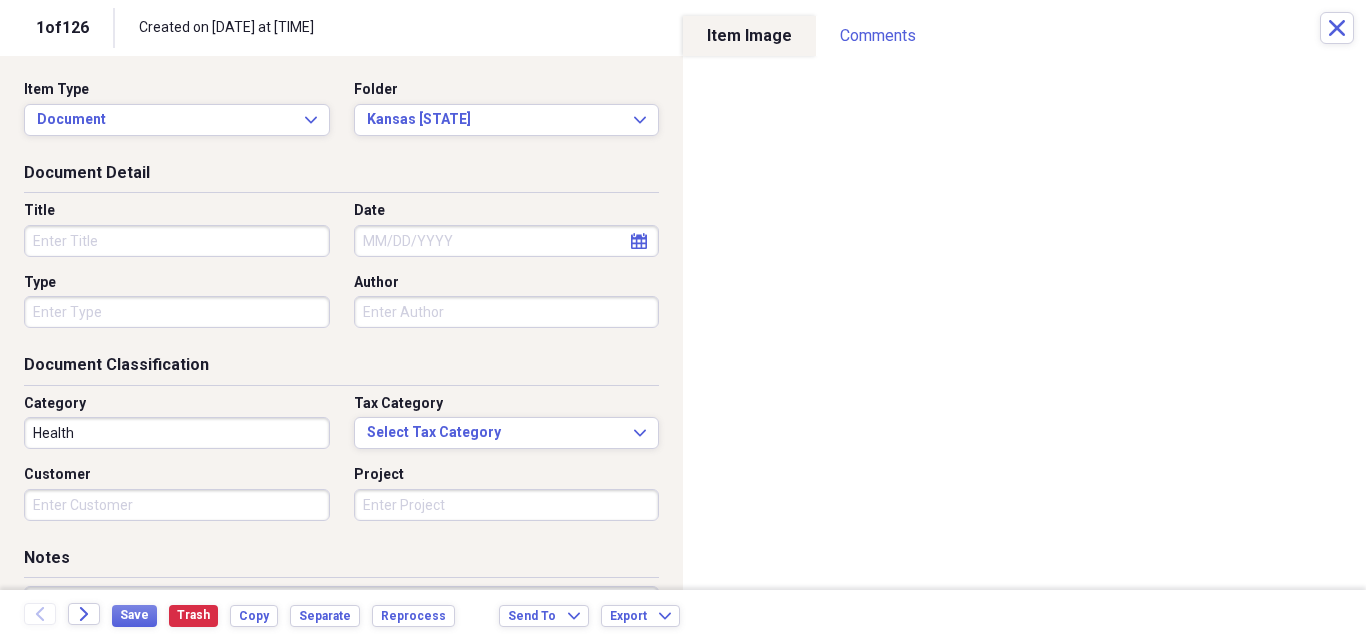 paste on "Kansas State Veterinary Diagnostic Laboratory" 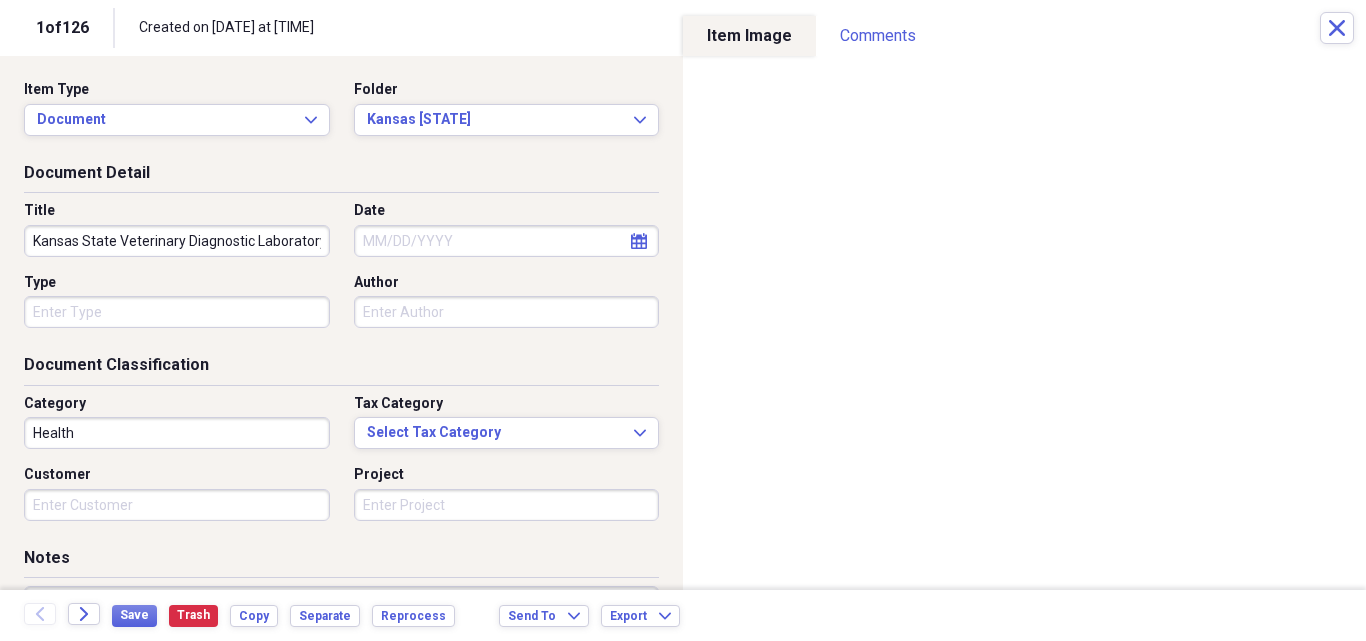 scroll, scrollTop: 0, scrollLeft: 8, axis: horizontal 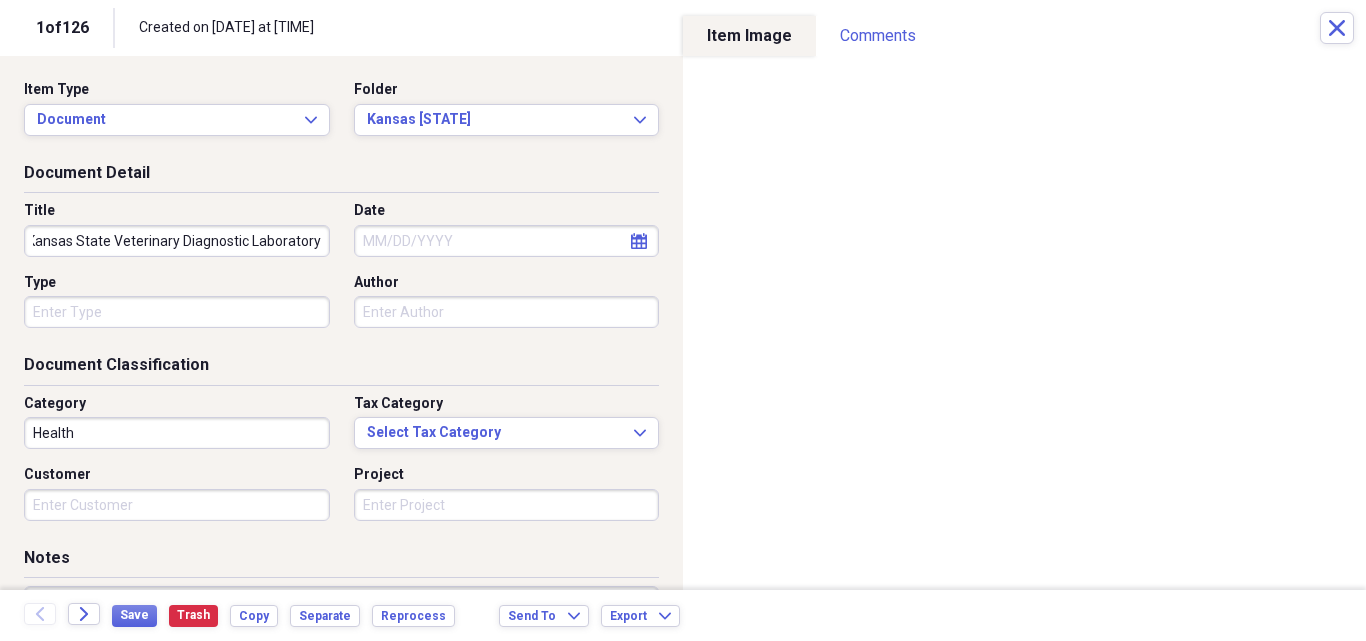 type on "Kansas State Veterinary Diagnostic Laboratory" 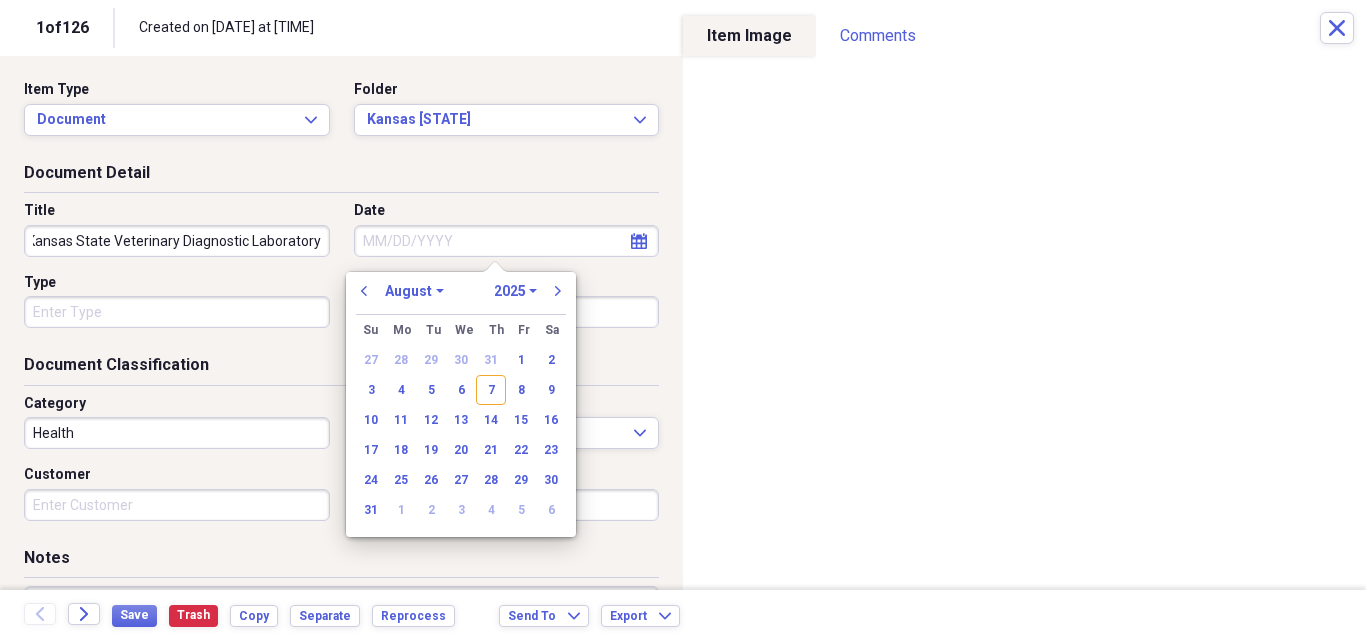 scroll, scrollTop: 0, scrollLeft: 0, axis: both 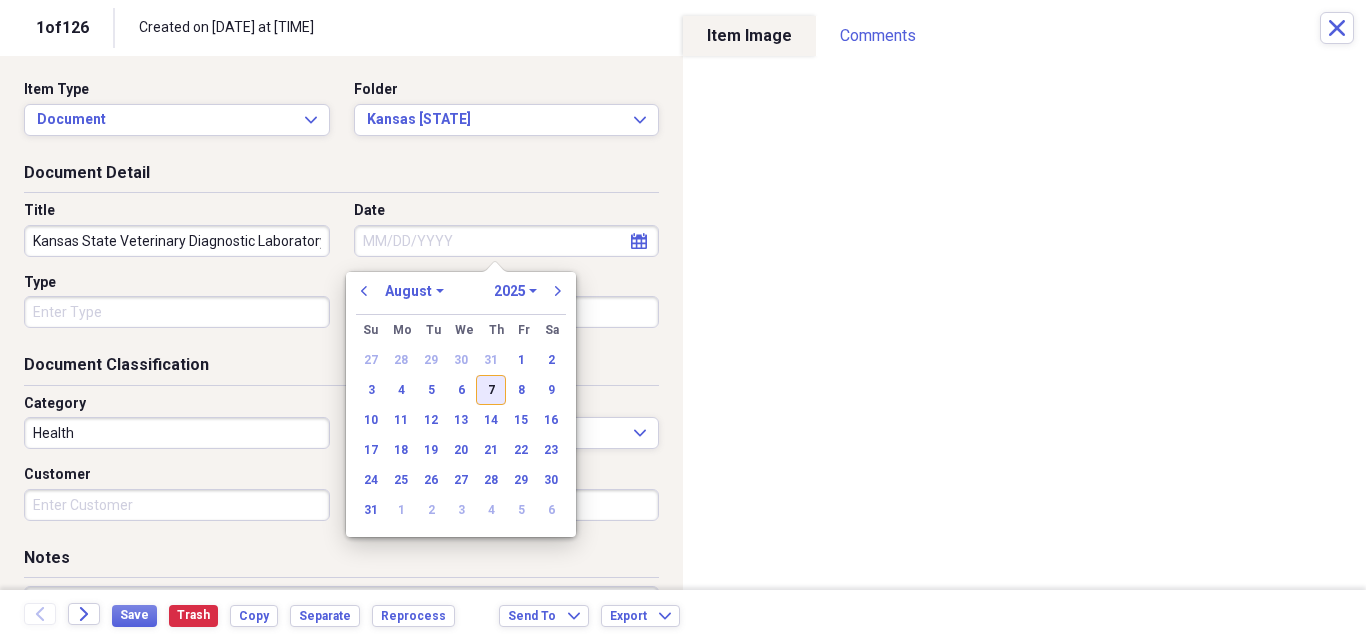 click on "7" at bounding box center (491, 390) 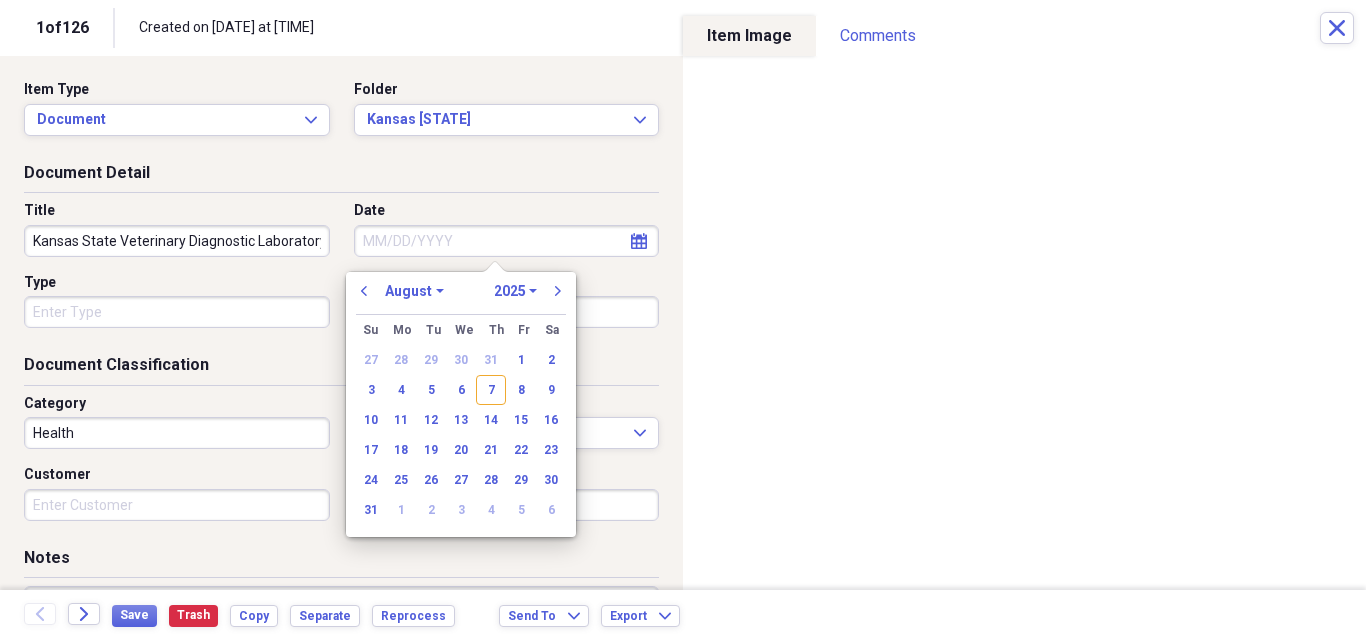 type on "08/07/2025" 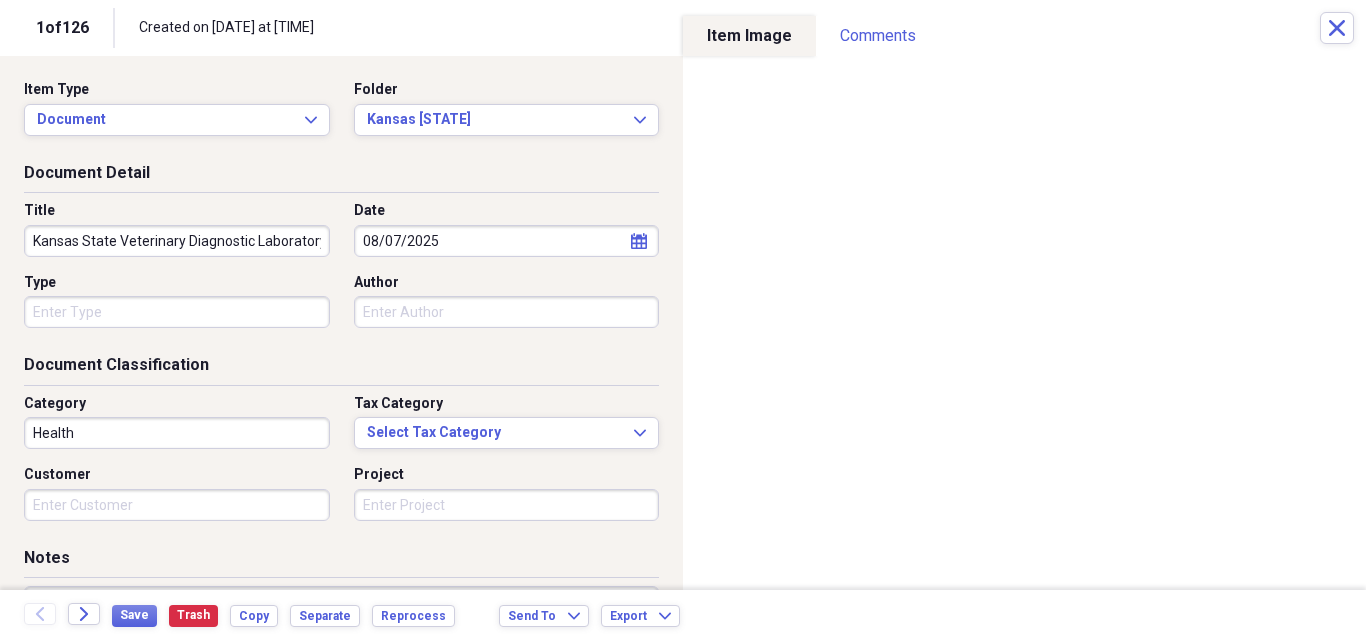 click on "Health" at bounding box center [177, 433] 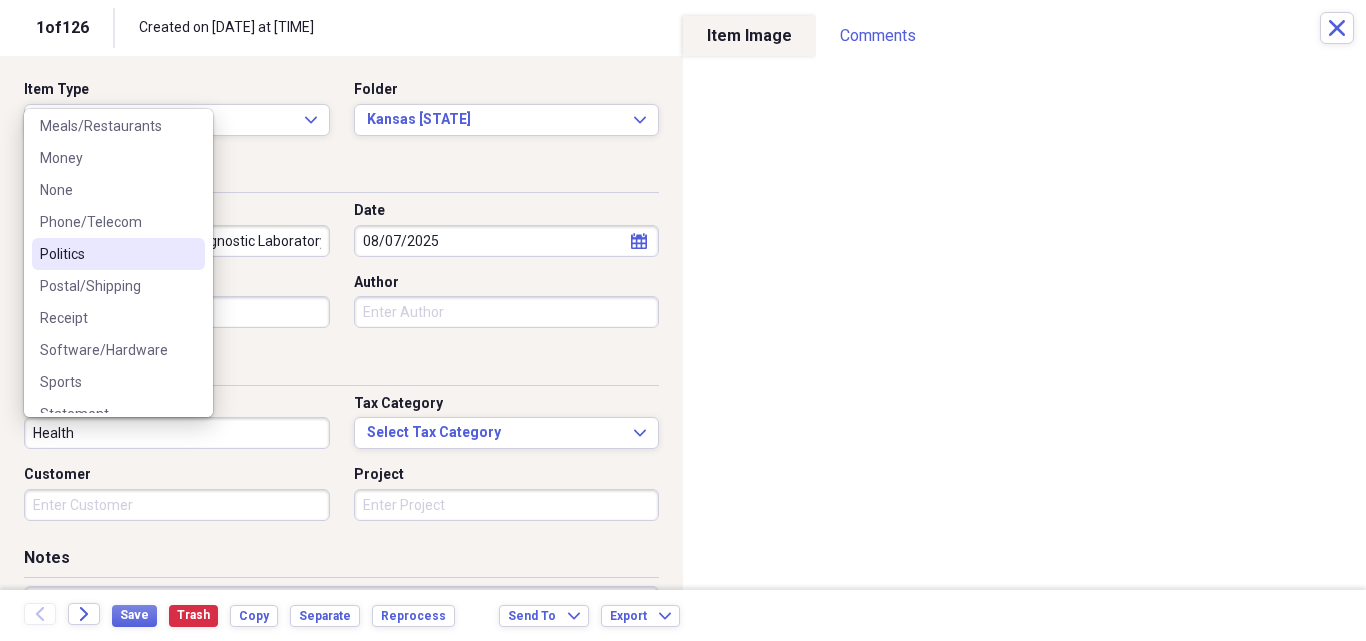 scroll, scrollTop: 800, scrollLeft: 0, axis: vertical 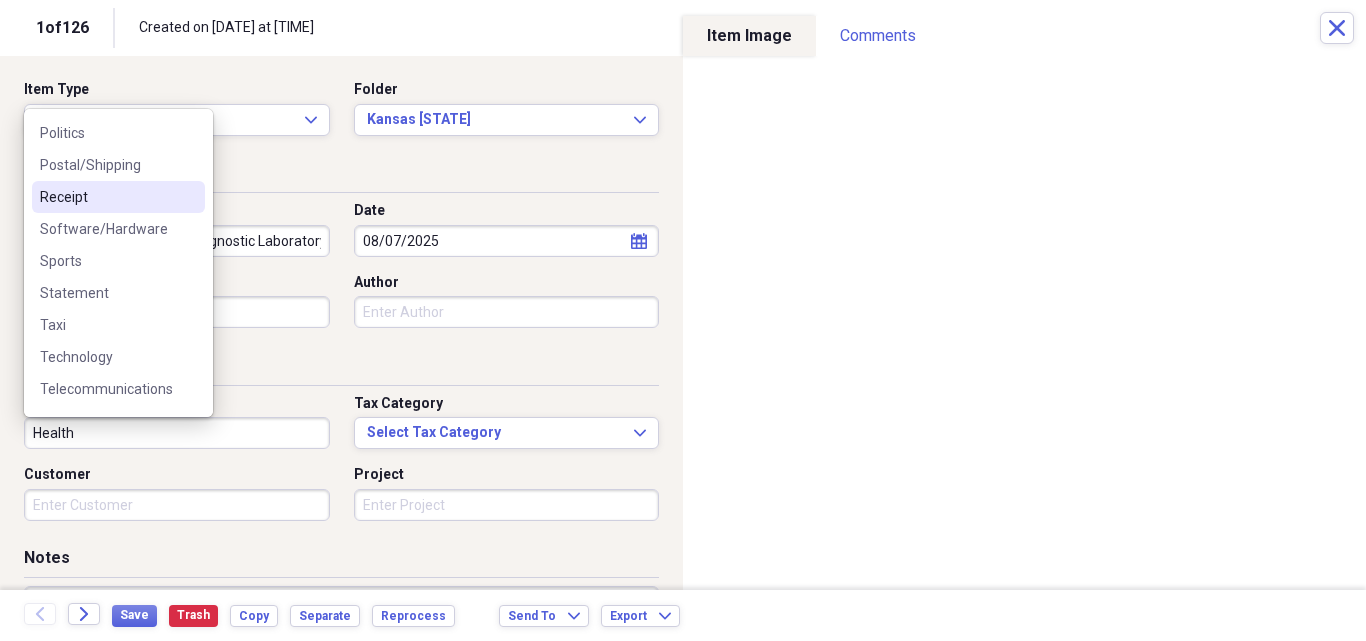 drag, startPoint x: 104, startPoint y: 192, endPoint x: 133, endPoint y: 208, distance: 33.12099 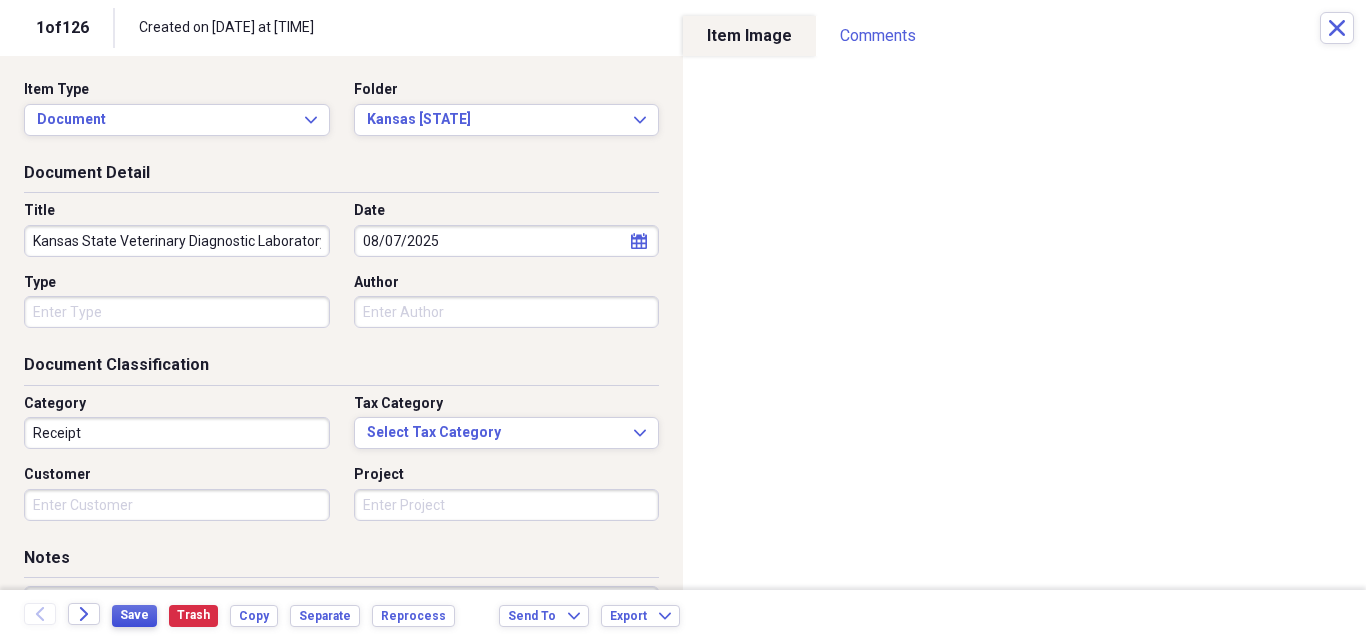 click on "Save" at bounding box center [134, 615] 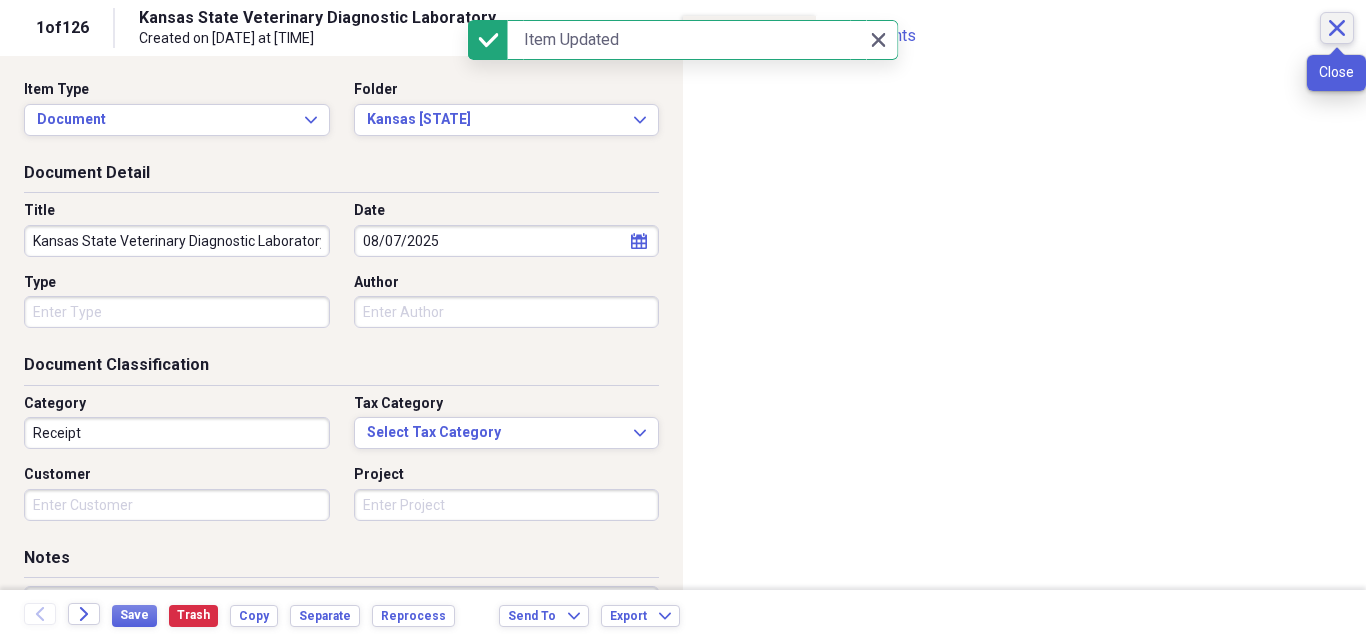 click 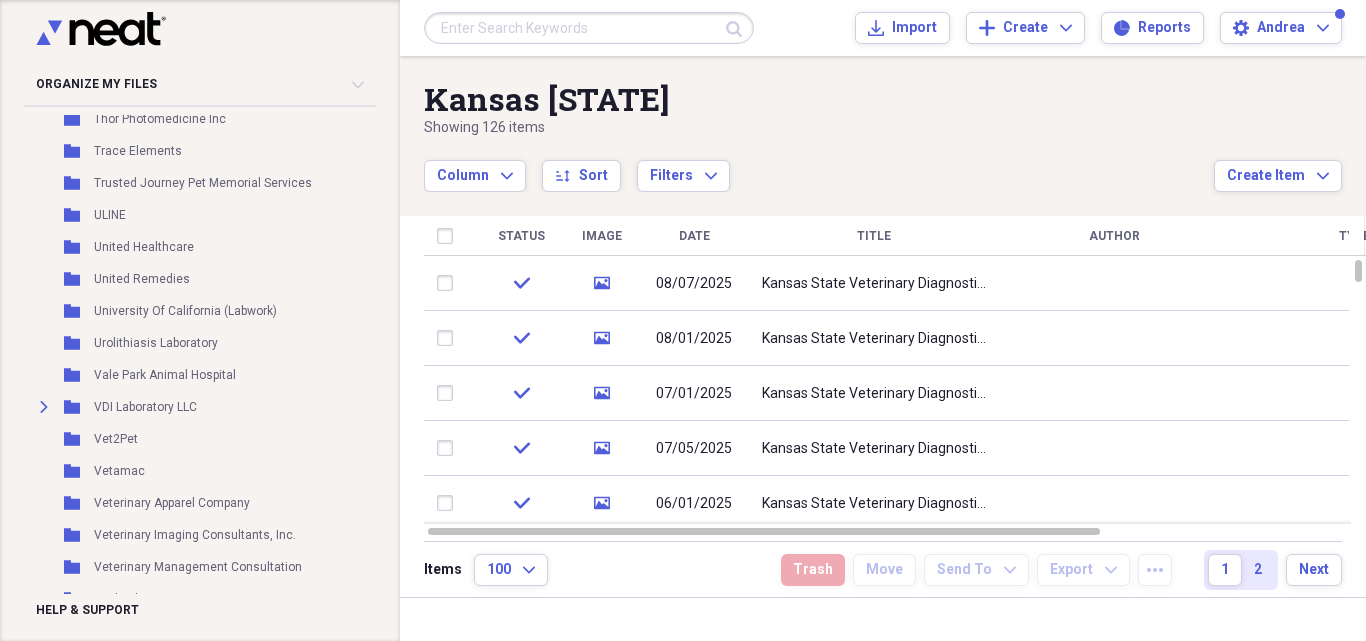 scroll, scrollTop: 7768, scrollLeft: 0, axis: vertical 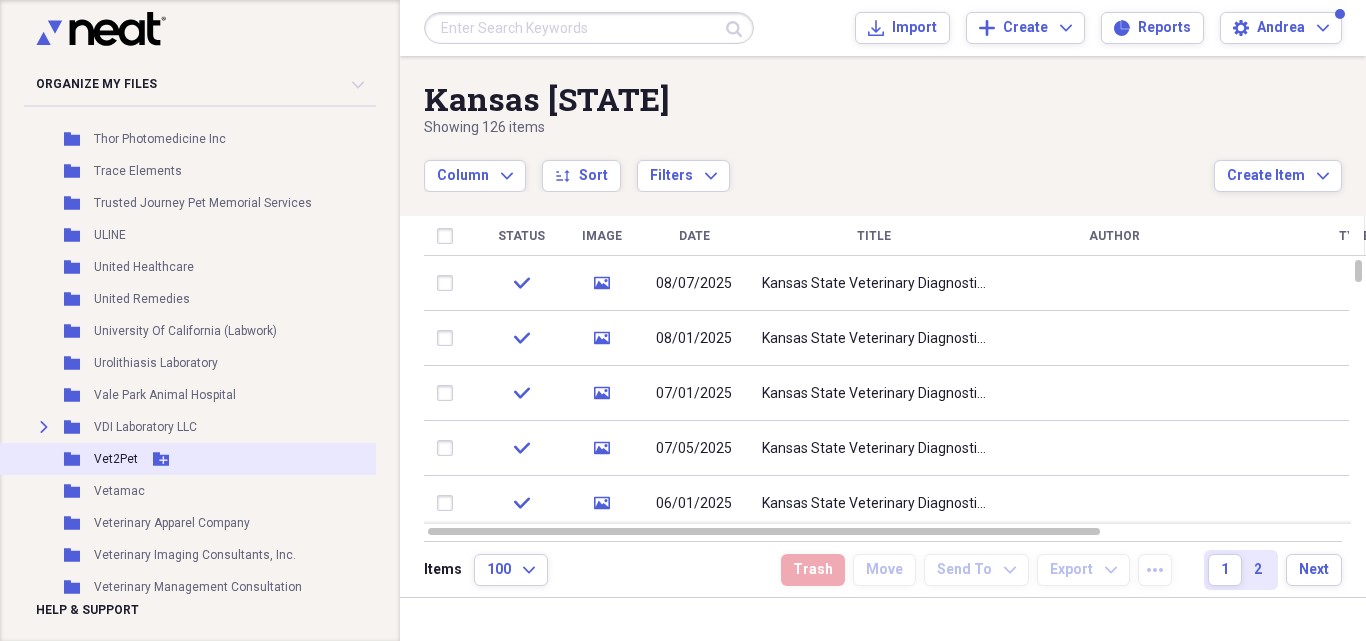 click on "Vet2Pet" at bounding box center (116, 459) 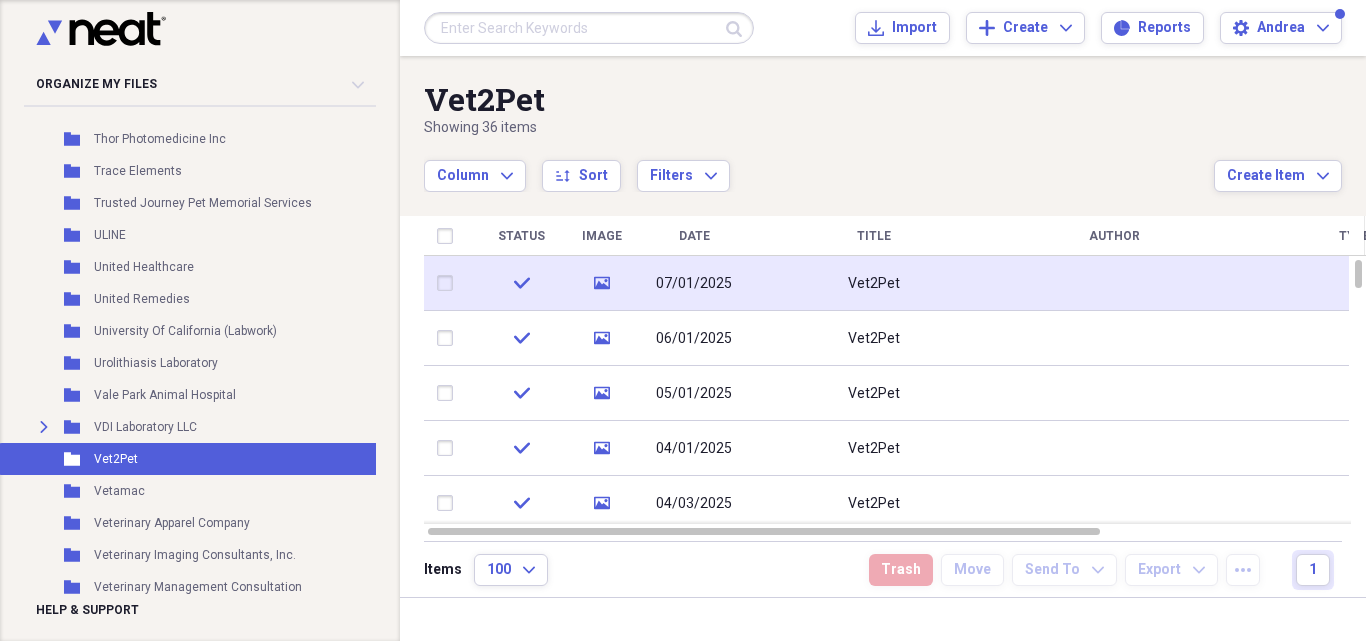 click on "Vet2Pet" at bounding box center (874, 284) 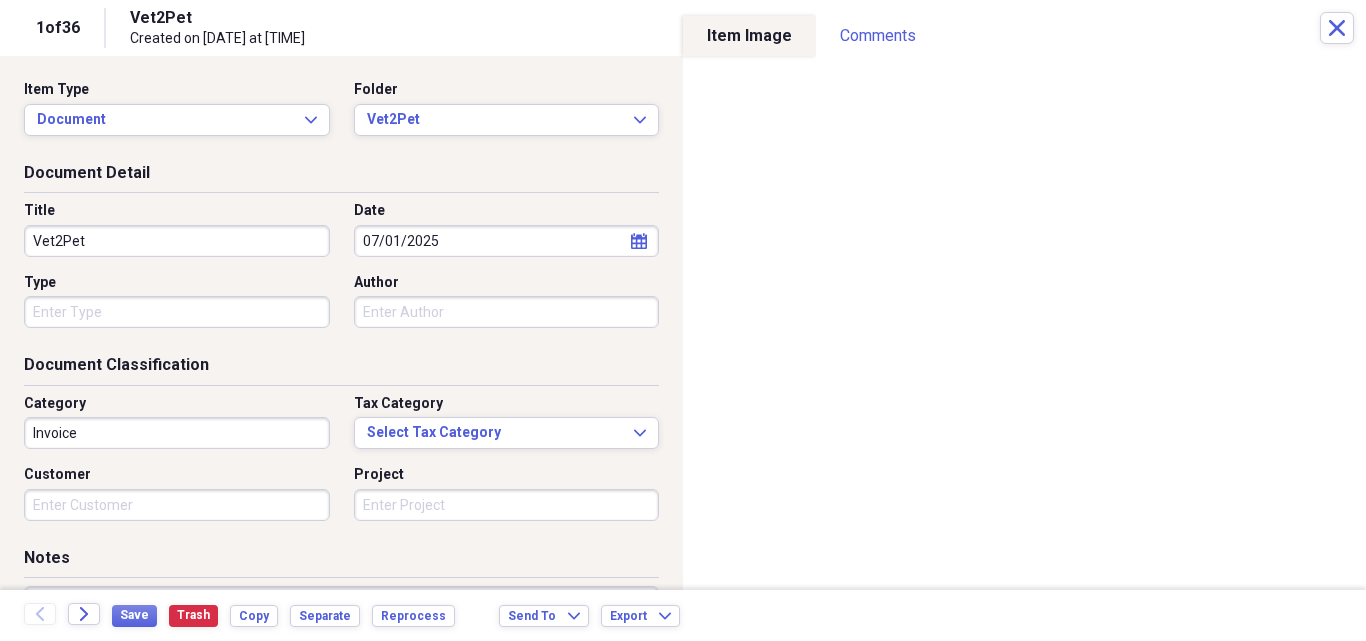 drag, startPoint x: 90, startPoint y: 237, endPoint x: 148, endPoint y: 242, distance: 58.21512 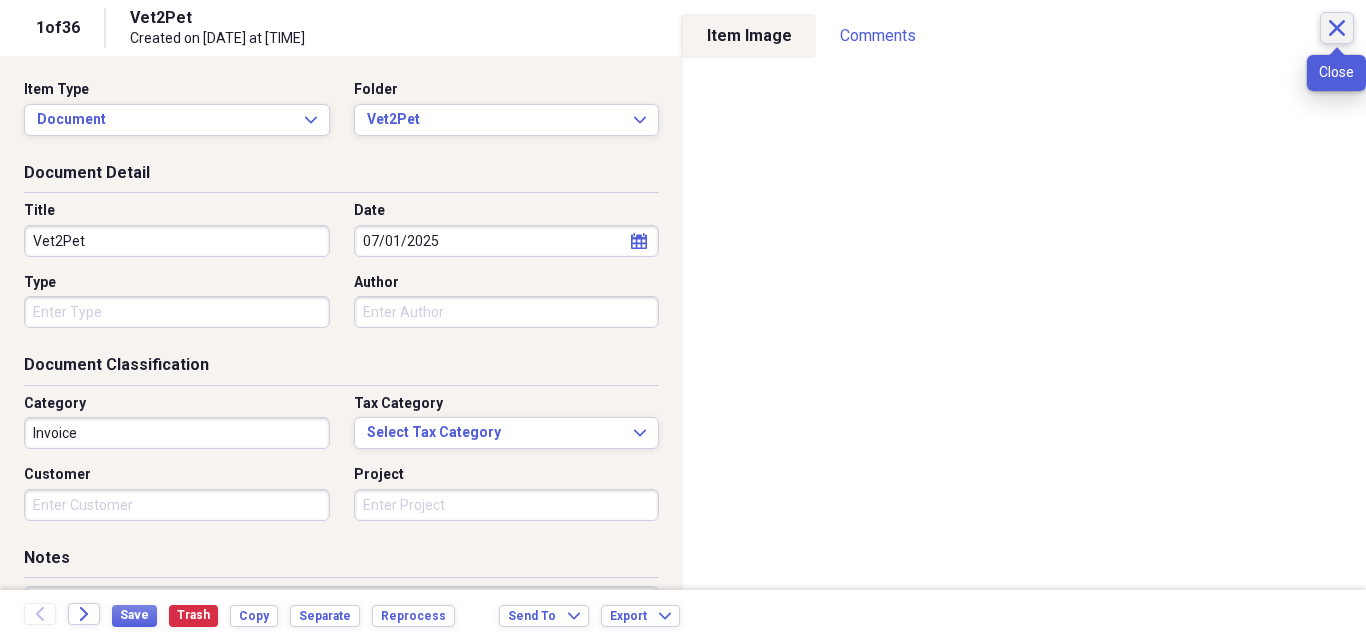 click 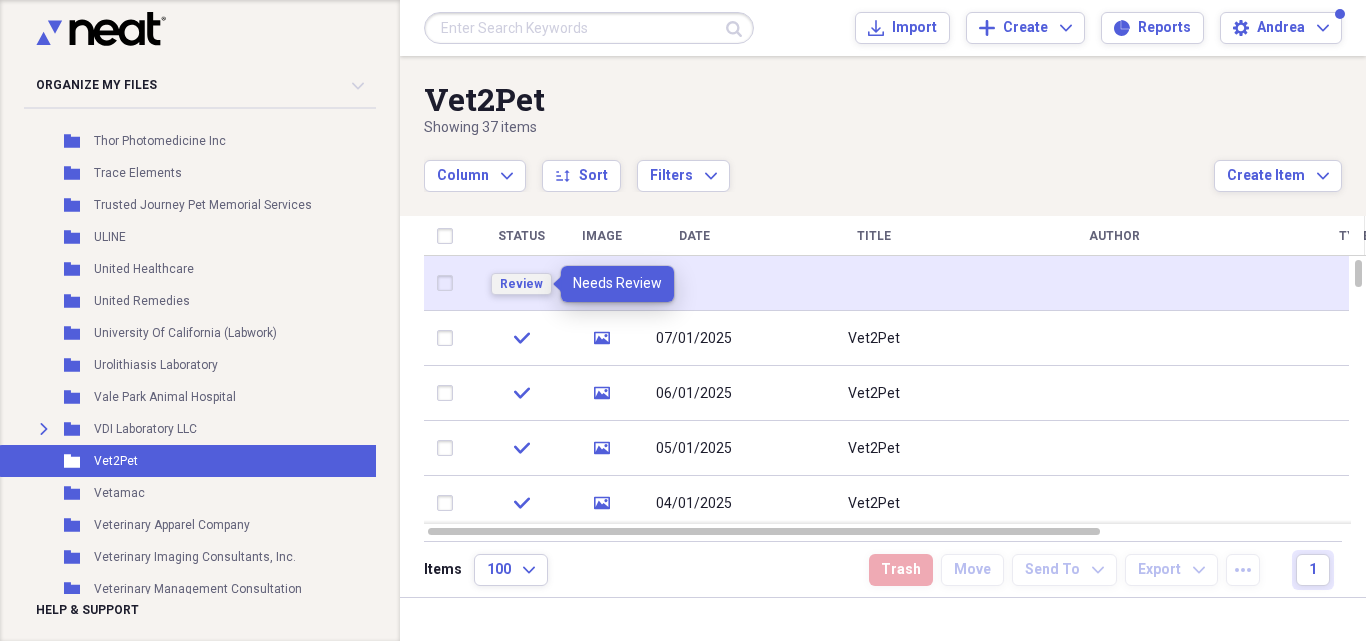 click on "Review" at bounding box center [521, 284] 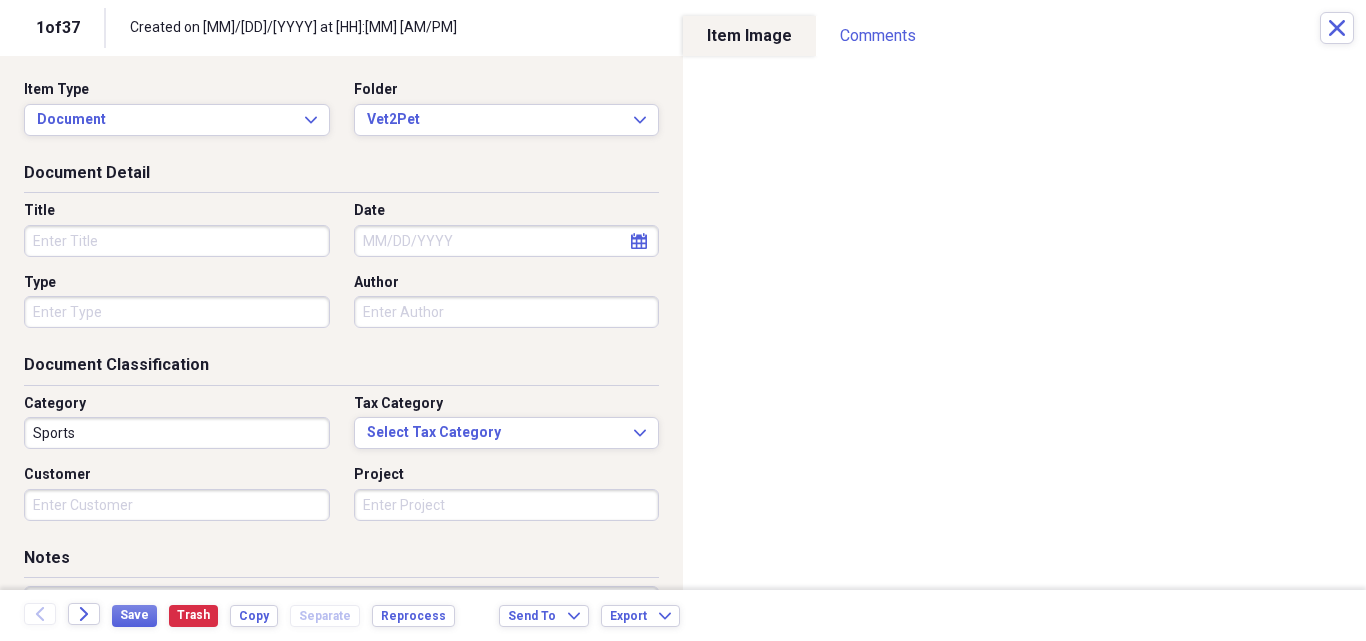 click on "Title" at bounding box center [177, 241] 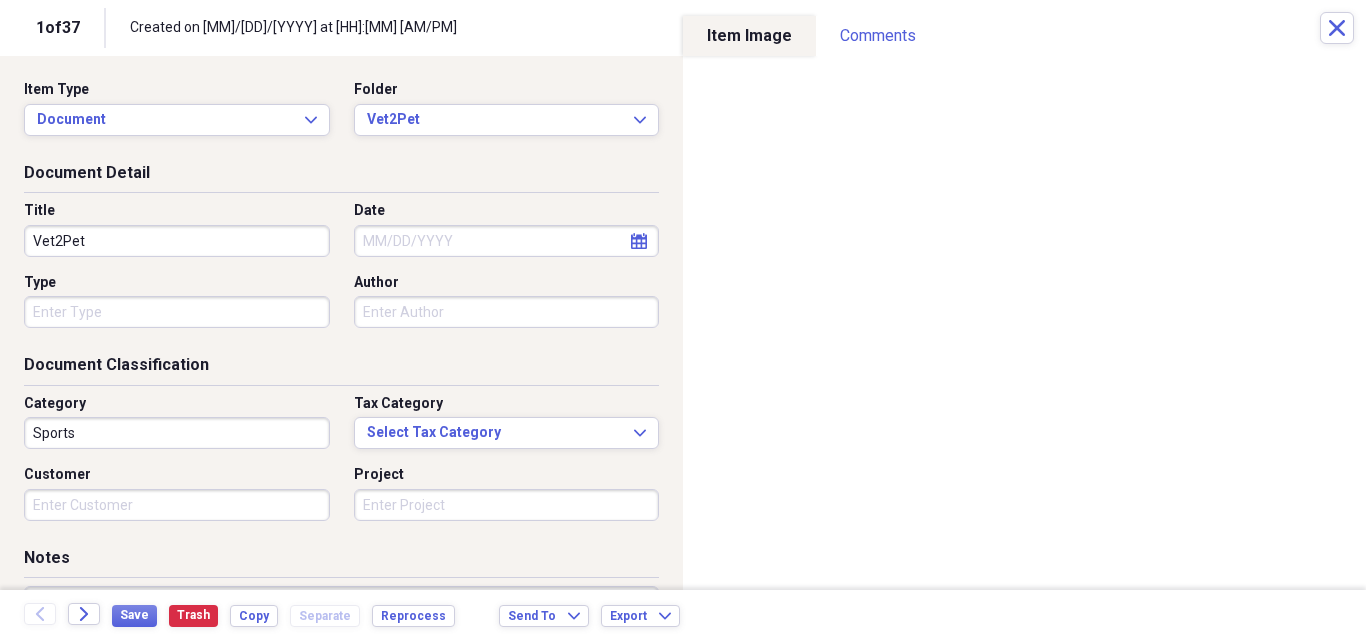 type on "Vet2Pet" 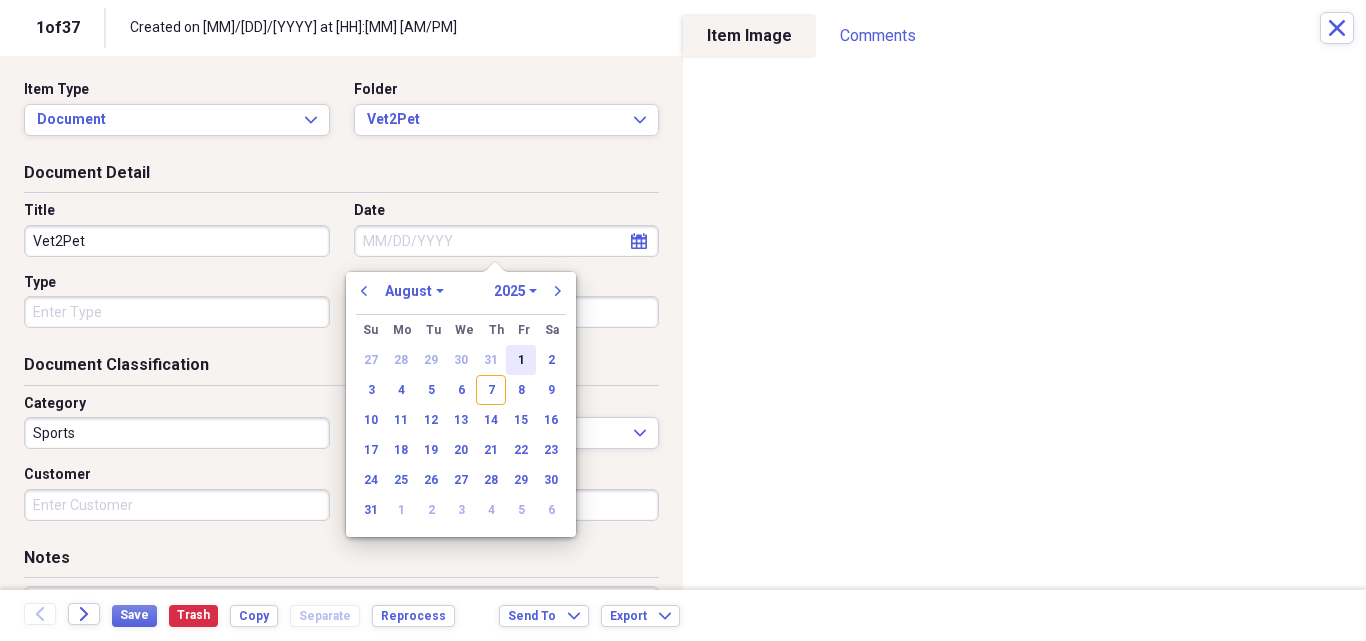 click on "1" at bounding box center [521, 360] 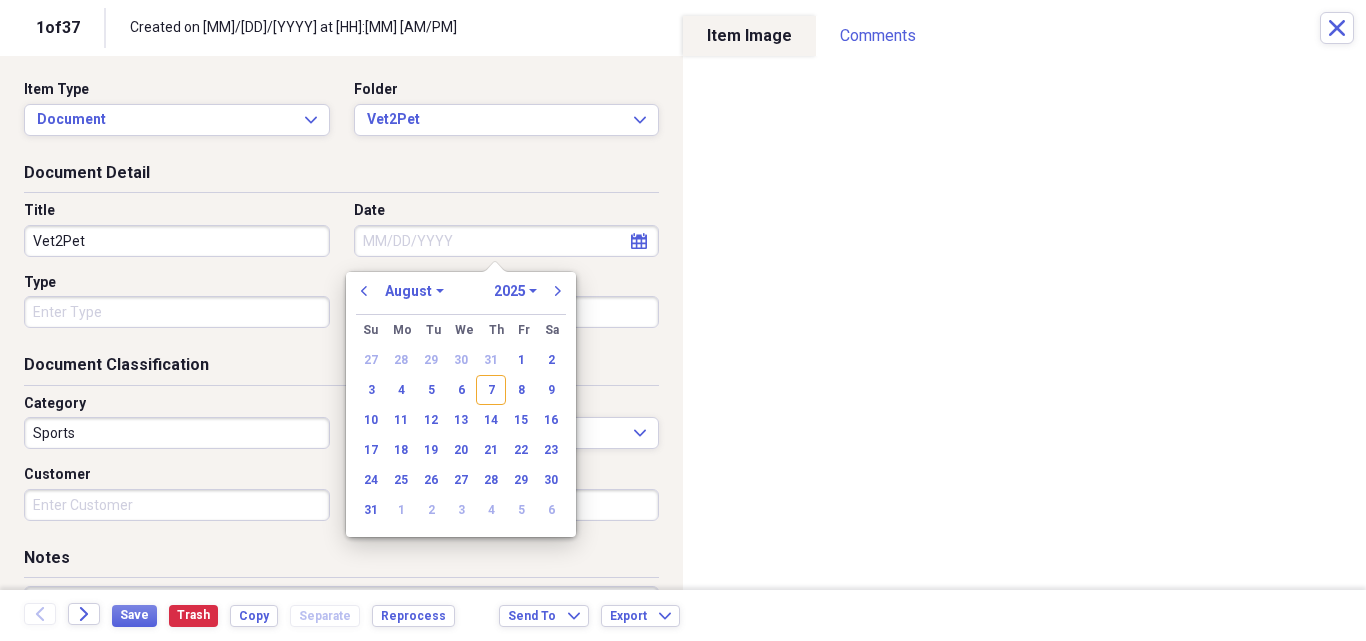 type on "08/01/2025" 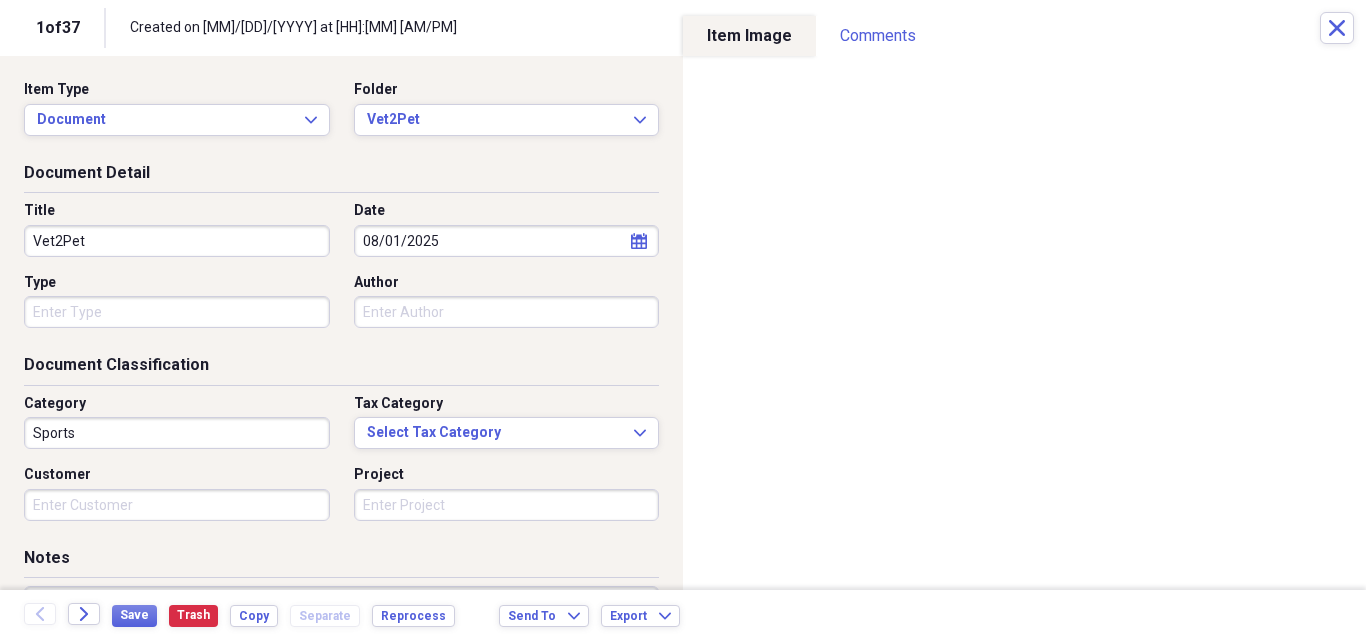 click on "Sports" at bounding box center (177, 433) 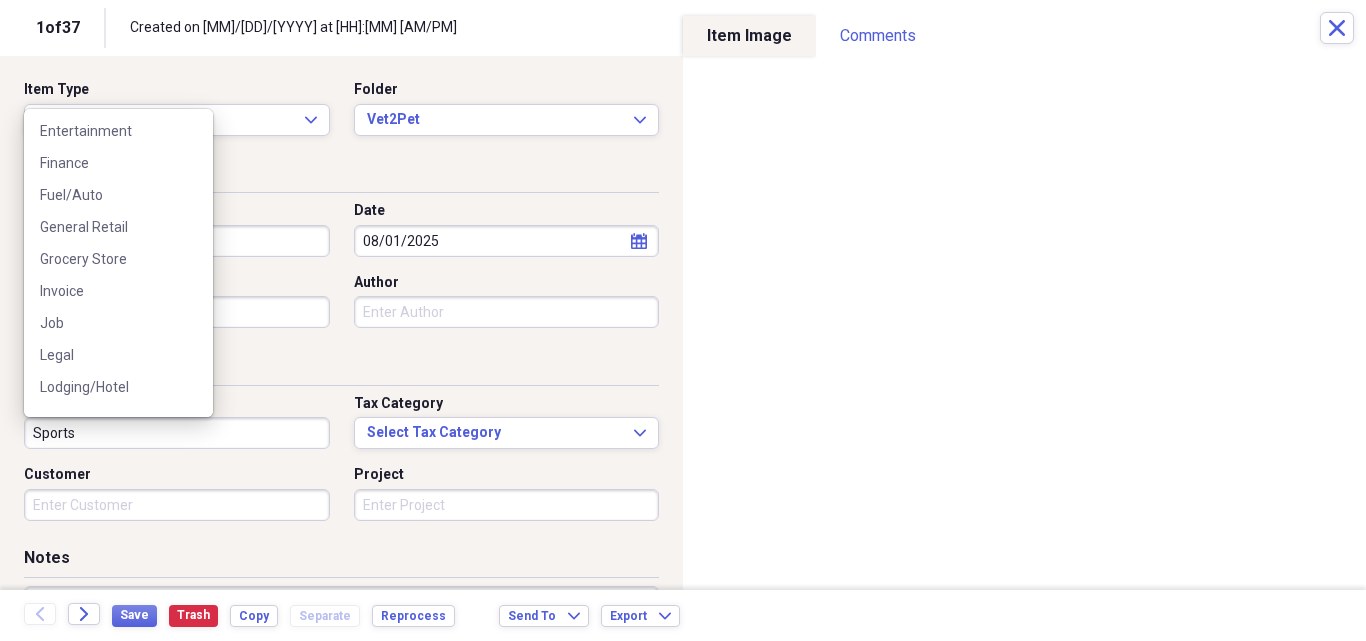 scroll, scrollTop: 300, scrollLeft: 0, axis: vertical 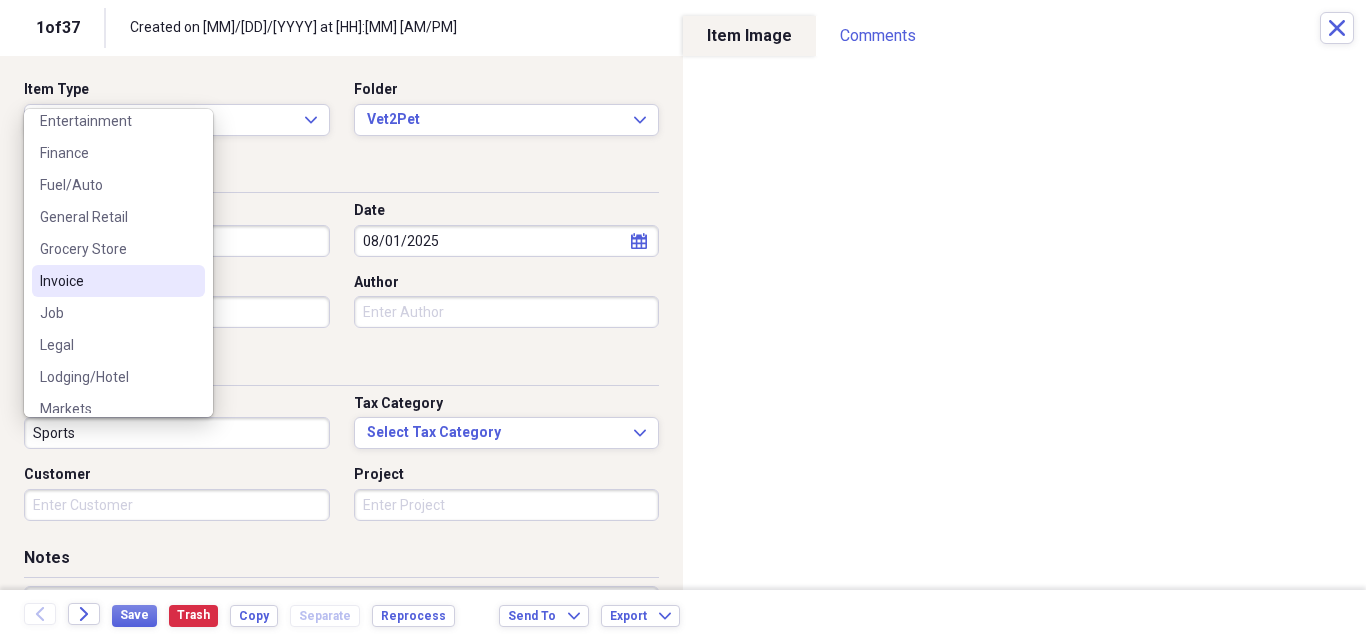 click on "Invoice" at bounding box center [106, 281] 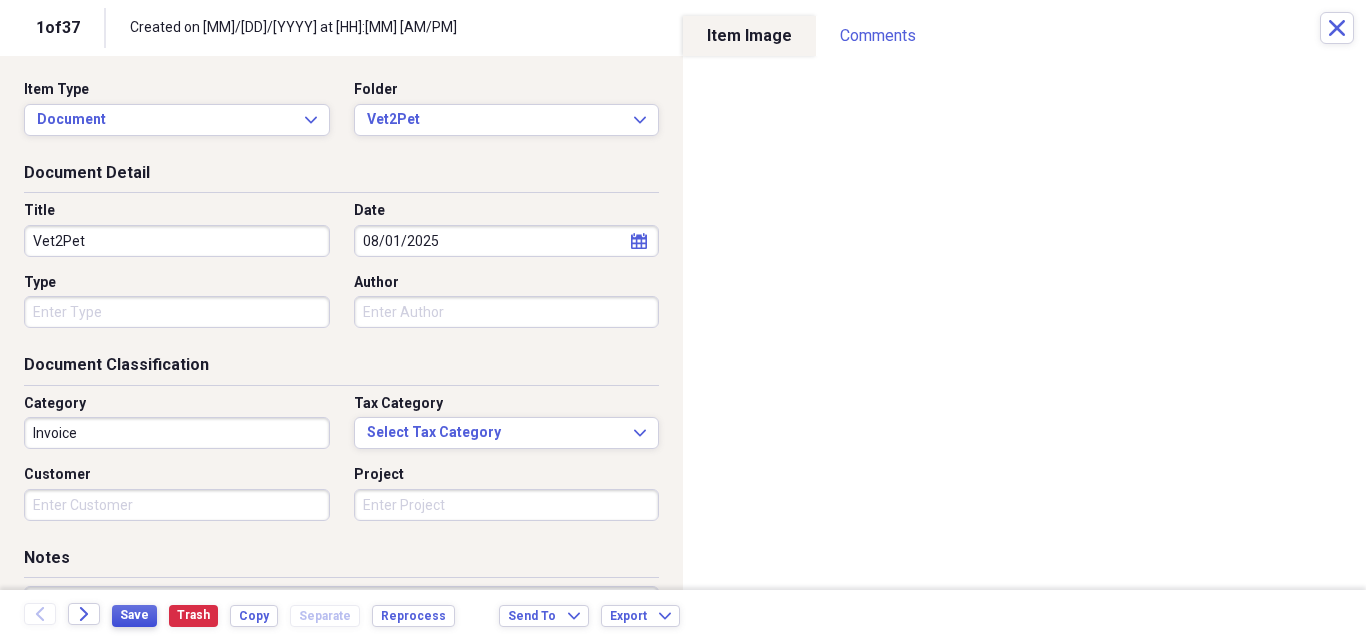 click on "Save" at bounding box center [134, 615] 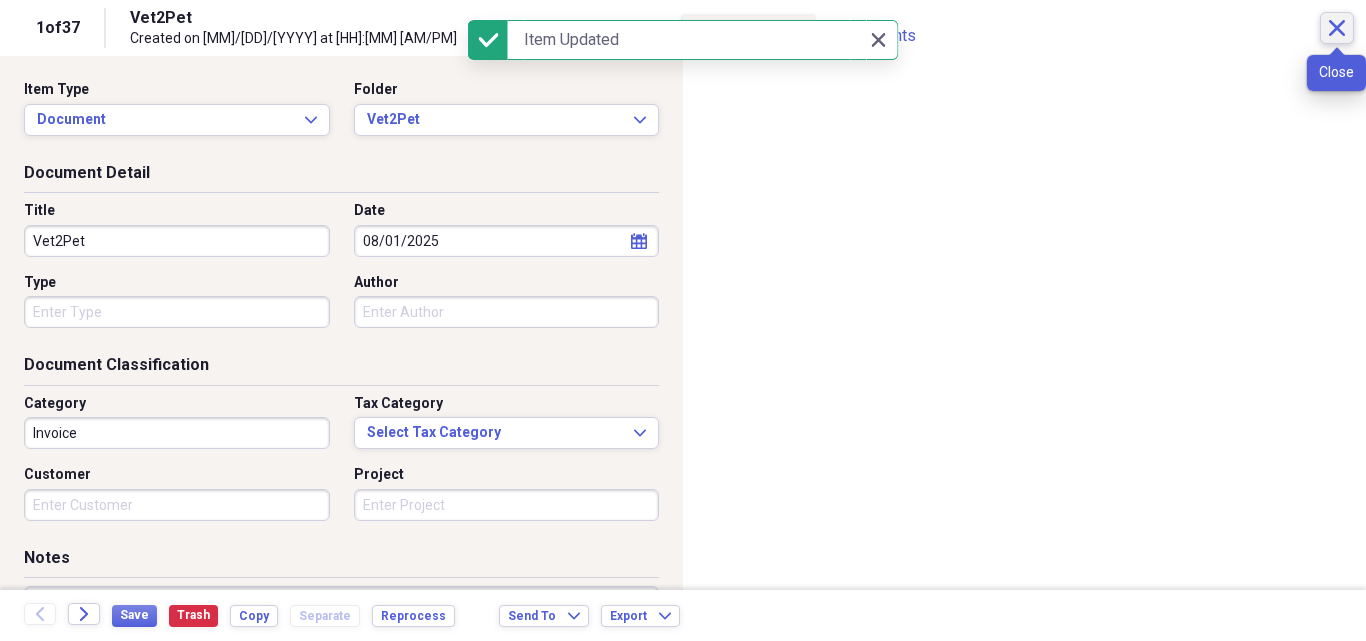 click on "Close" at bounding box center [1337, 28] 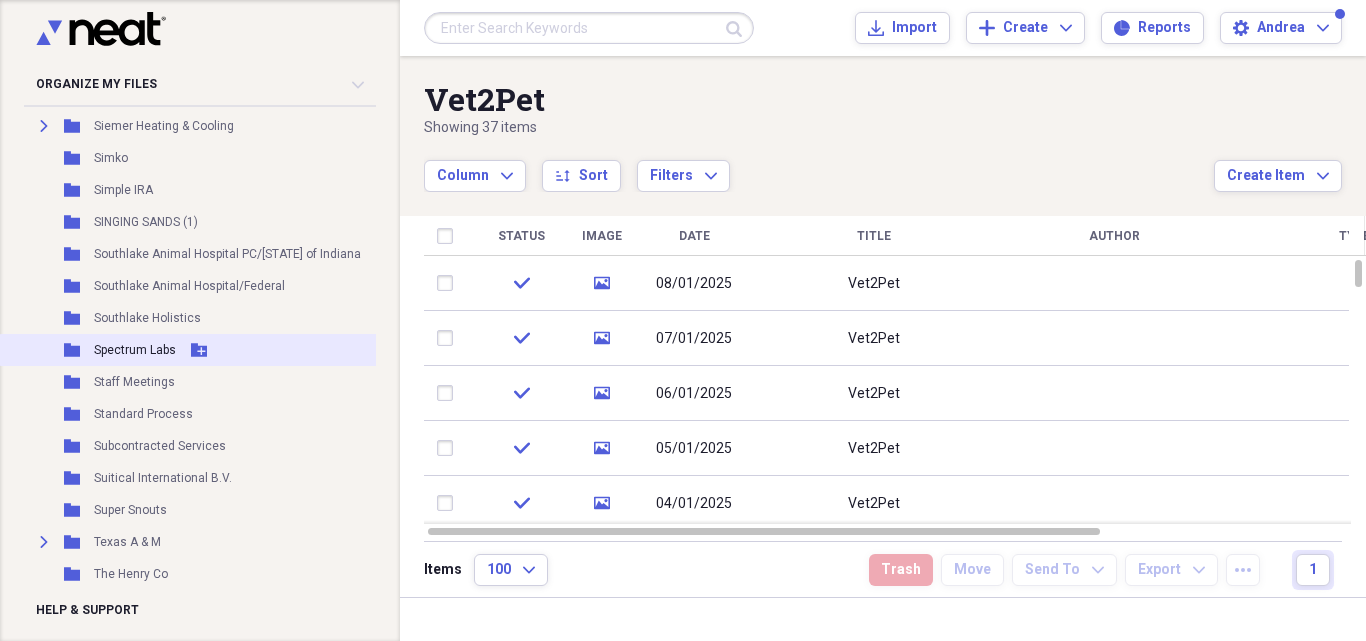 scroll, scrollTop: 7168, scrollLeft: 0, axis: vertical 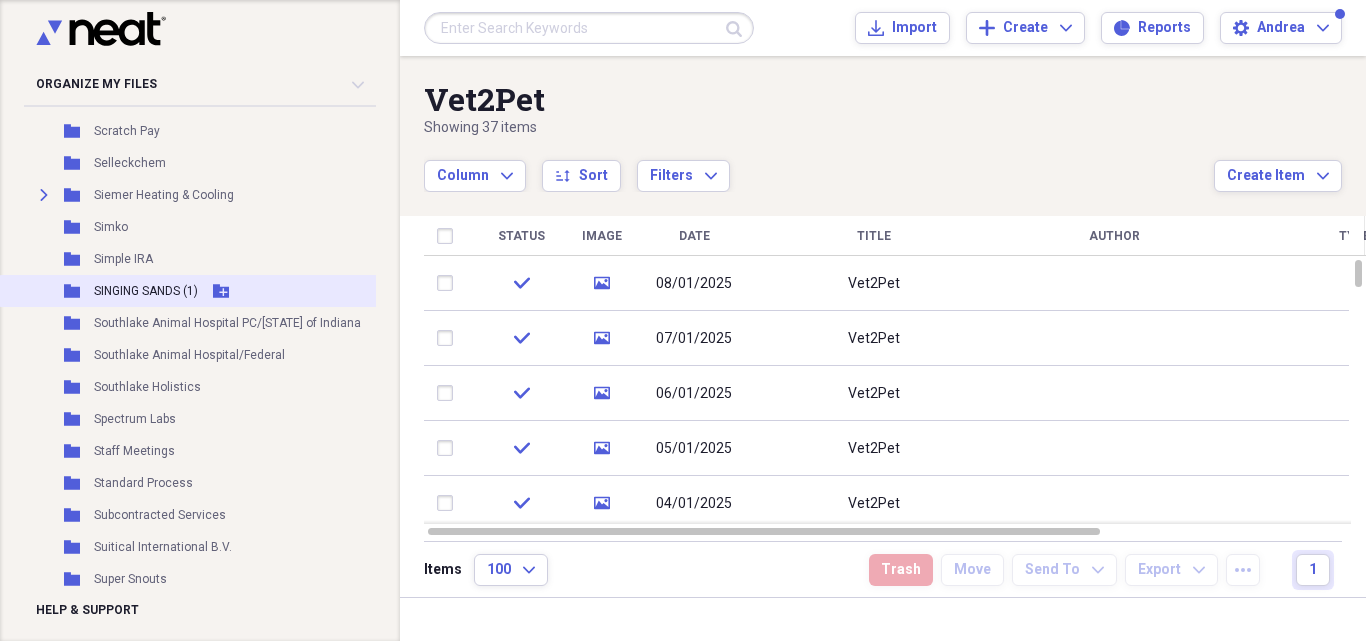 click on "Folder SINGING SANDS (1) Add Folder" at bounding box center (211, 291) 